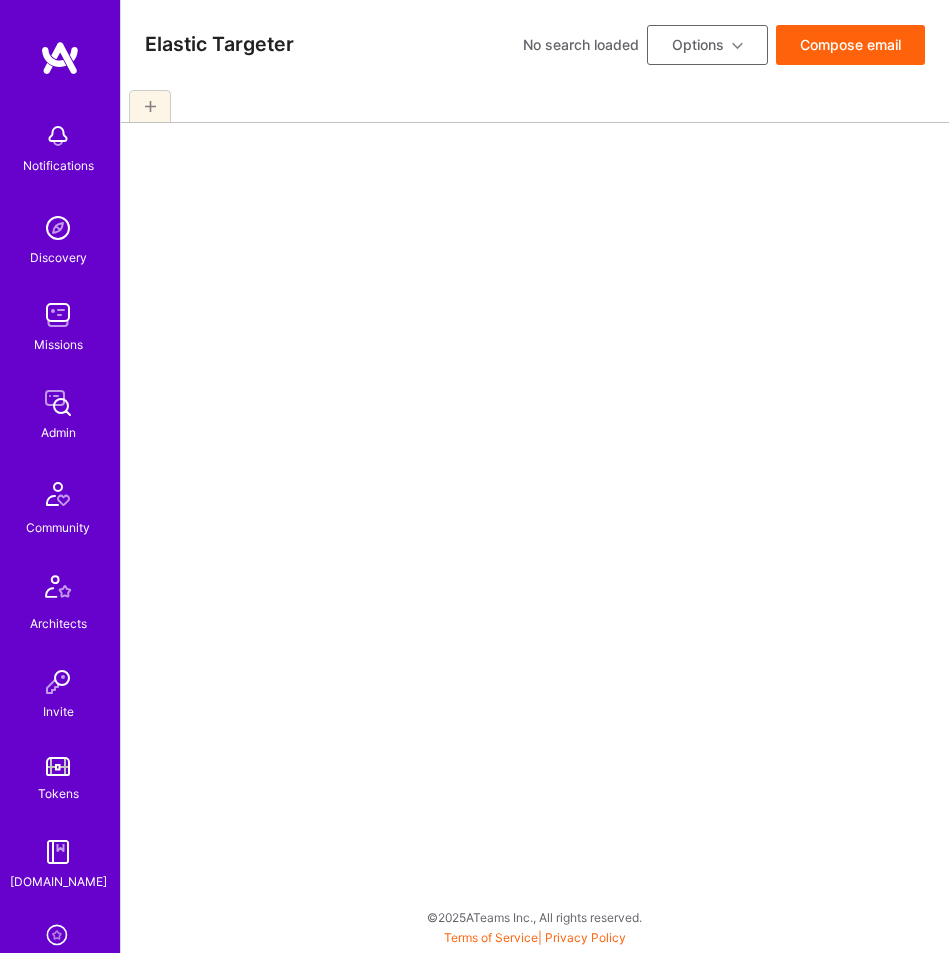 scroll, scrollTop: 0, scrollLeft: 0, axis: both 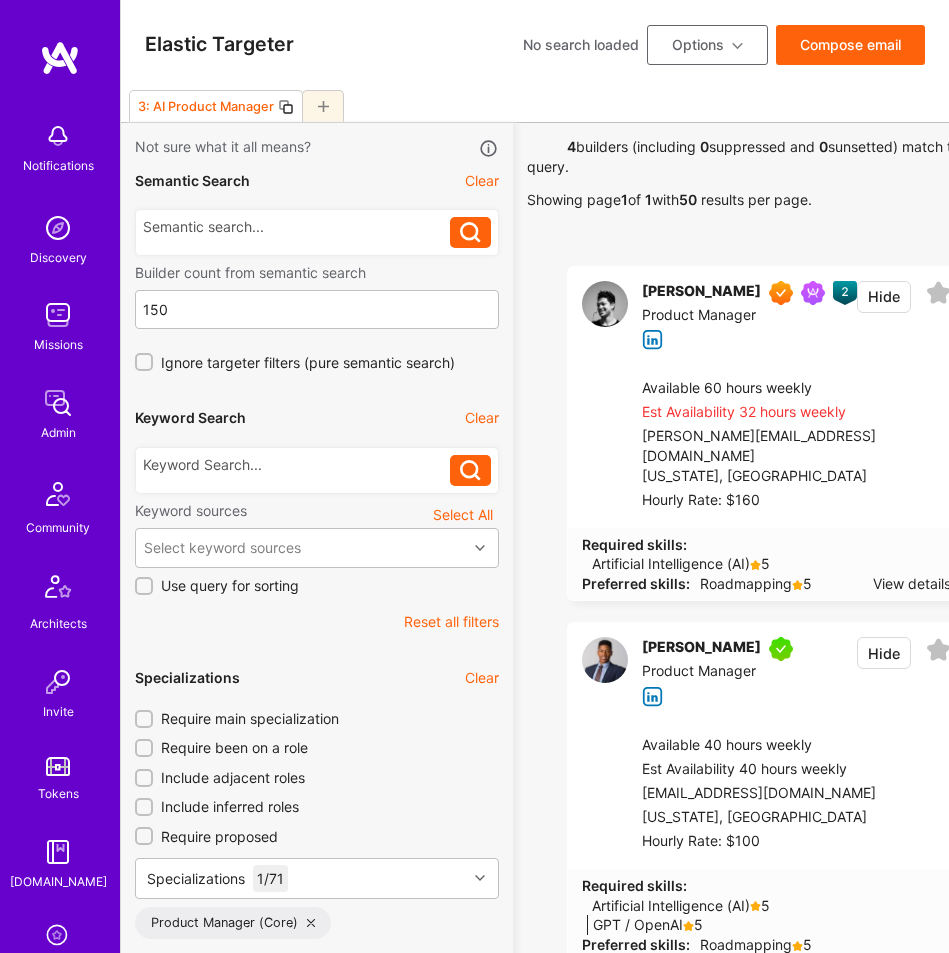 click on "Reset all filters" at bounding box center [451, 622] 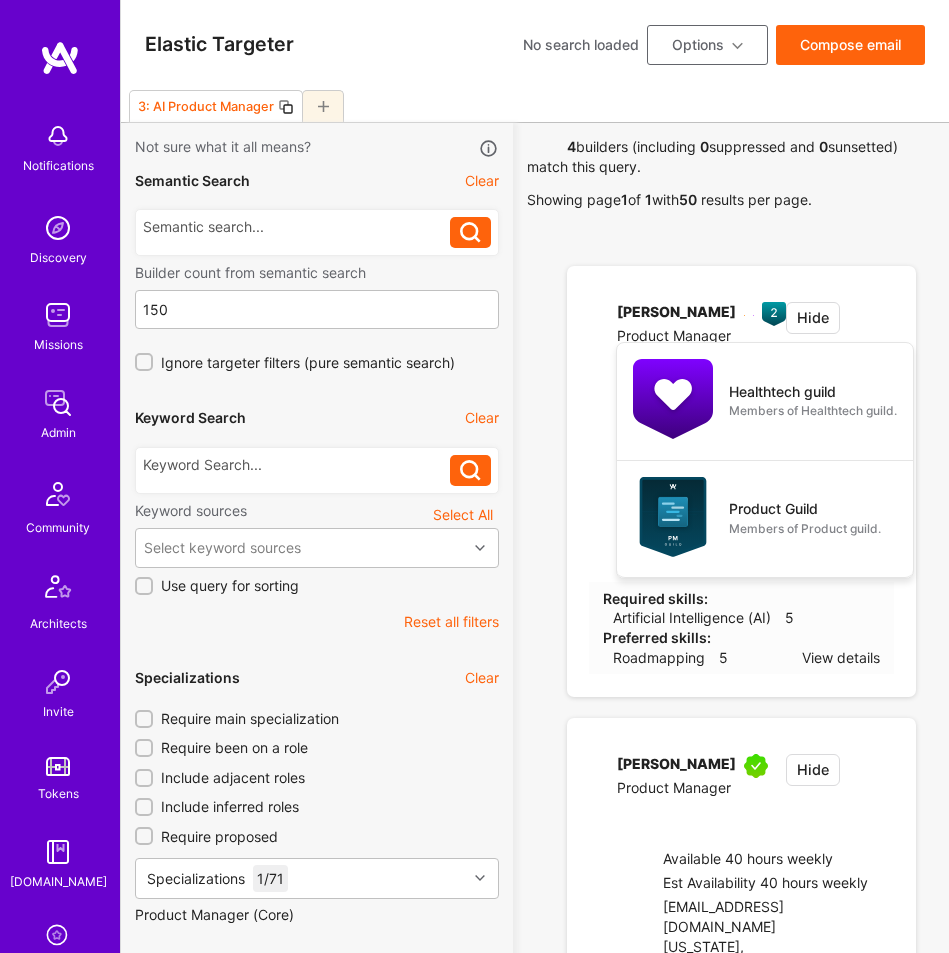 type on "[DATE]" 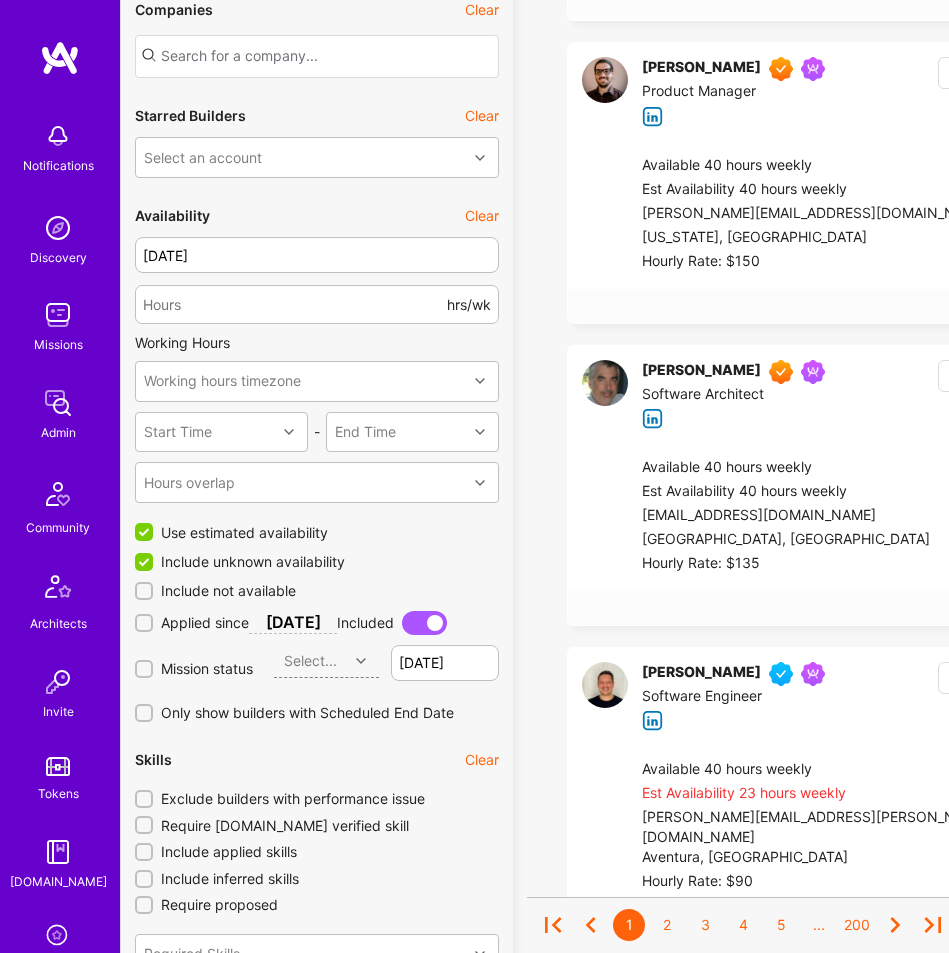 scroll, scrollTop: 1414, scrollLeft: 0, axis: vertical 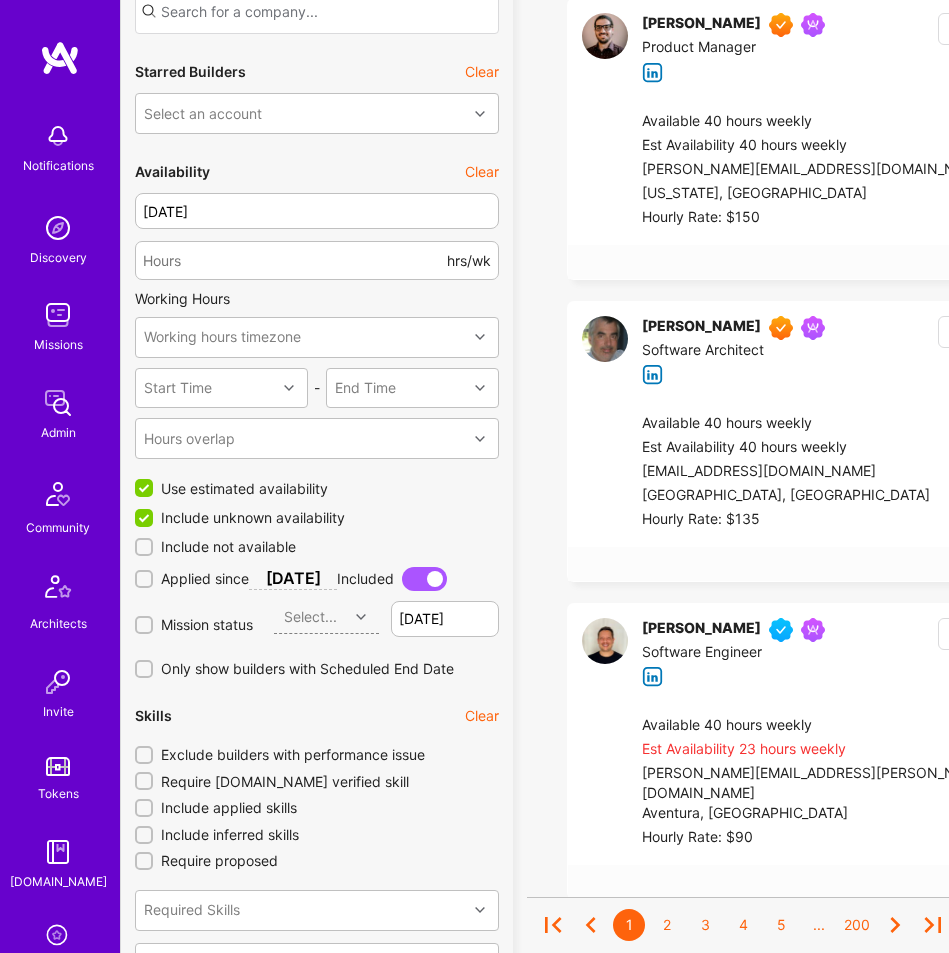 click on "Include not available" at bounding box center (228, 547) 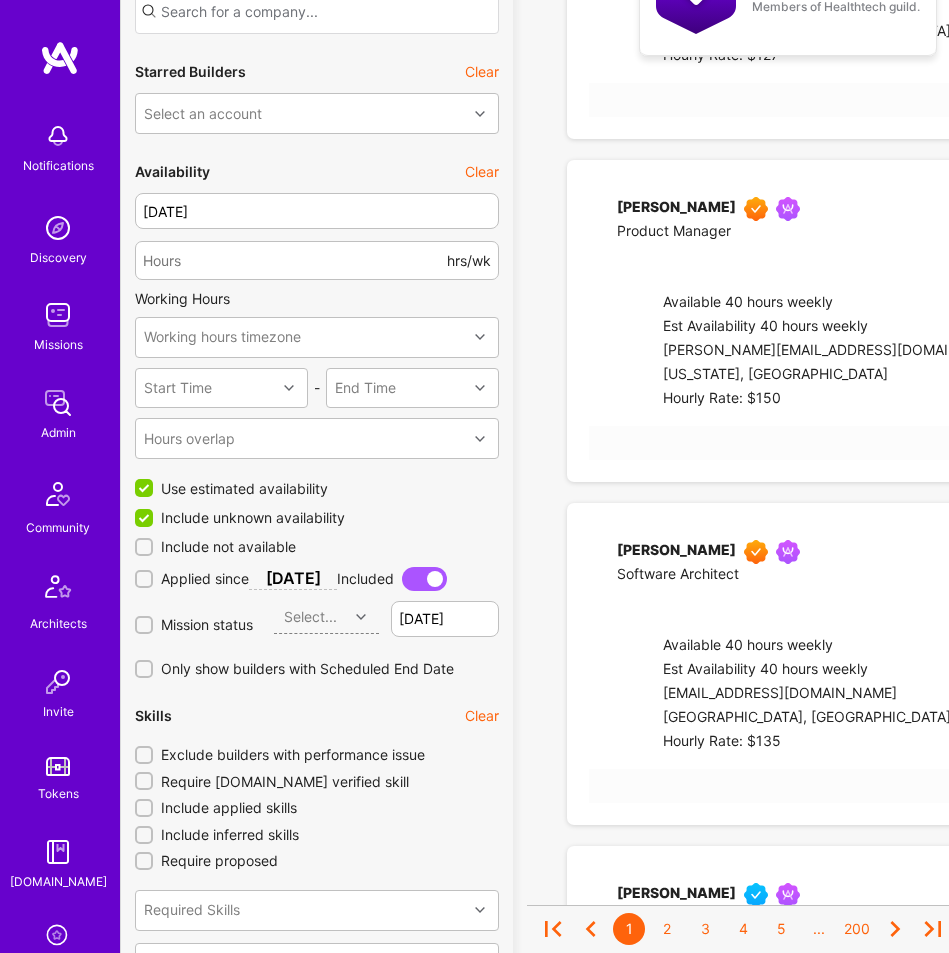 checkbox on "true" 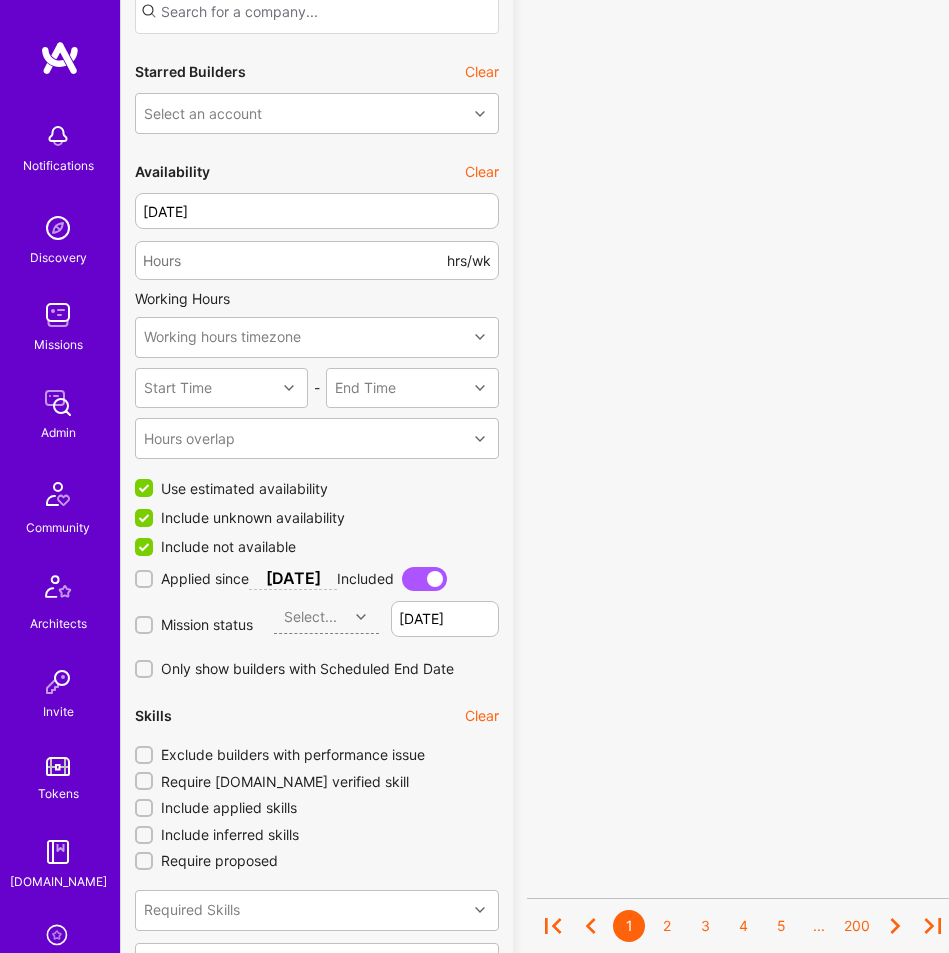 scroll, scrollTop: 0, scrollLeft: 0, axis: both 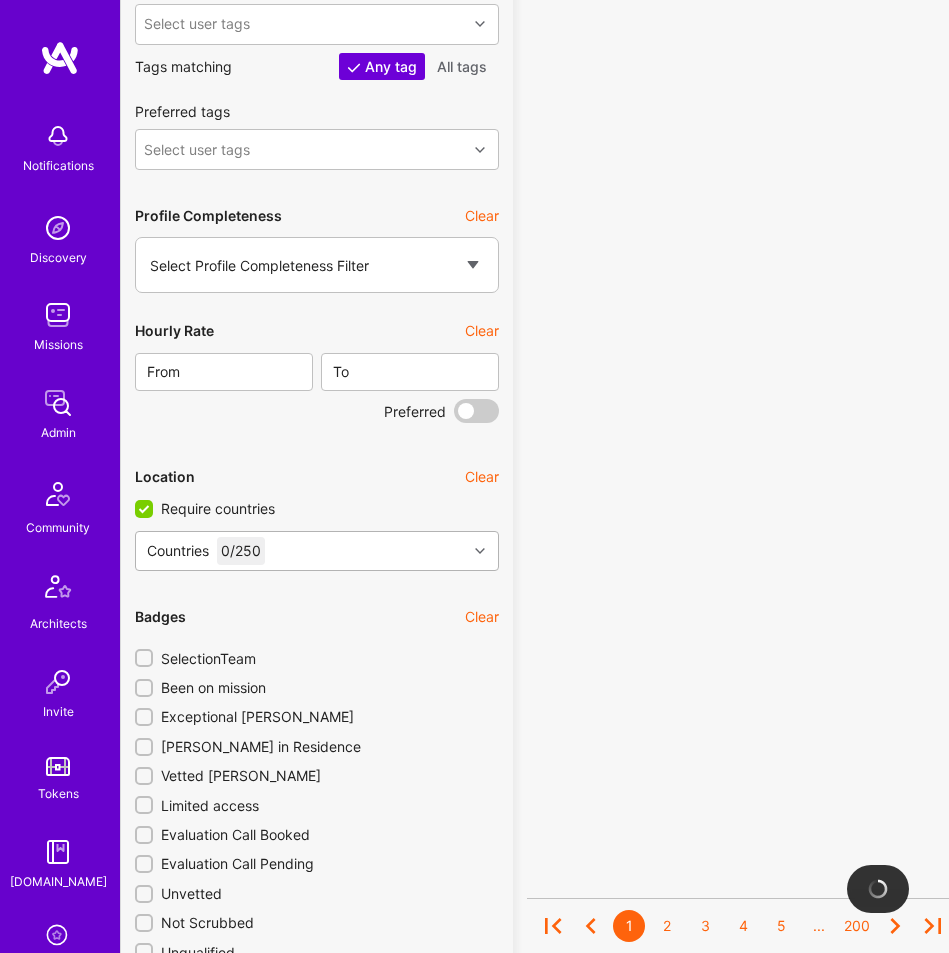 click on "Countries 0  /  250" at bounding box center (301, 551) 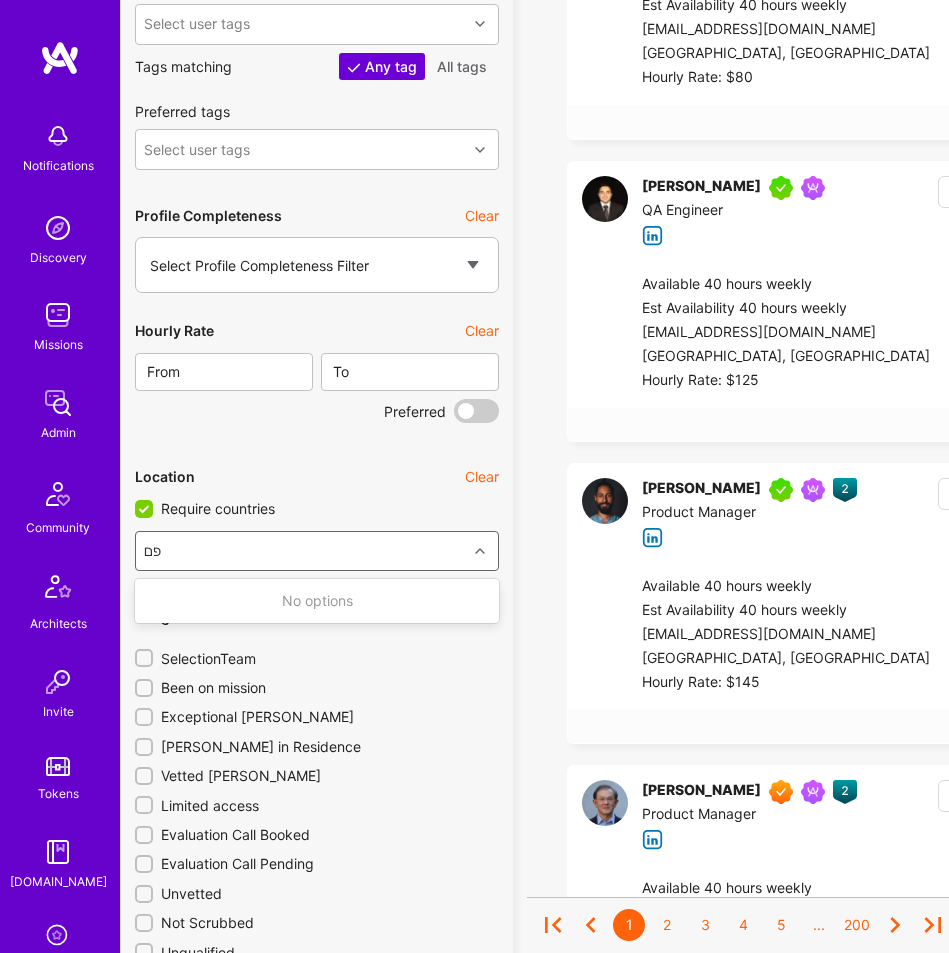 type on "פ" 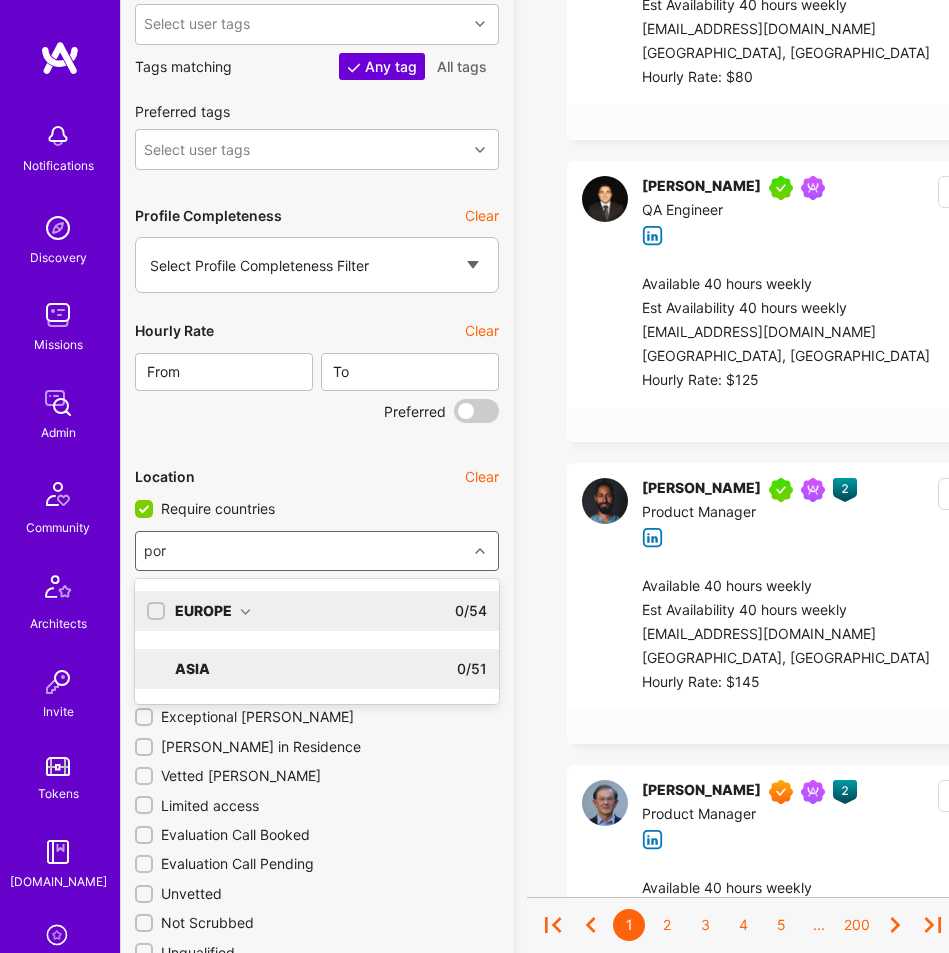 type on "port" 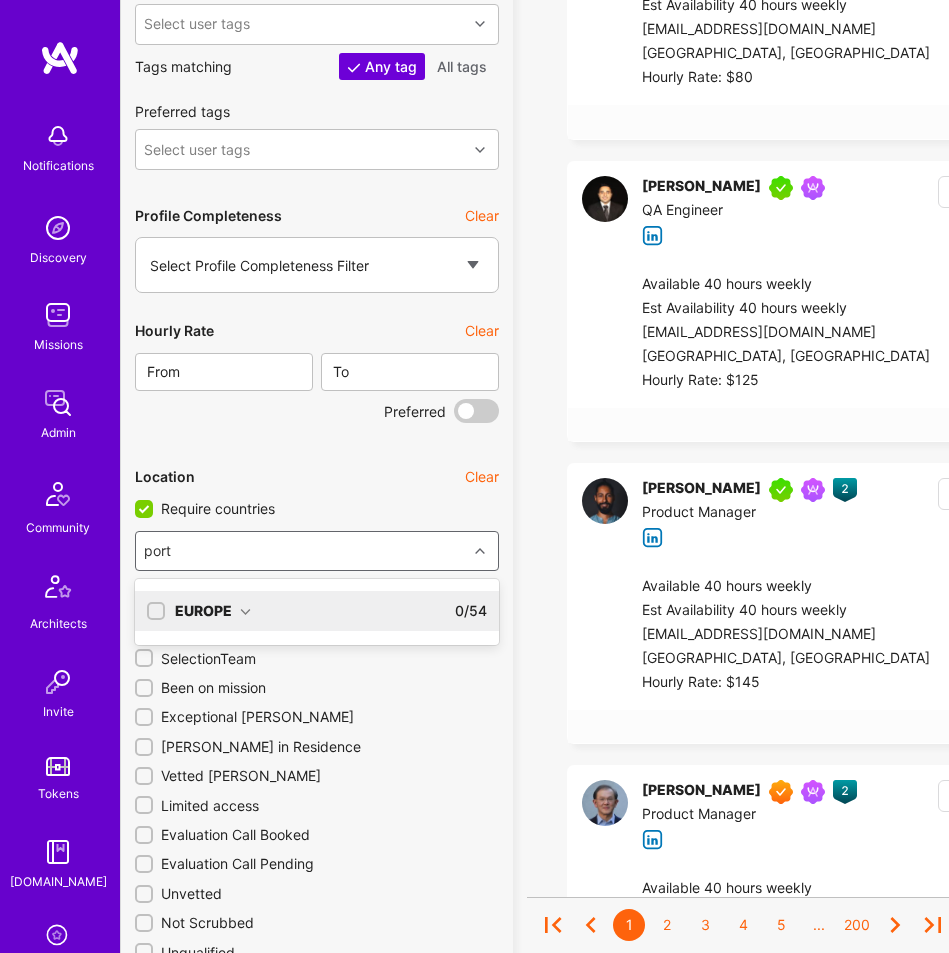 click at bounding box center [245, 612] 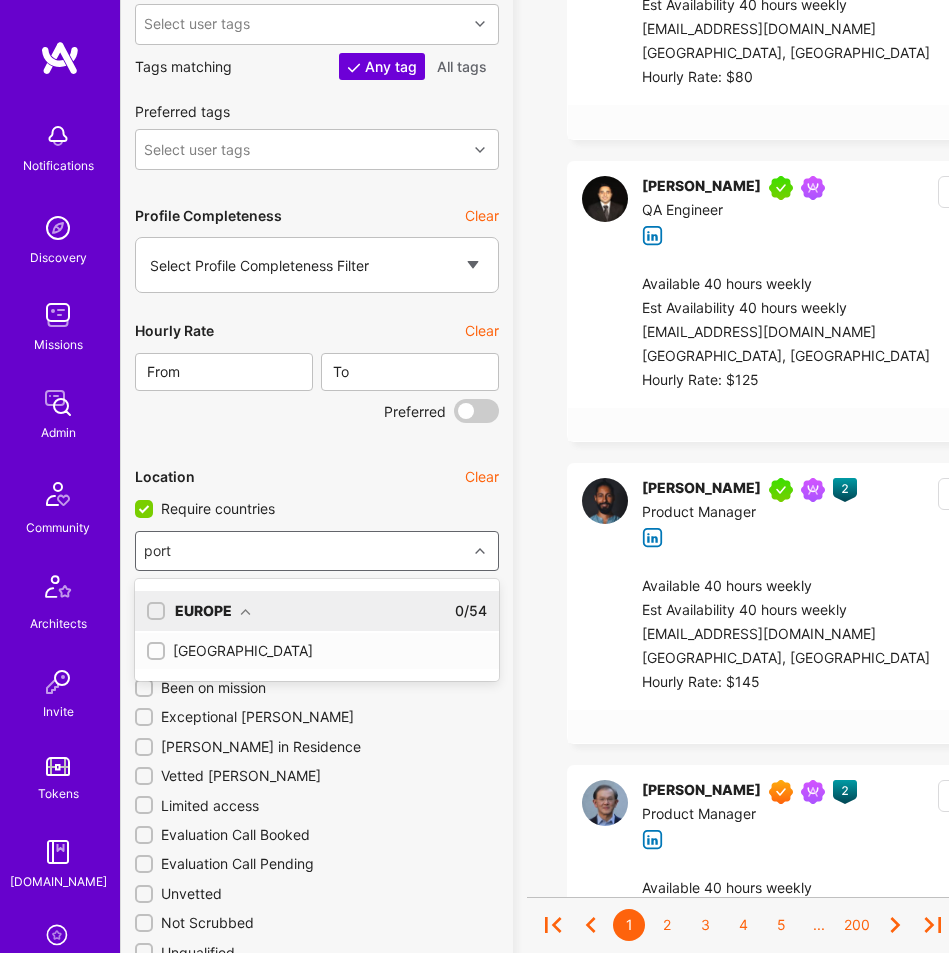 click on "[GEOGRAPHIC_DATA]" at bounding box center [317, 651] 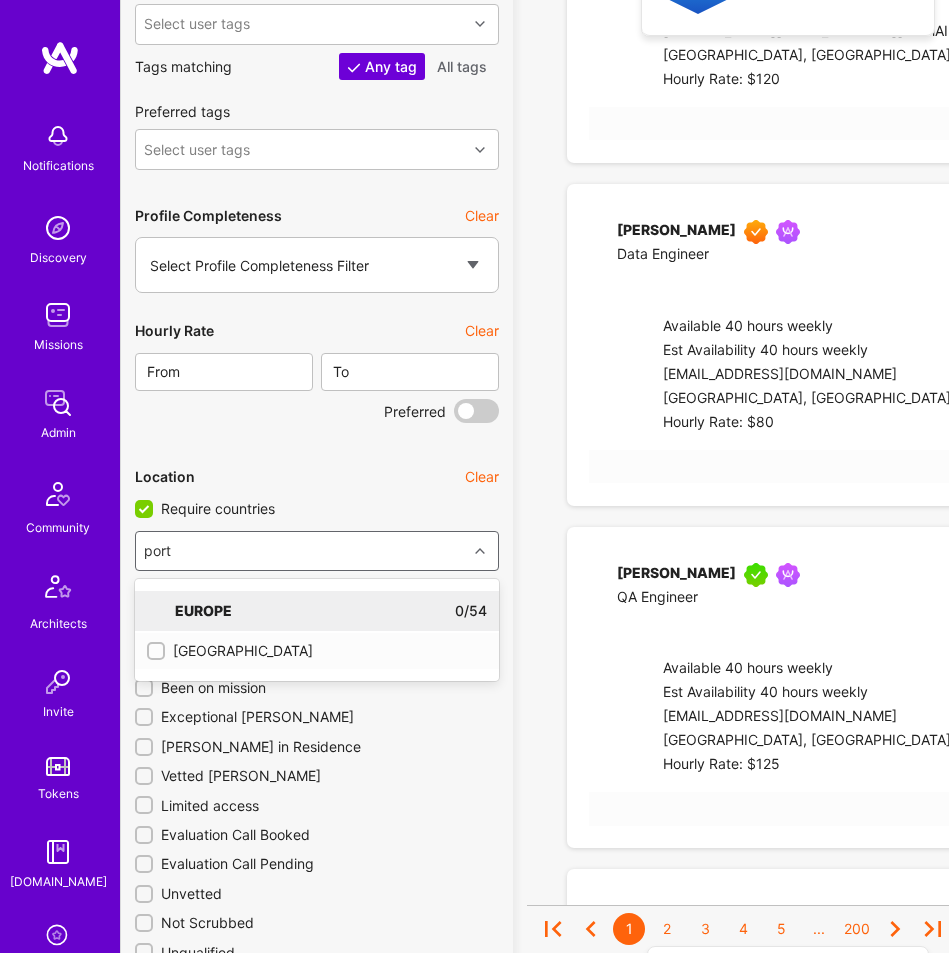 type 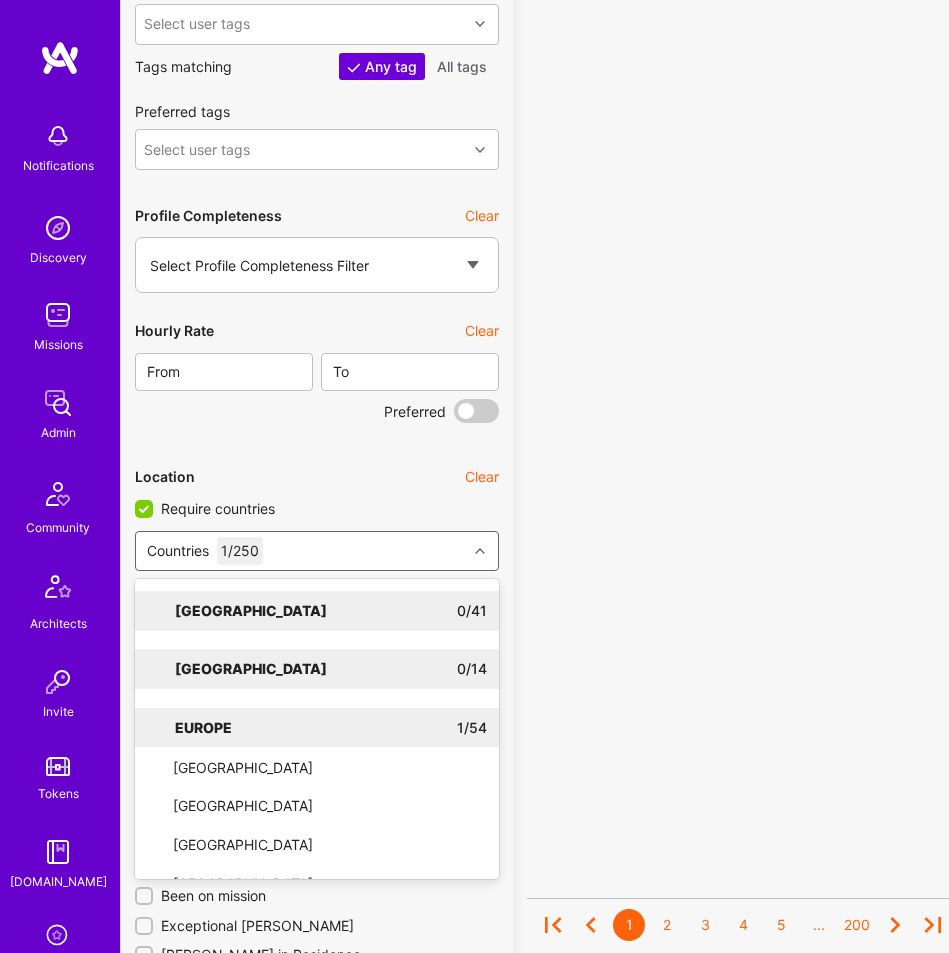 click on "No results found! Sorry, we didn't find any builders that fit your needs. Please update your selected filters or   start again . 1 2 3 4 5 ... 200 1-50 of 10000" at bounding box center [796, 356] 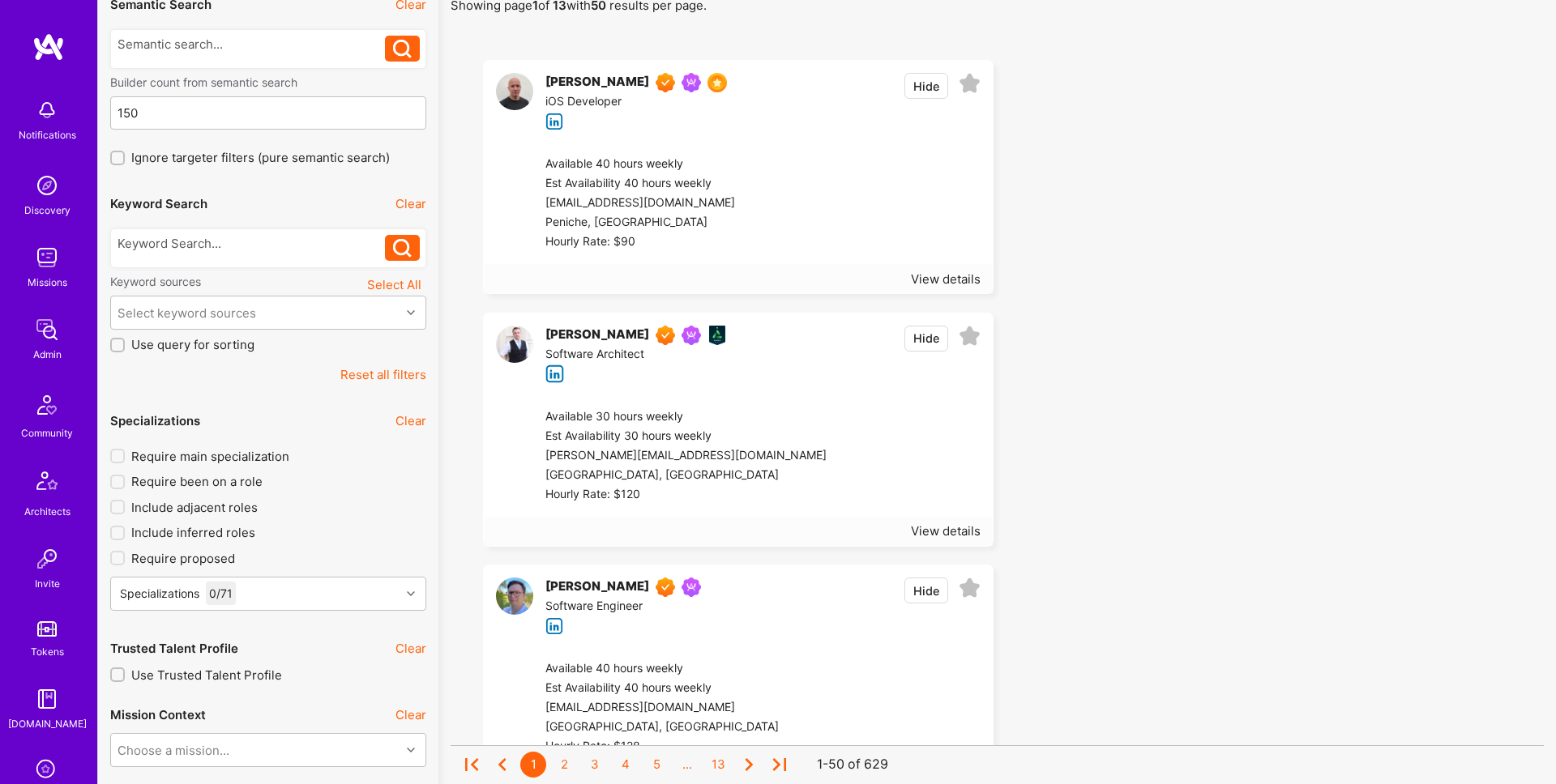 scroll, scrollTop: 254, scrollLeft: 0, axis: vertical 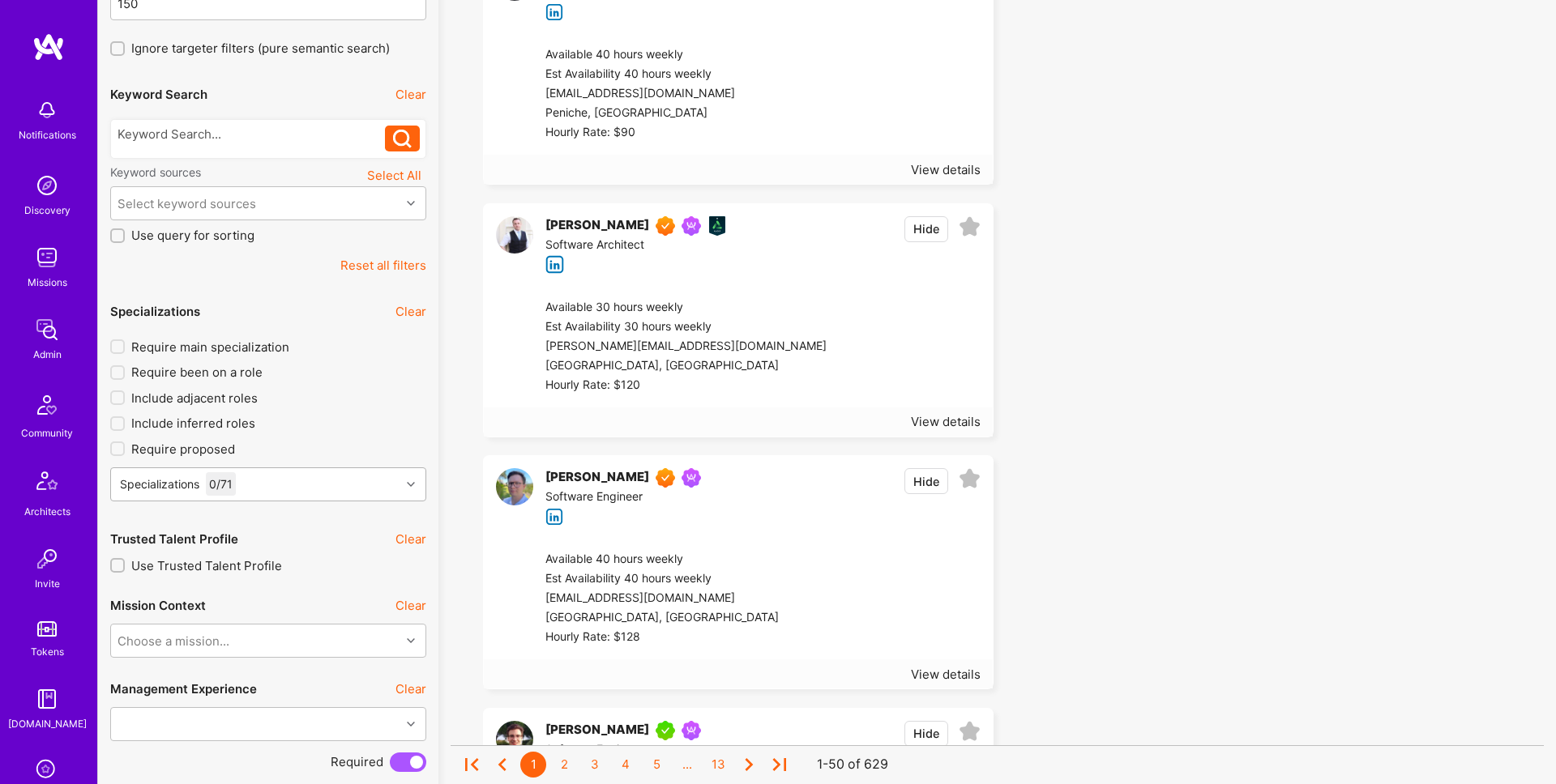 click on "Specializations 0  /  71" at bounding box center (255, 484) 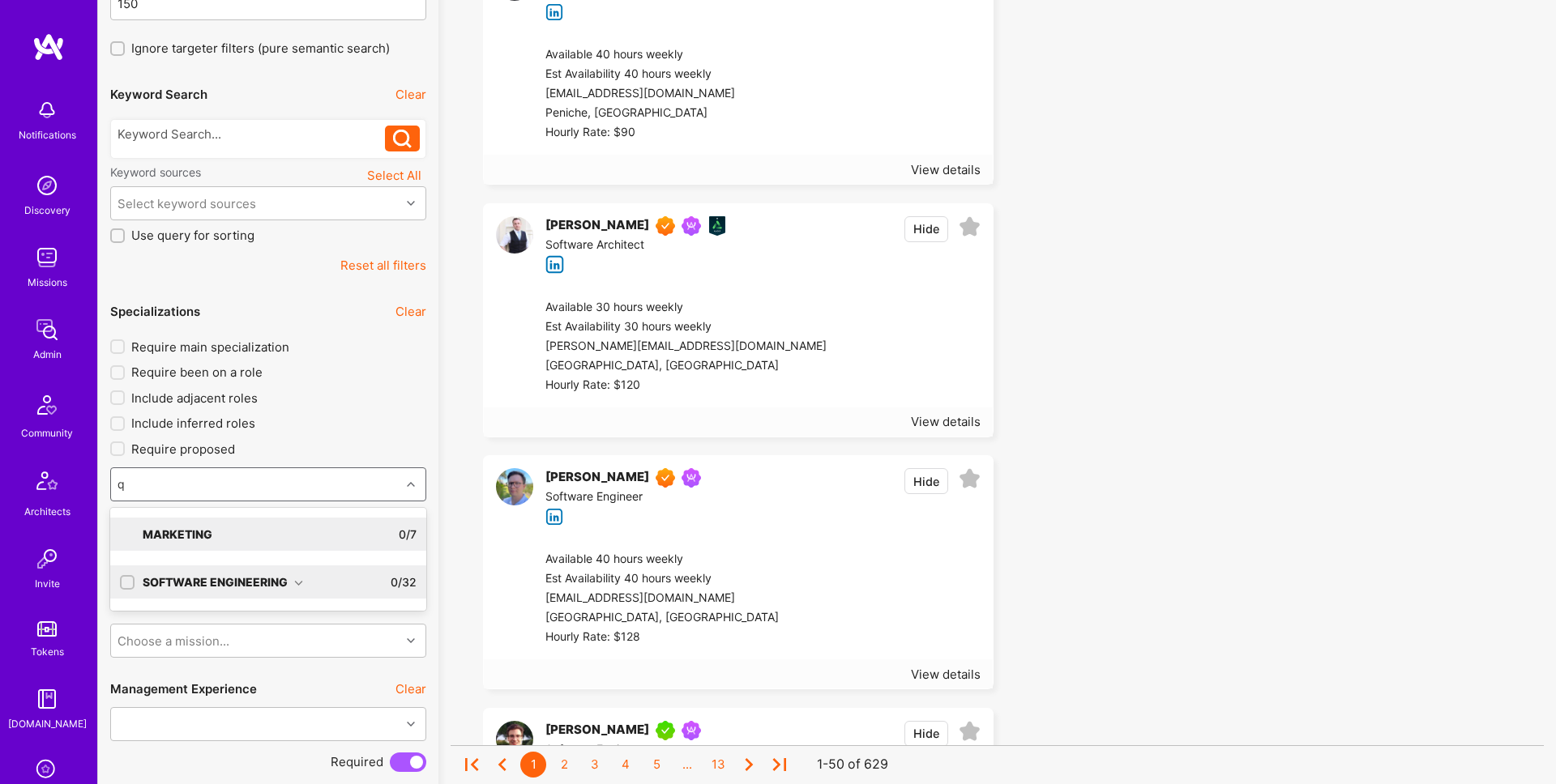 type on "qa" 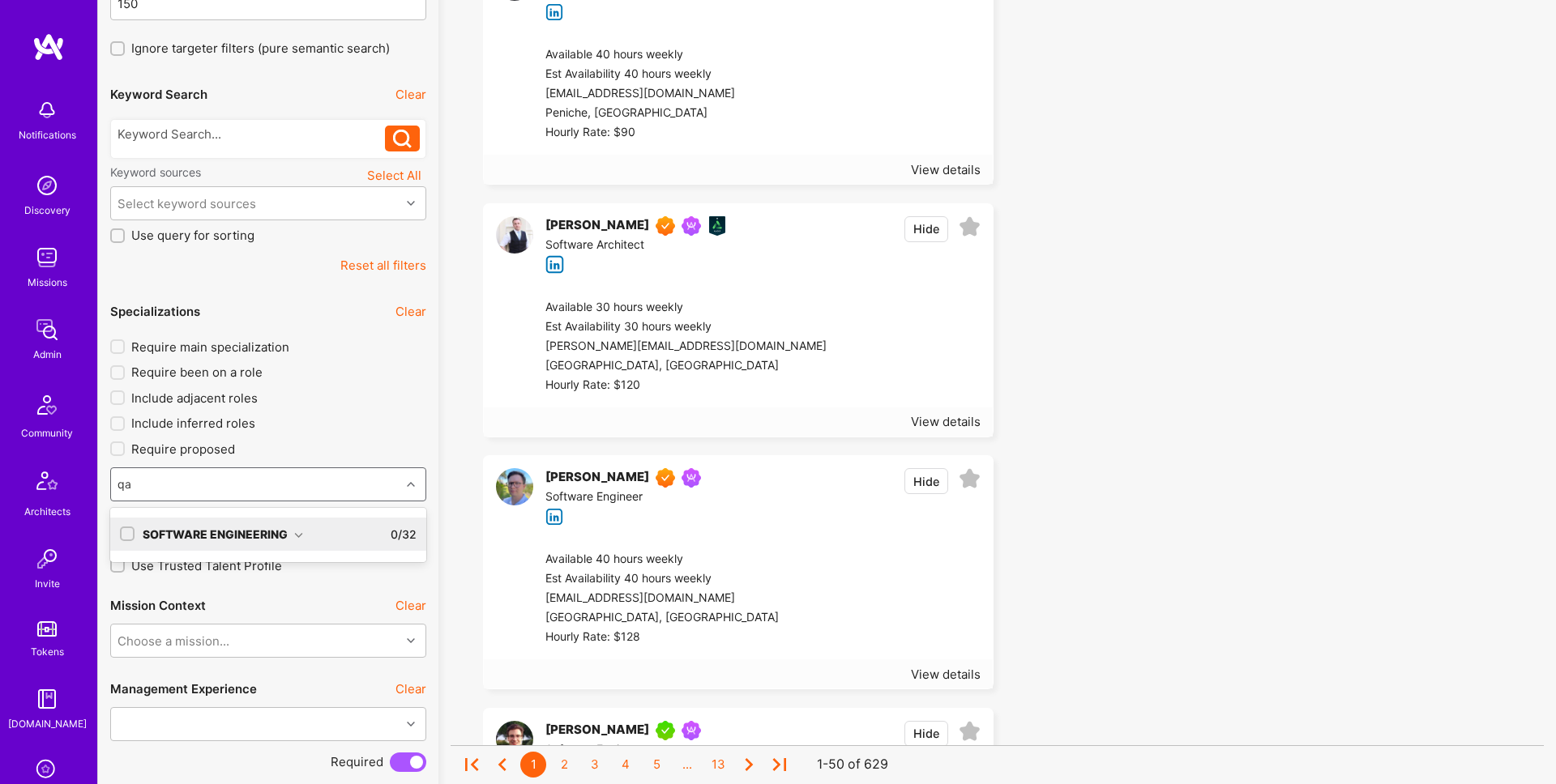 click on "Software Engineering" at bounding box center (223, 534) 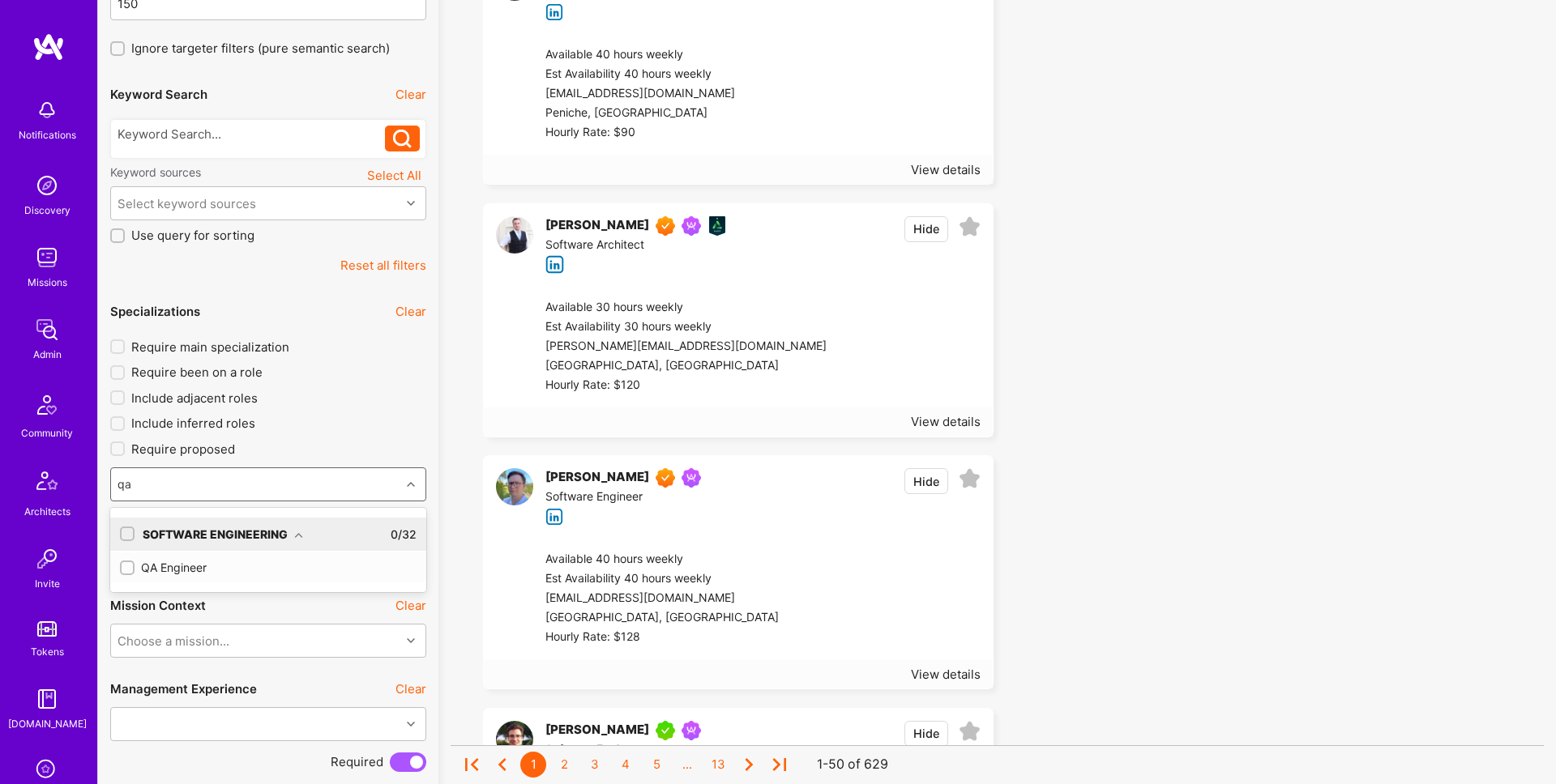 click on "QA Engineer" at bounding box center [268, 567] 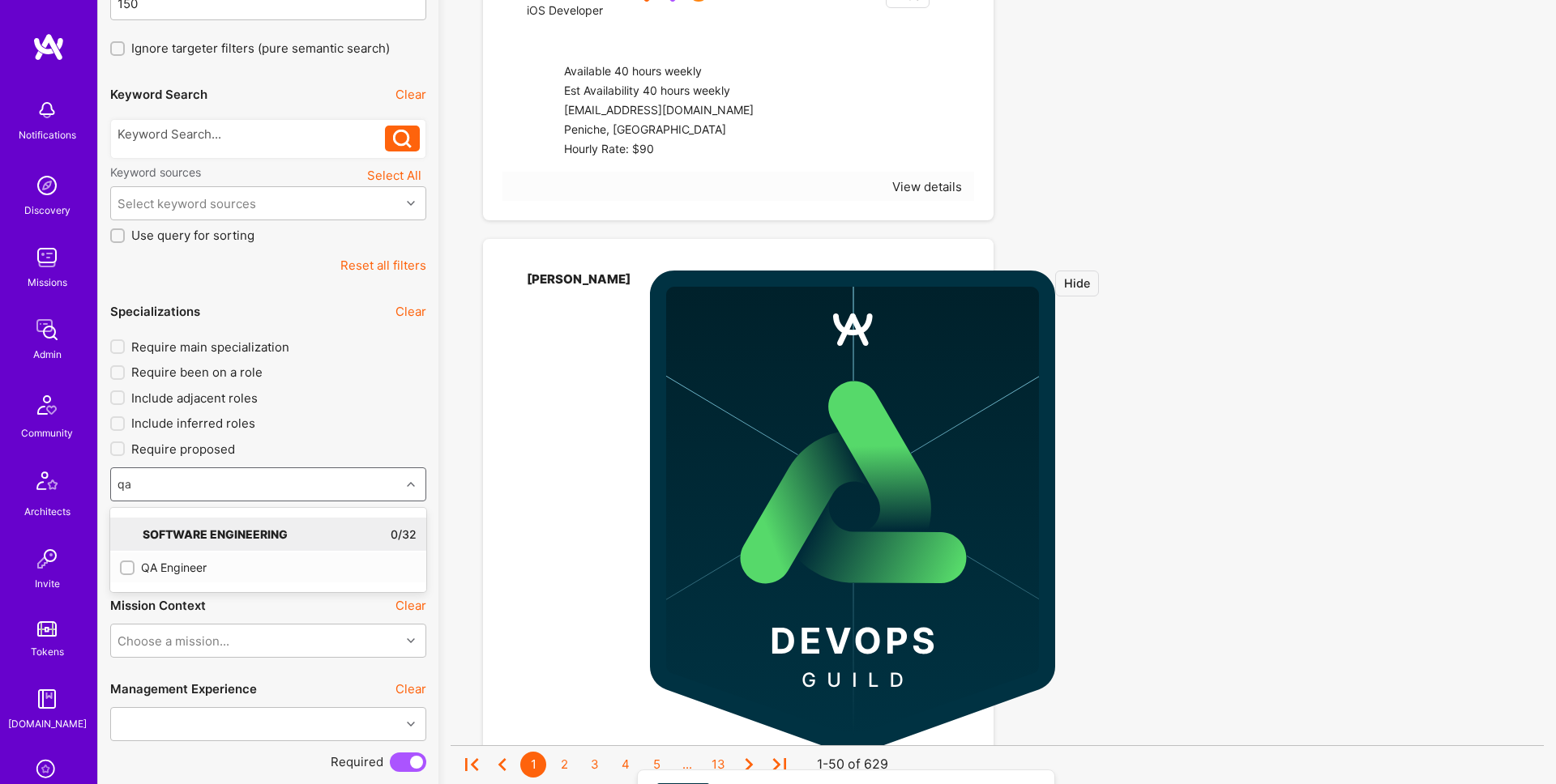 type 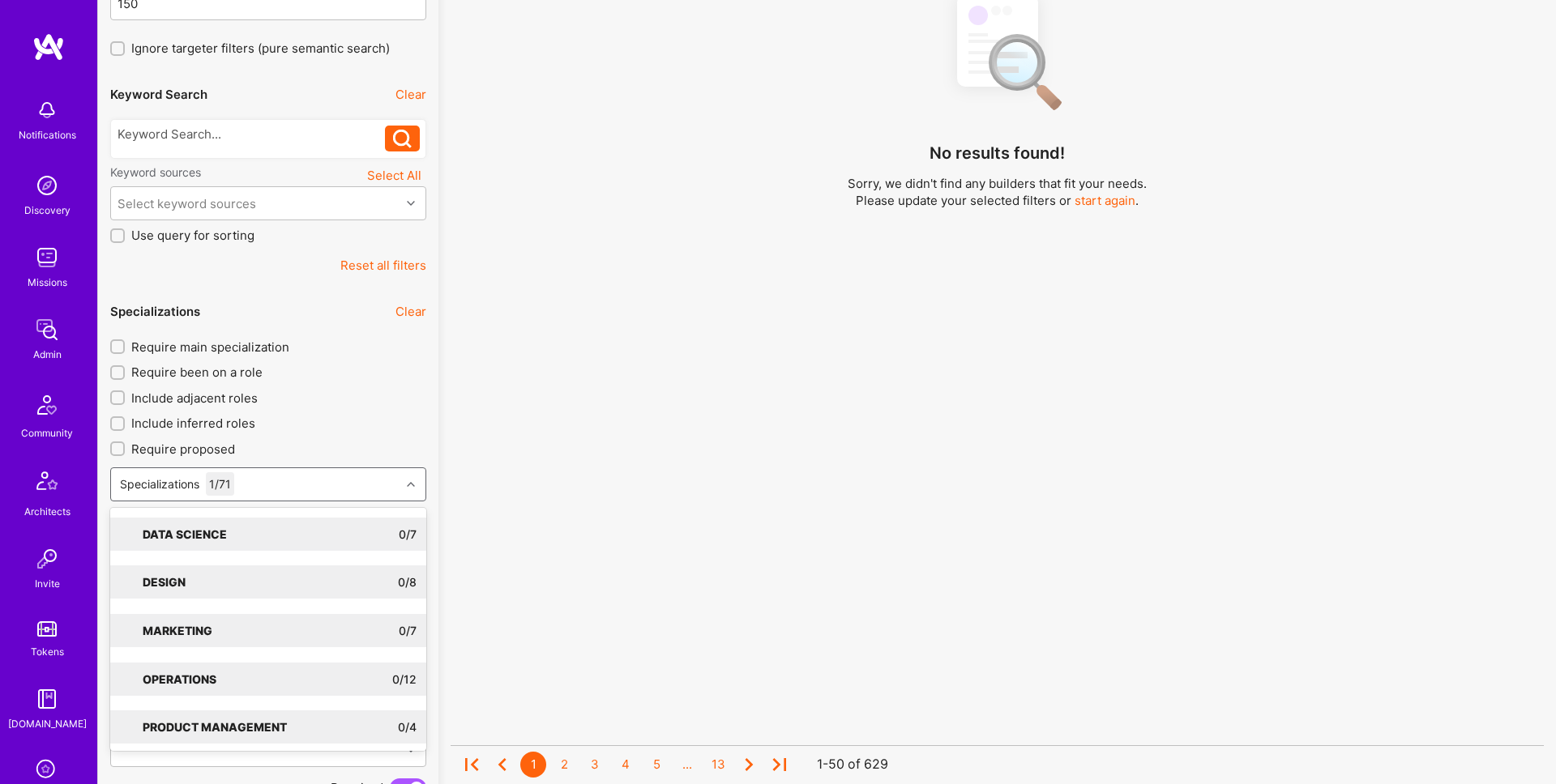 click on "No results found! Sorry, we didn't find any builders that fit your needs. Please update your selected filters or   start again ." at bounding box center (997, 293) 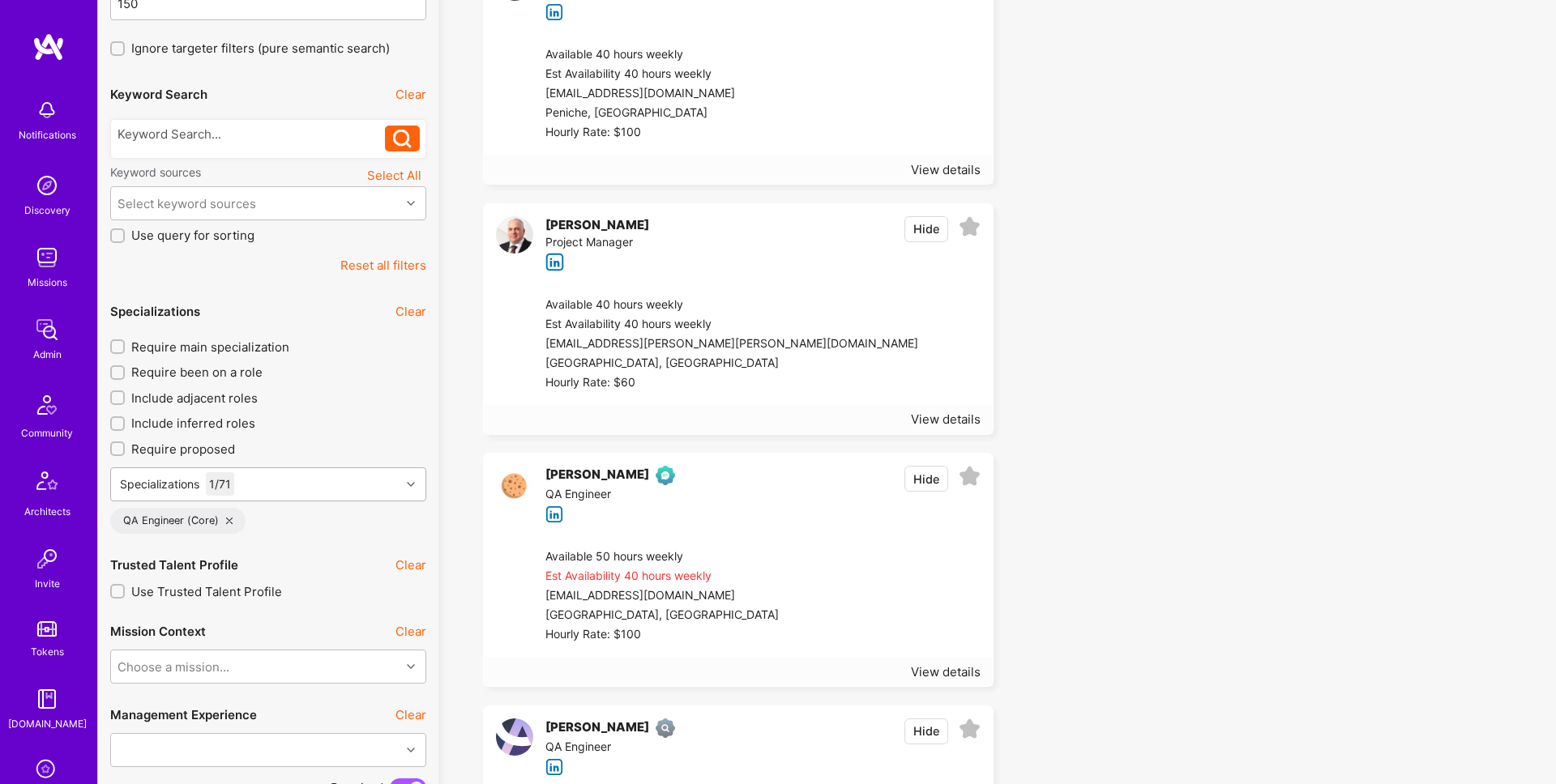 click on "Specializations 1  /  71" at bounding box center [255, 484] 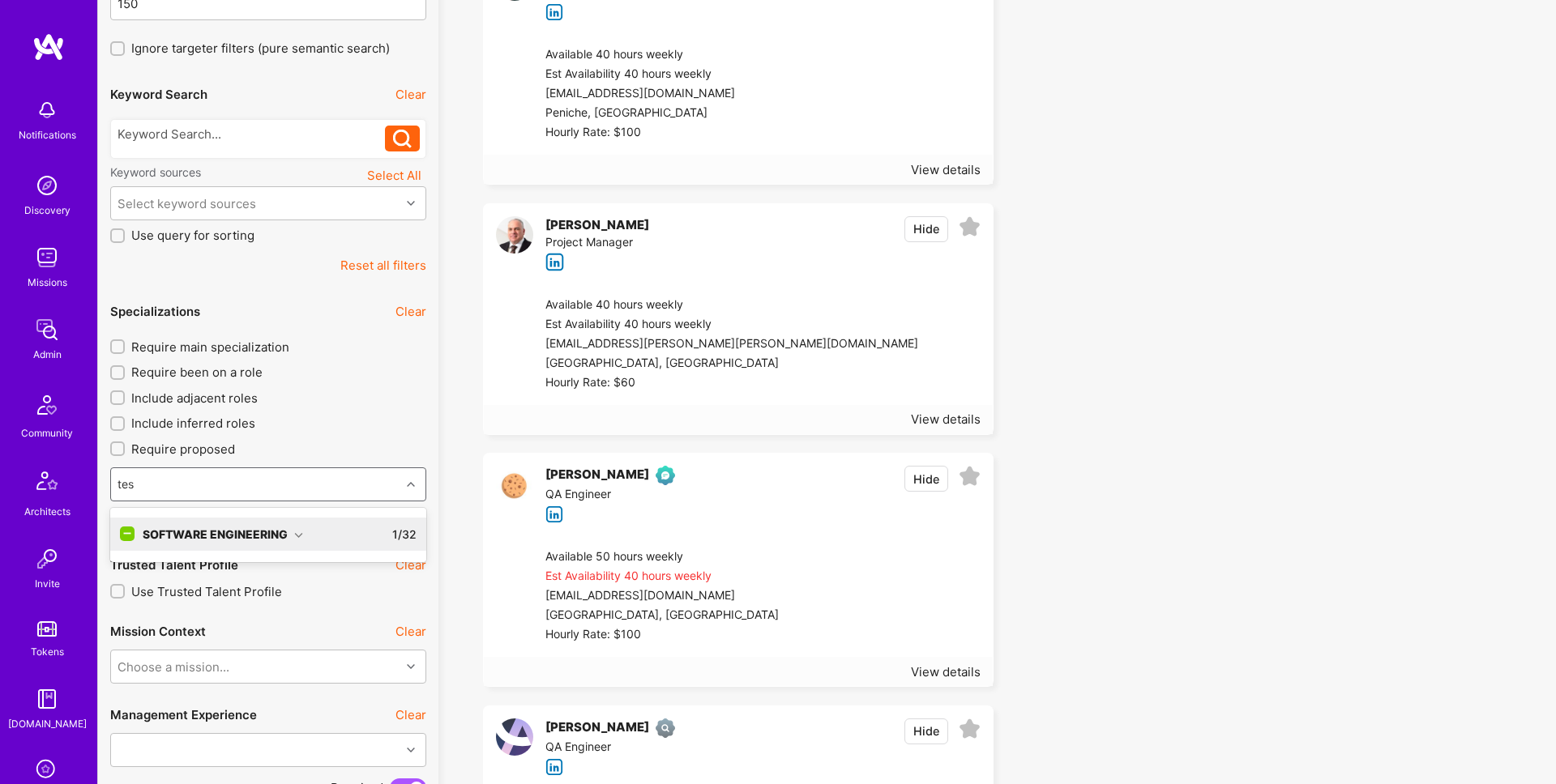 type on "test" 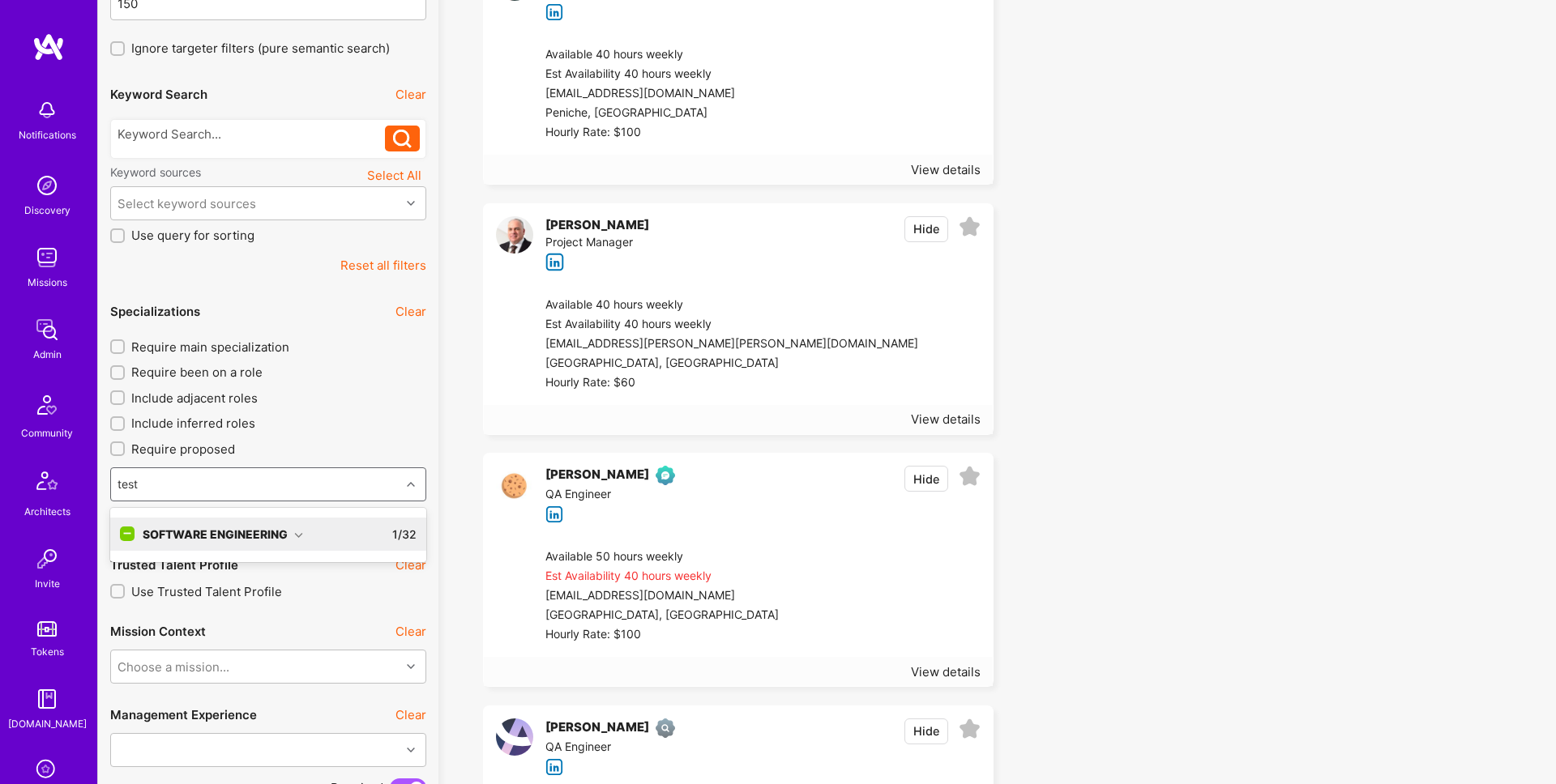 click at bounding box center [298, 535] 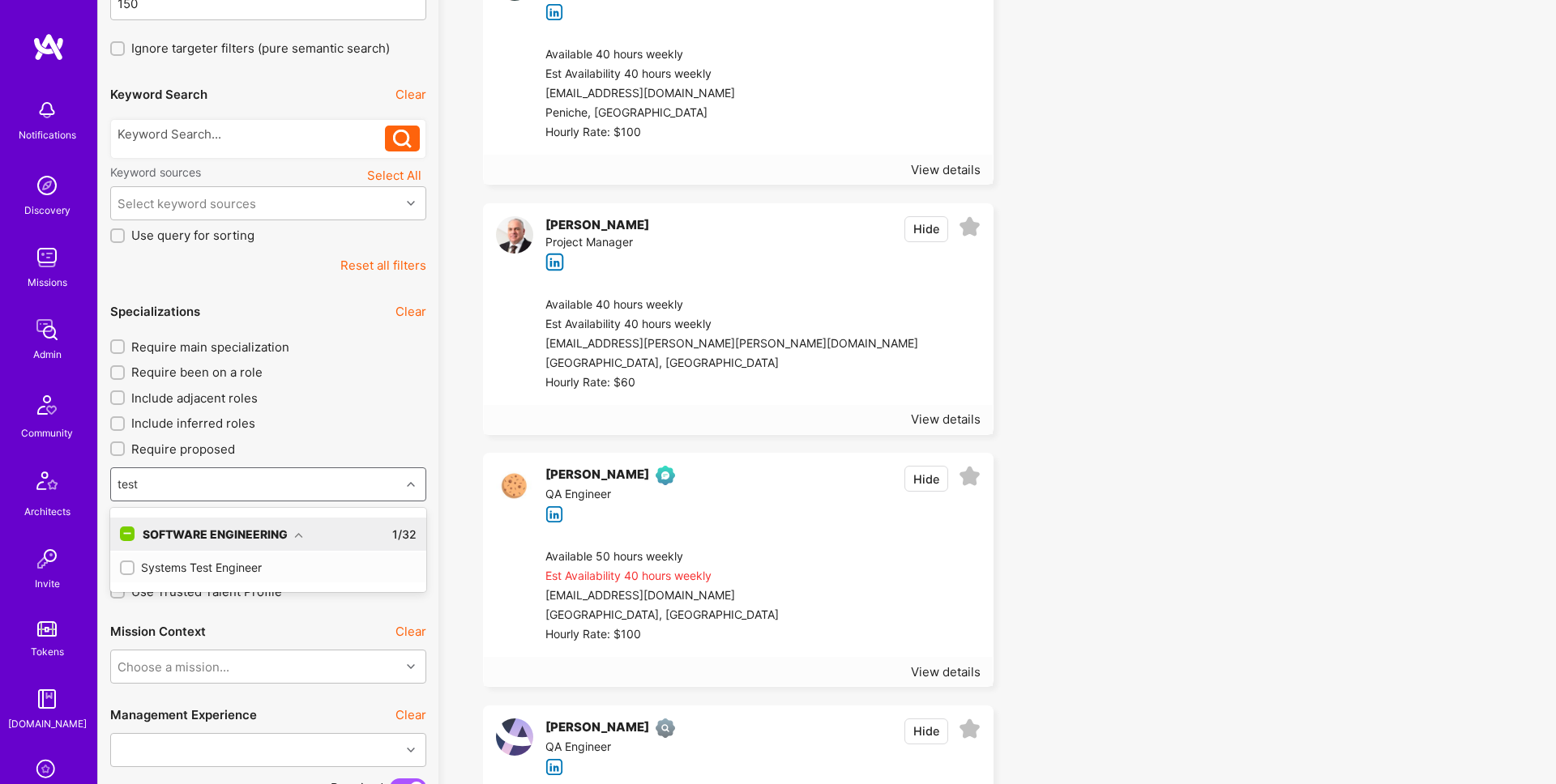 click on "Systems Test Engineer" at bounding box center [268, 567] 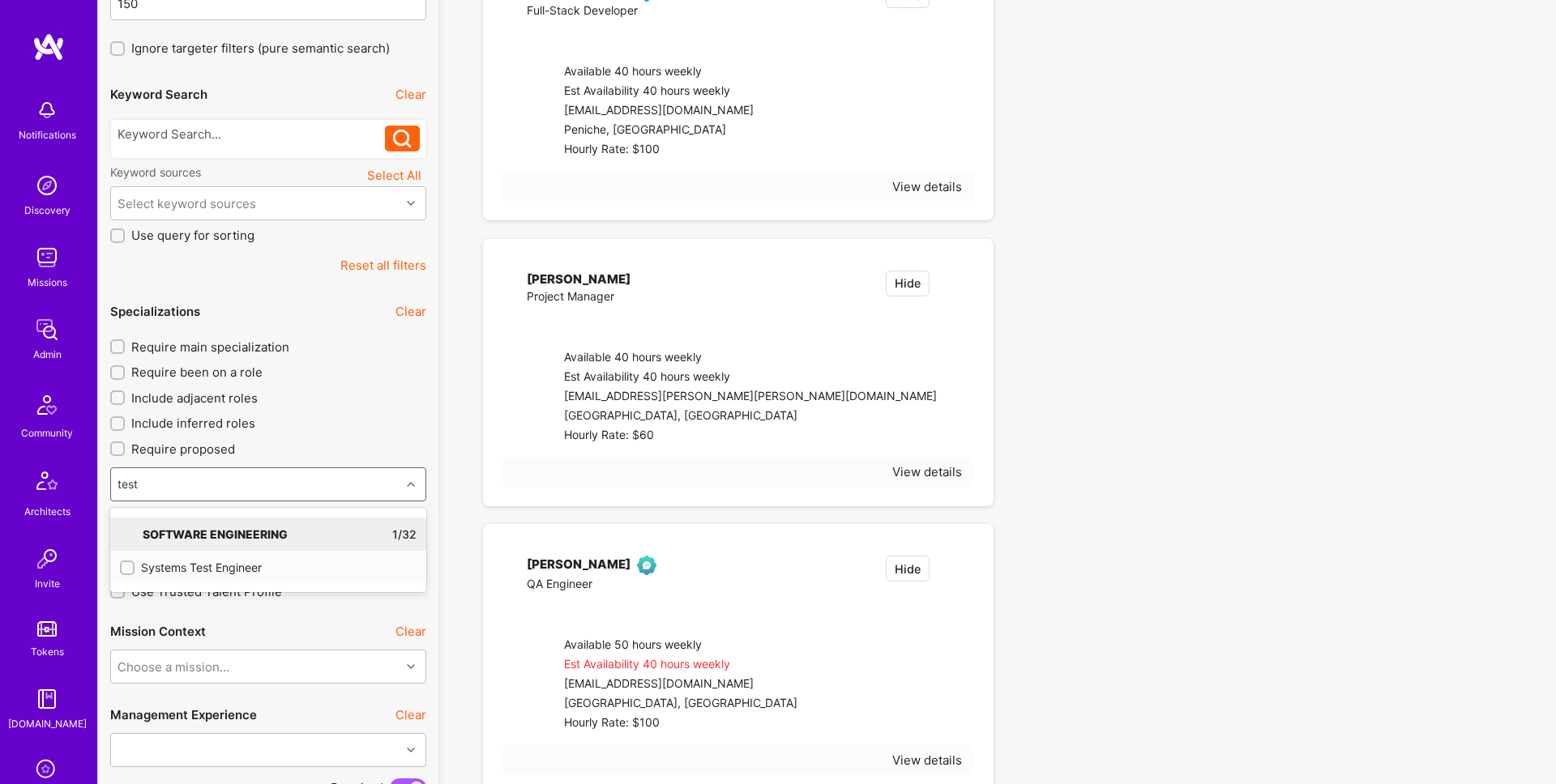 type 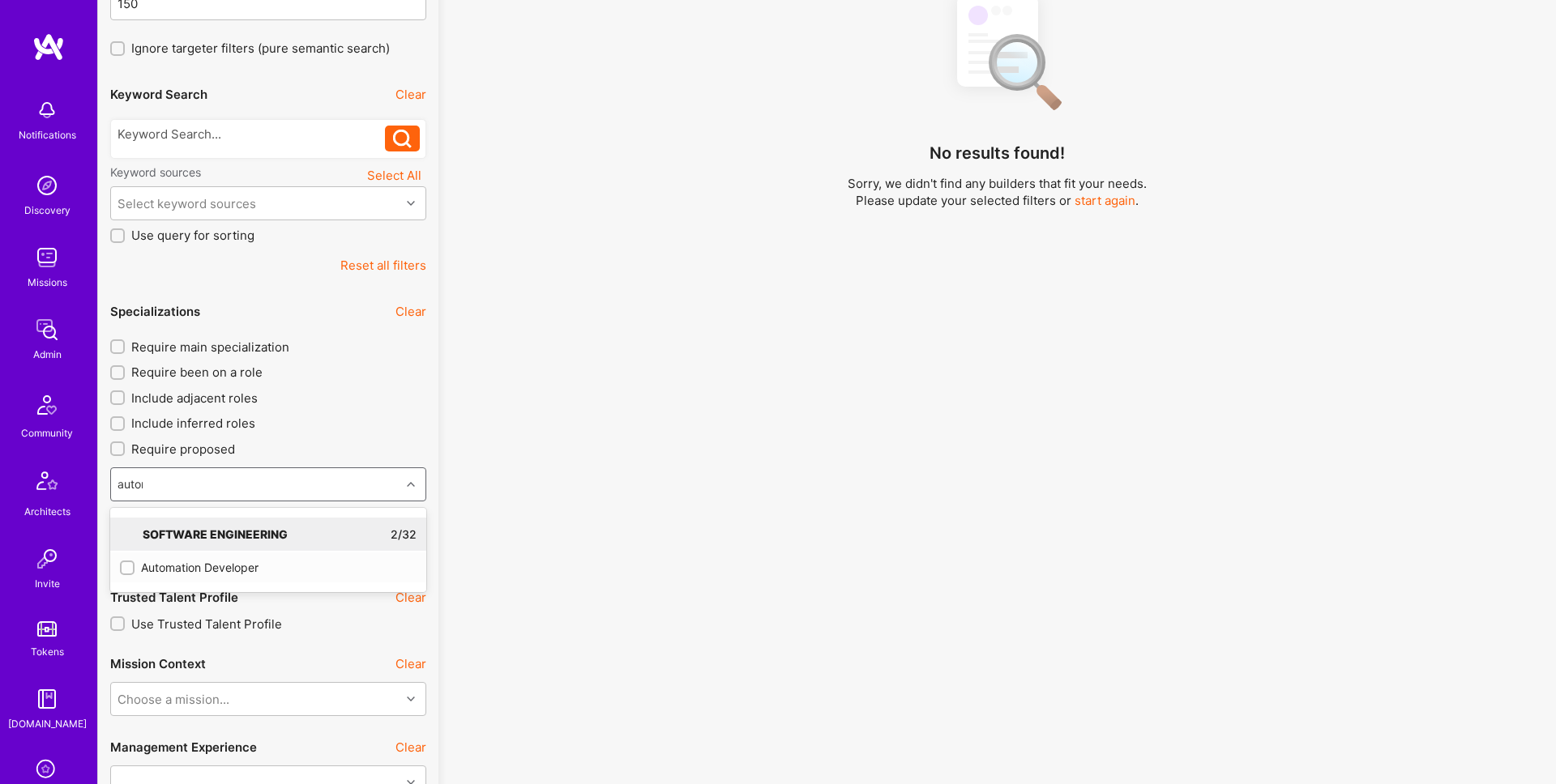 type on "automa" 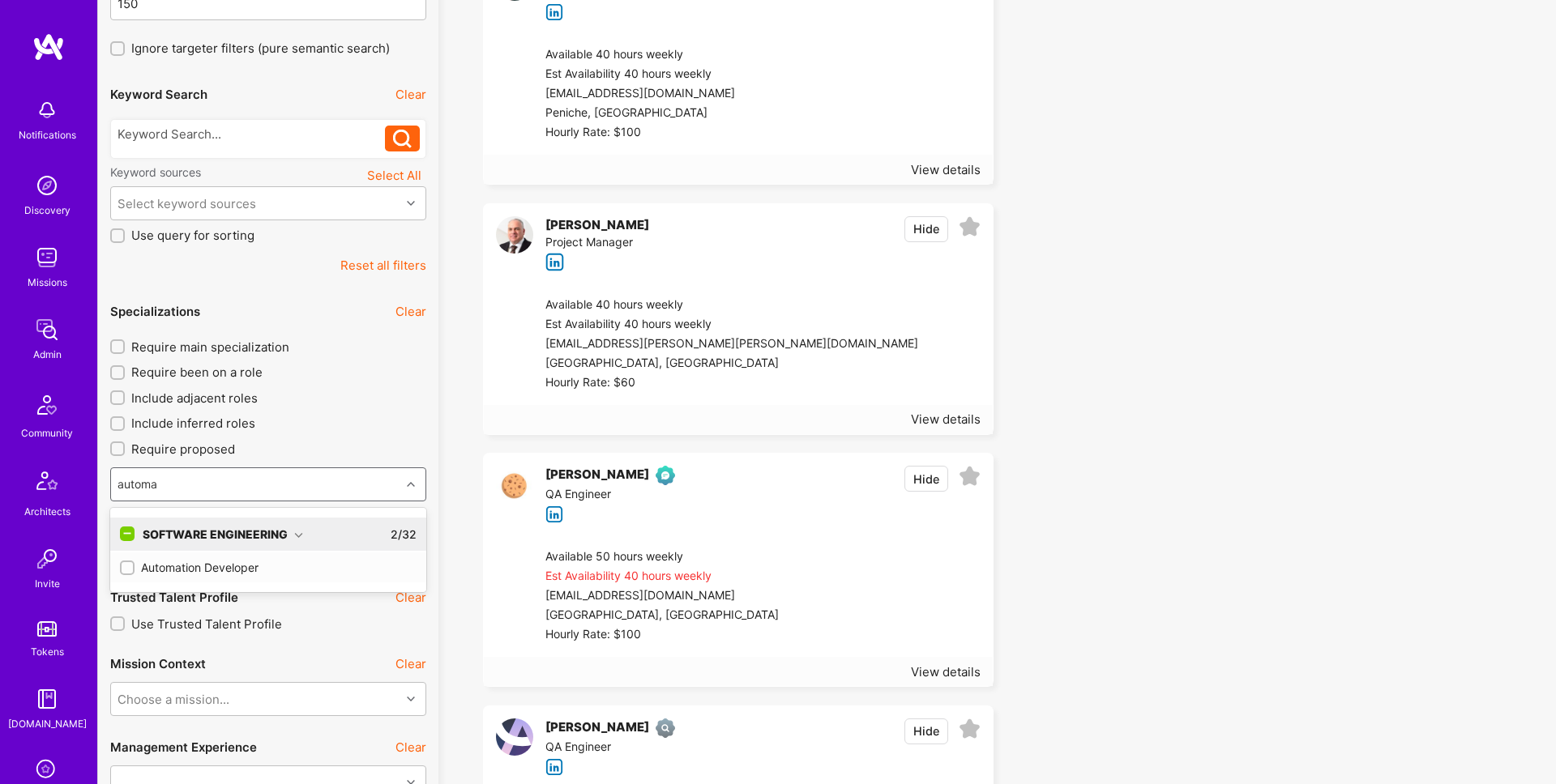 click on "Automation Developer" at bounding box center [268, 567] 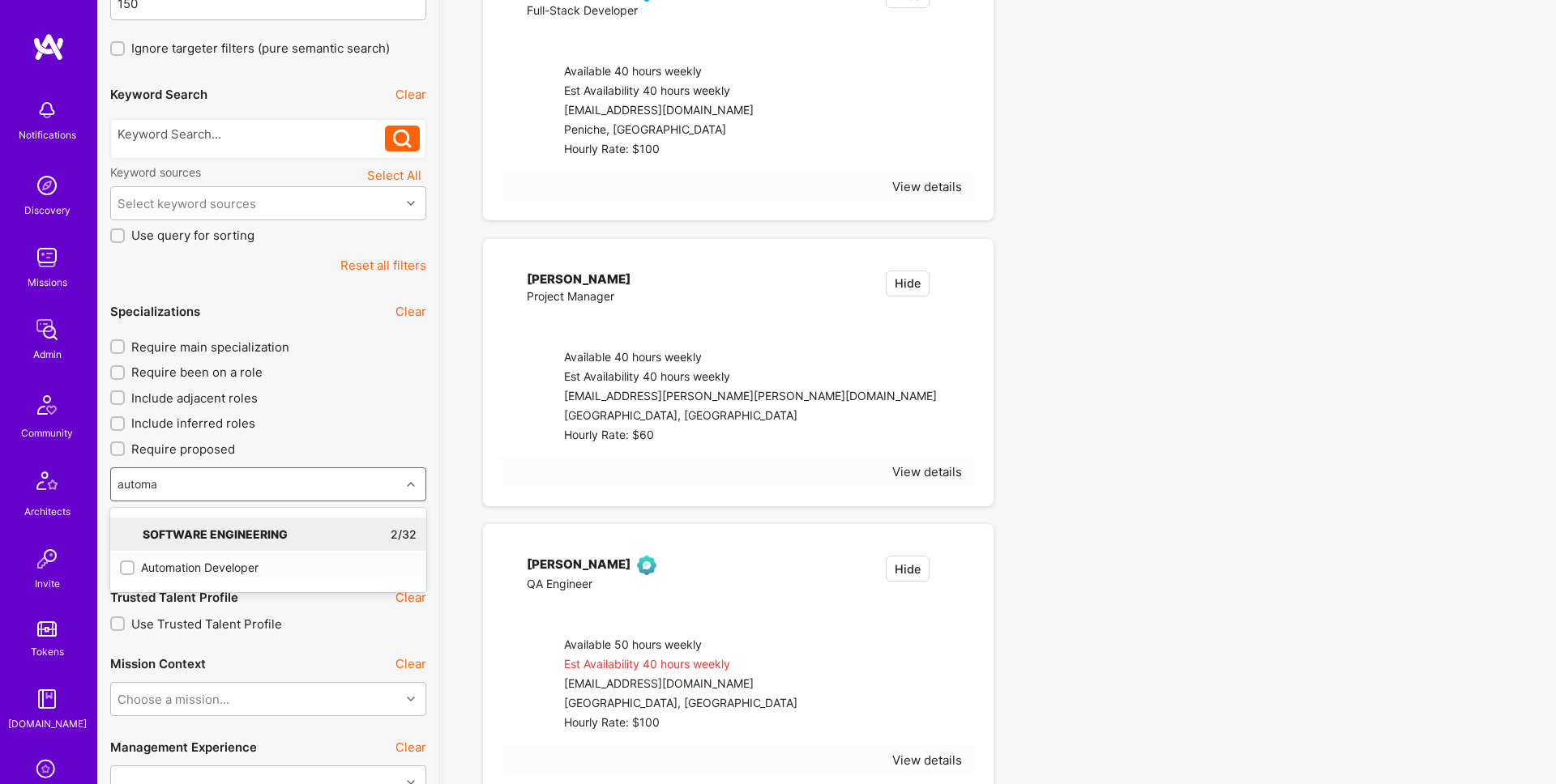 type 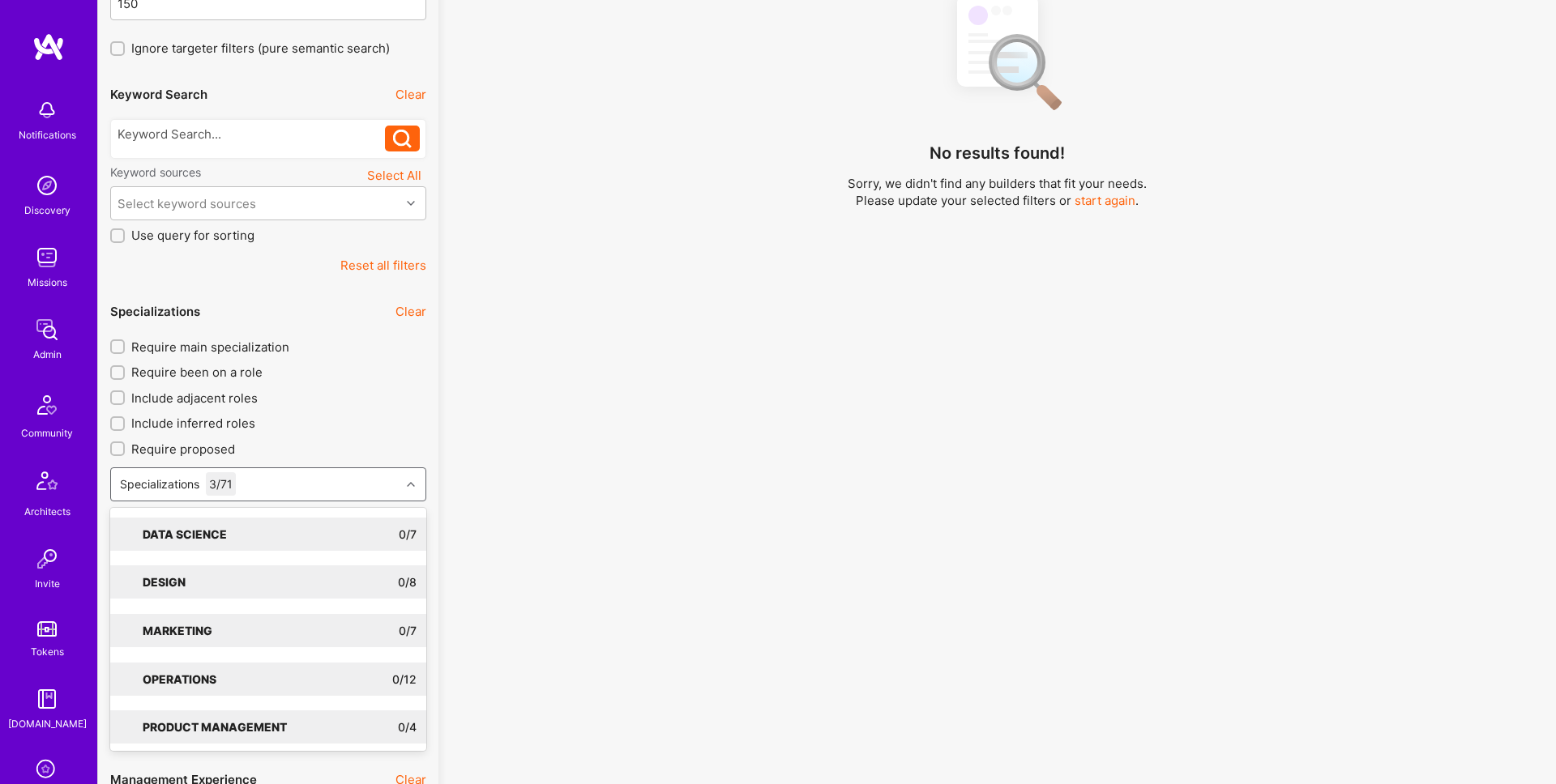 click on "No results found! Sorry, we didn't find any builders that fit your needs. Please update your selected filters or   start again ." at bounding box center (997, 293) 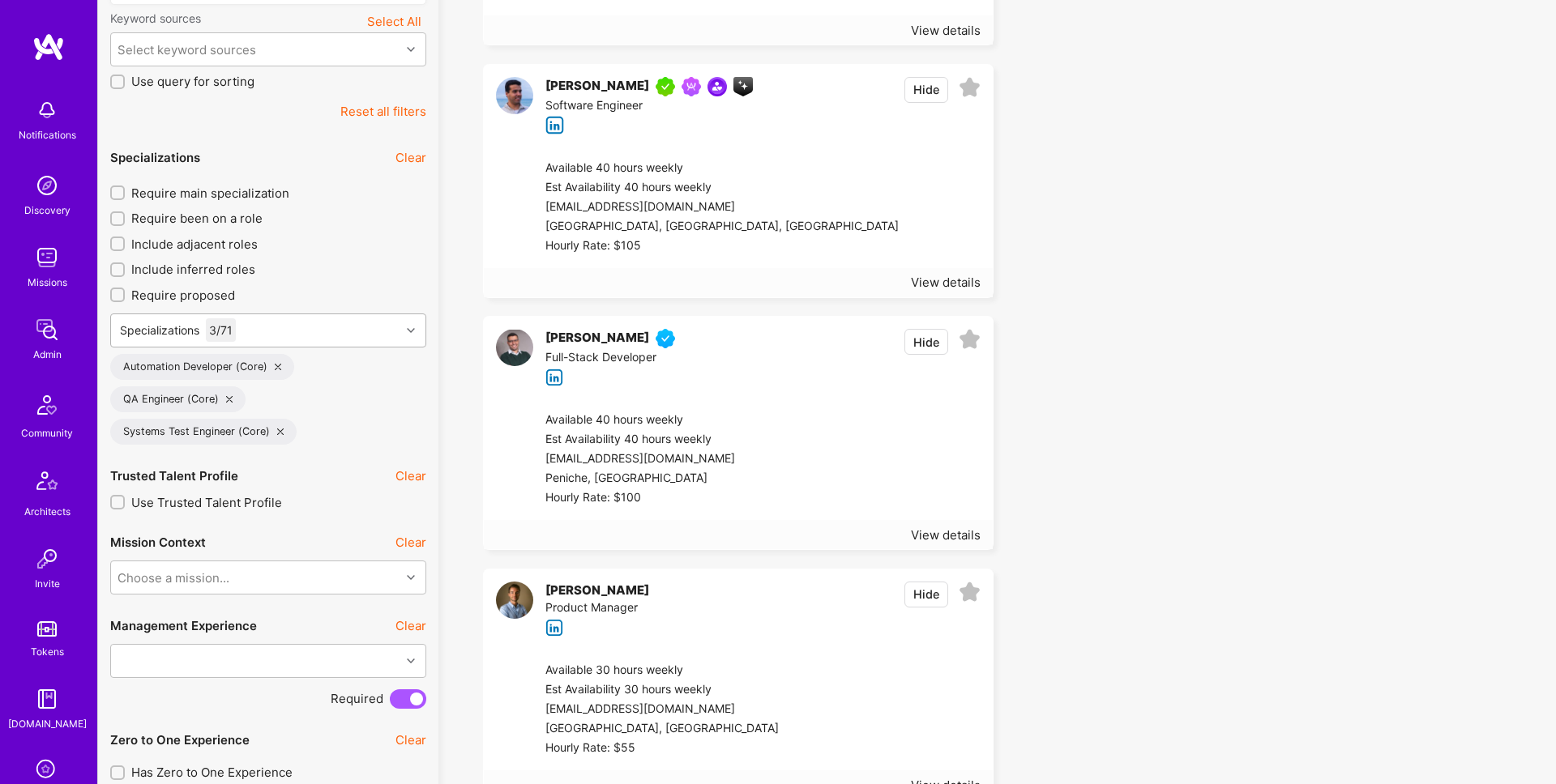scroll, scrollTop: 360, scrollLeft: 0, axis: vertical 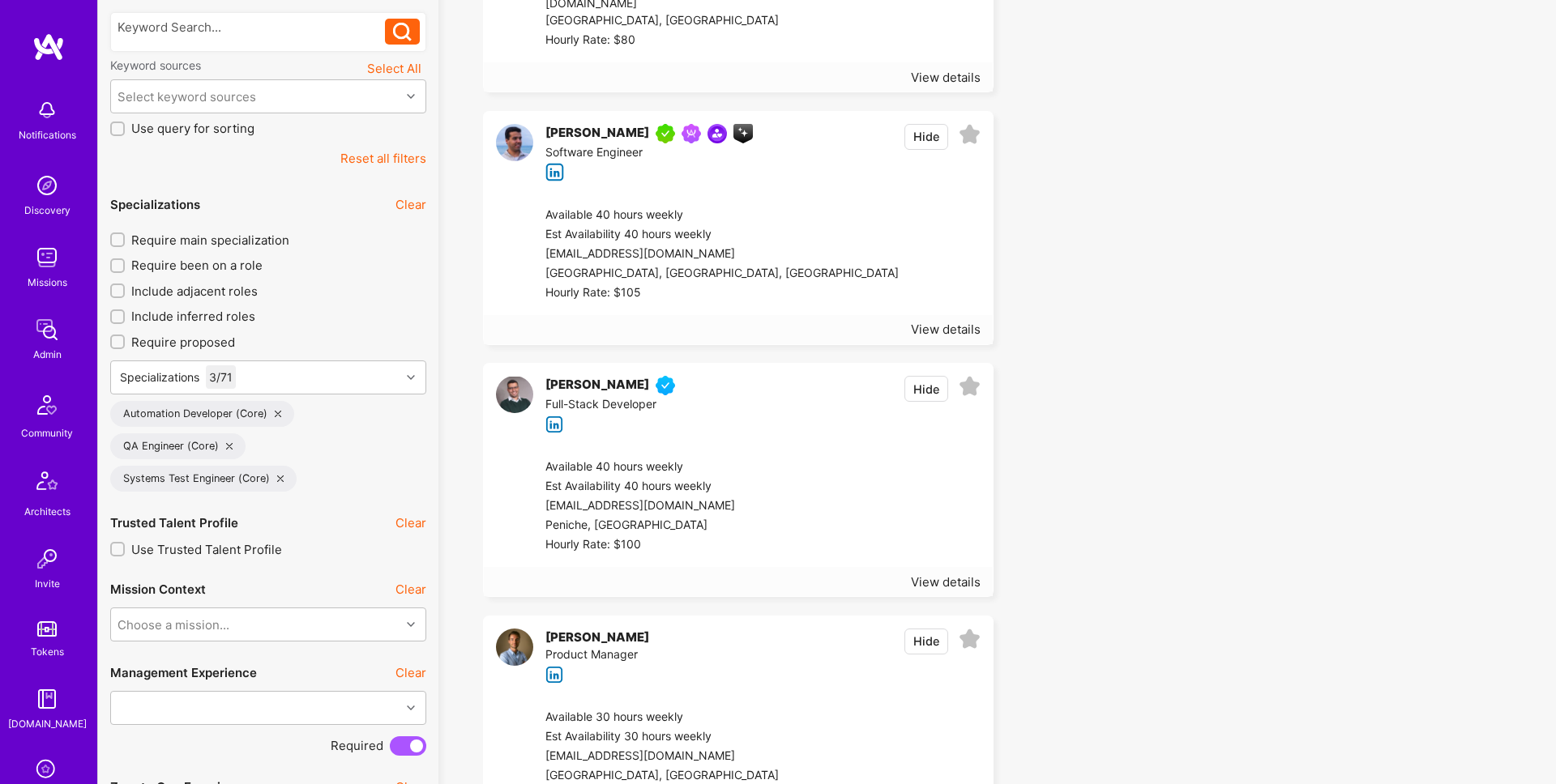 click on "Require main specialization" at bounding box center (210, 240) 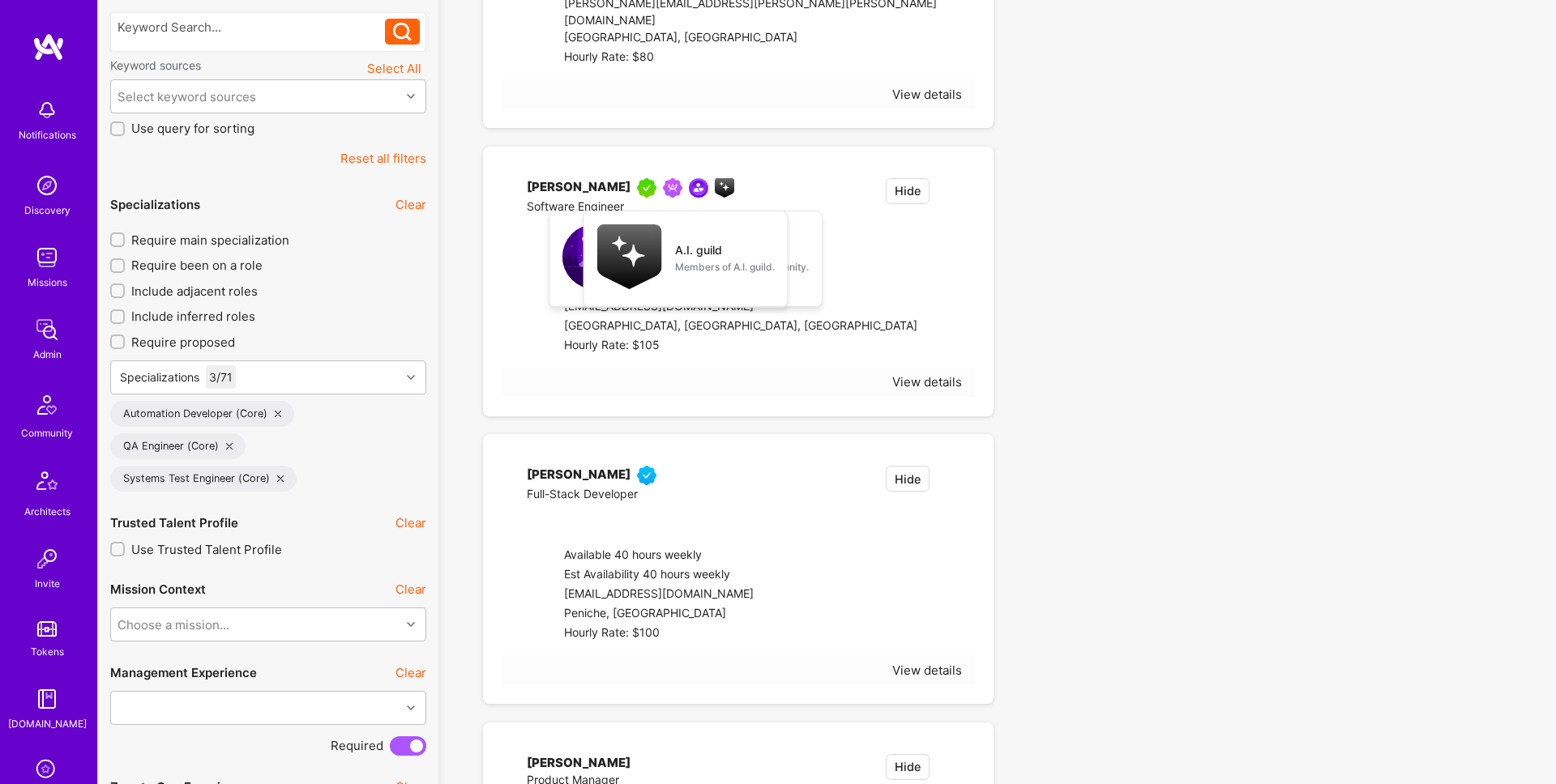 checkbox on "true" 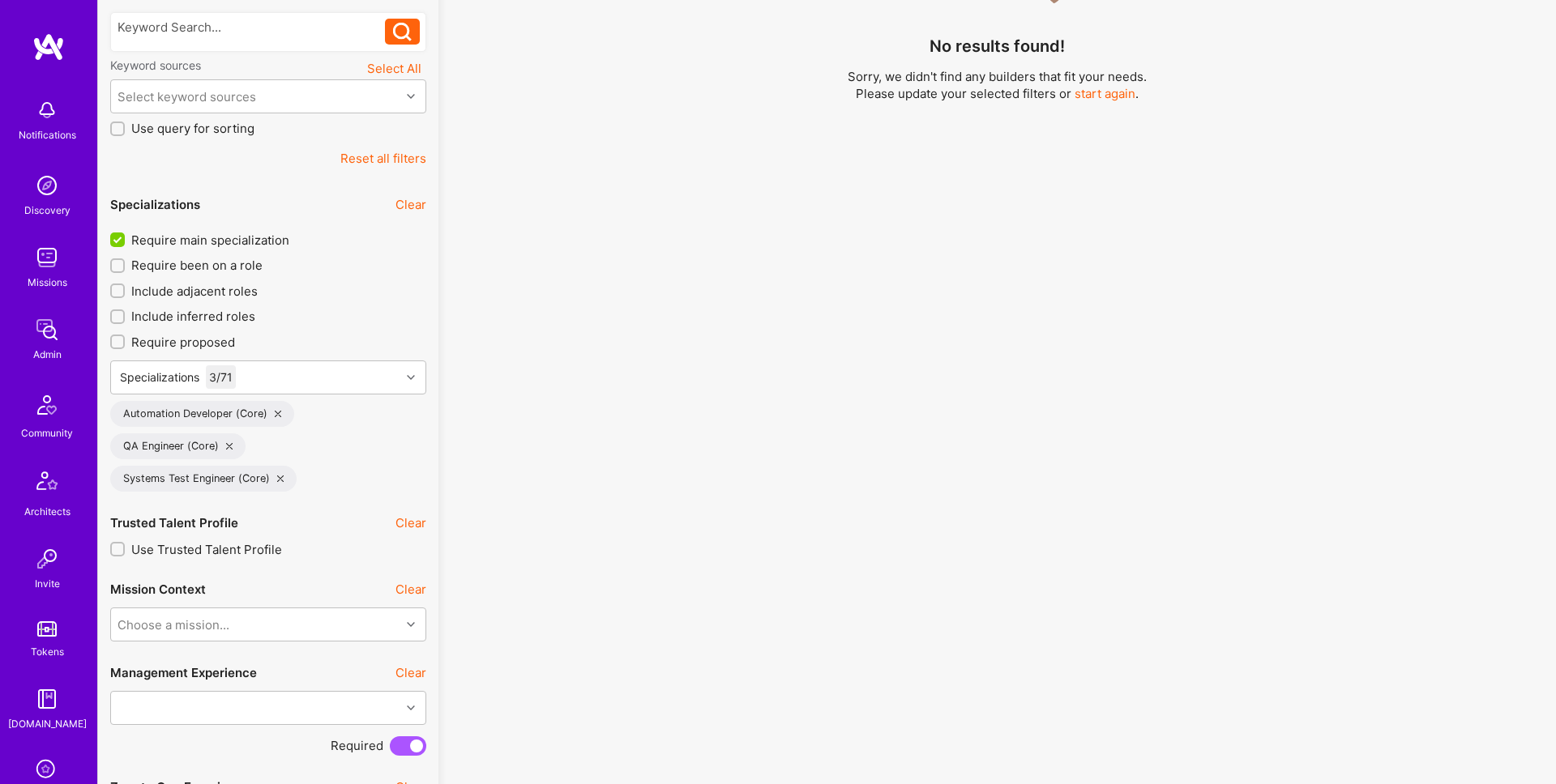 scroll, scrollTop: 0, scrollLeft: 0, axis: both 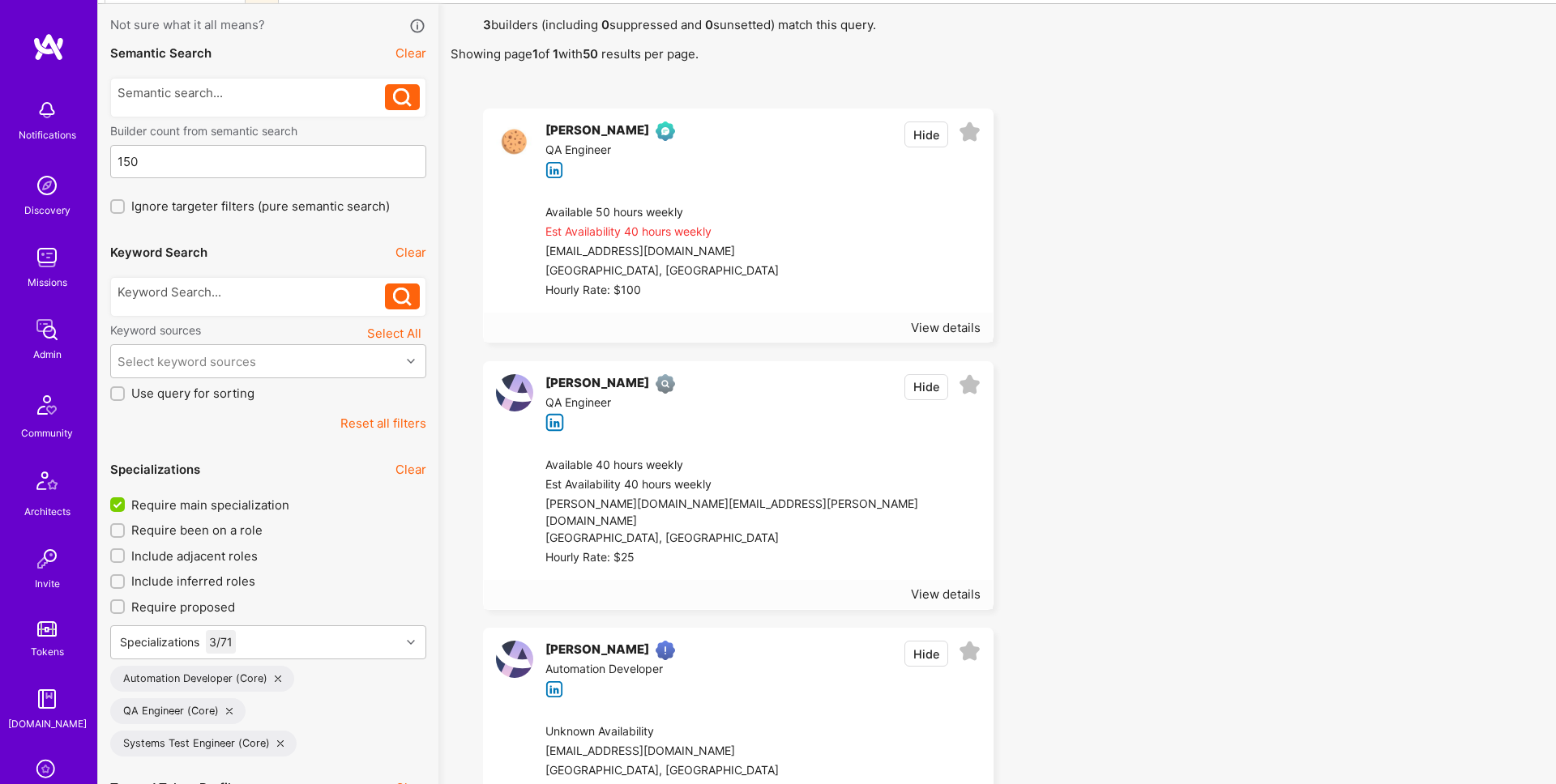 click at bounding box center [879, 252] 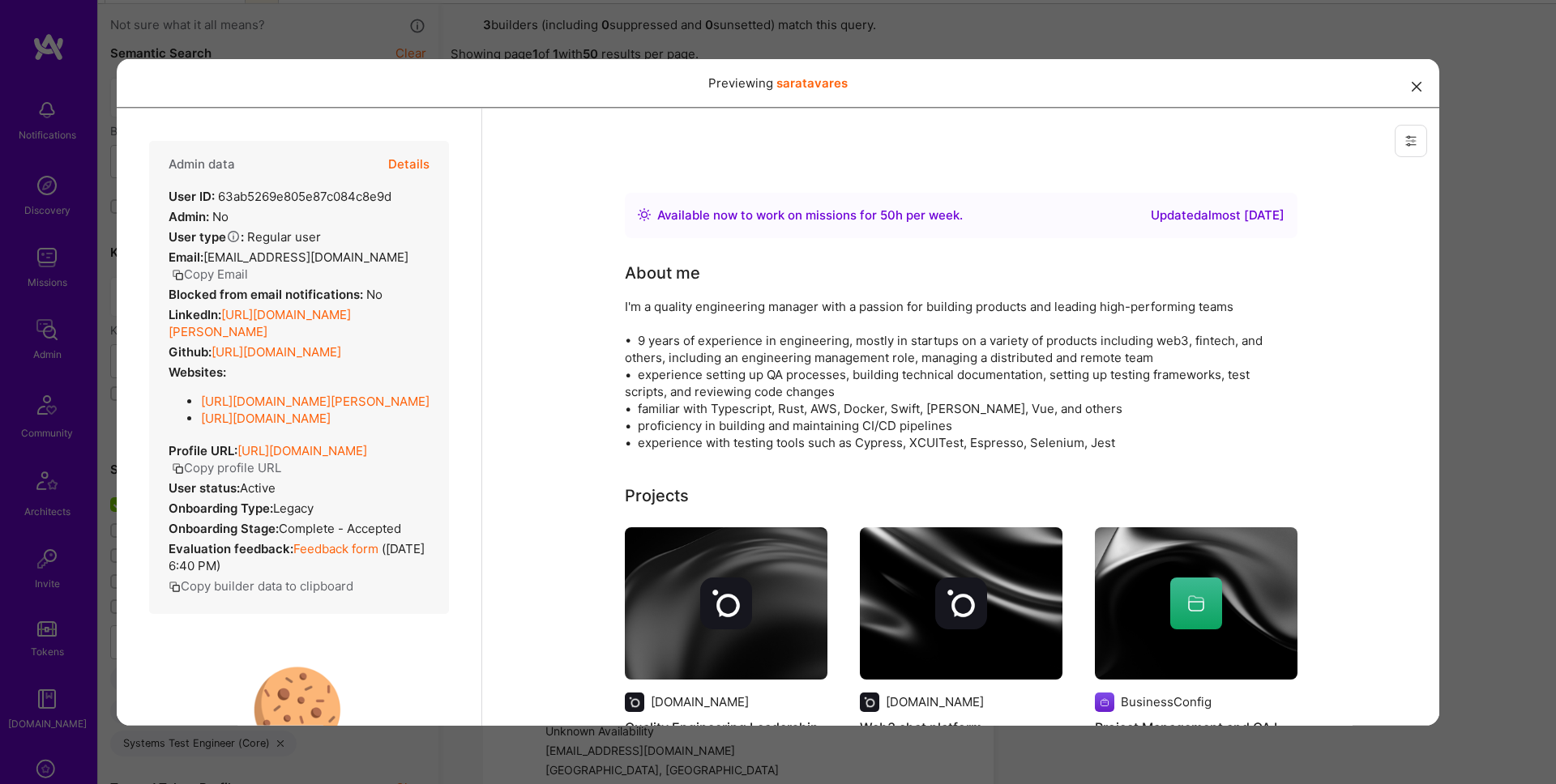 scroll, scrollTop: 0, scrollLeft: 0, axis: both 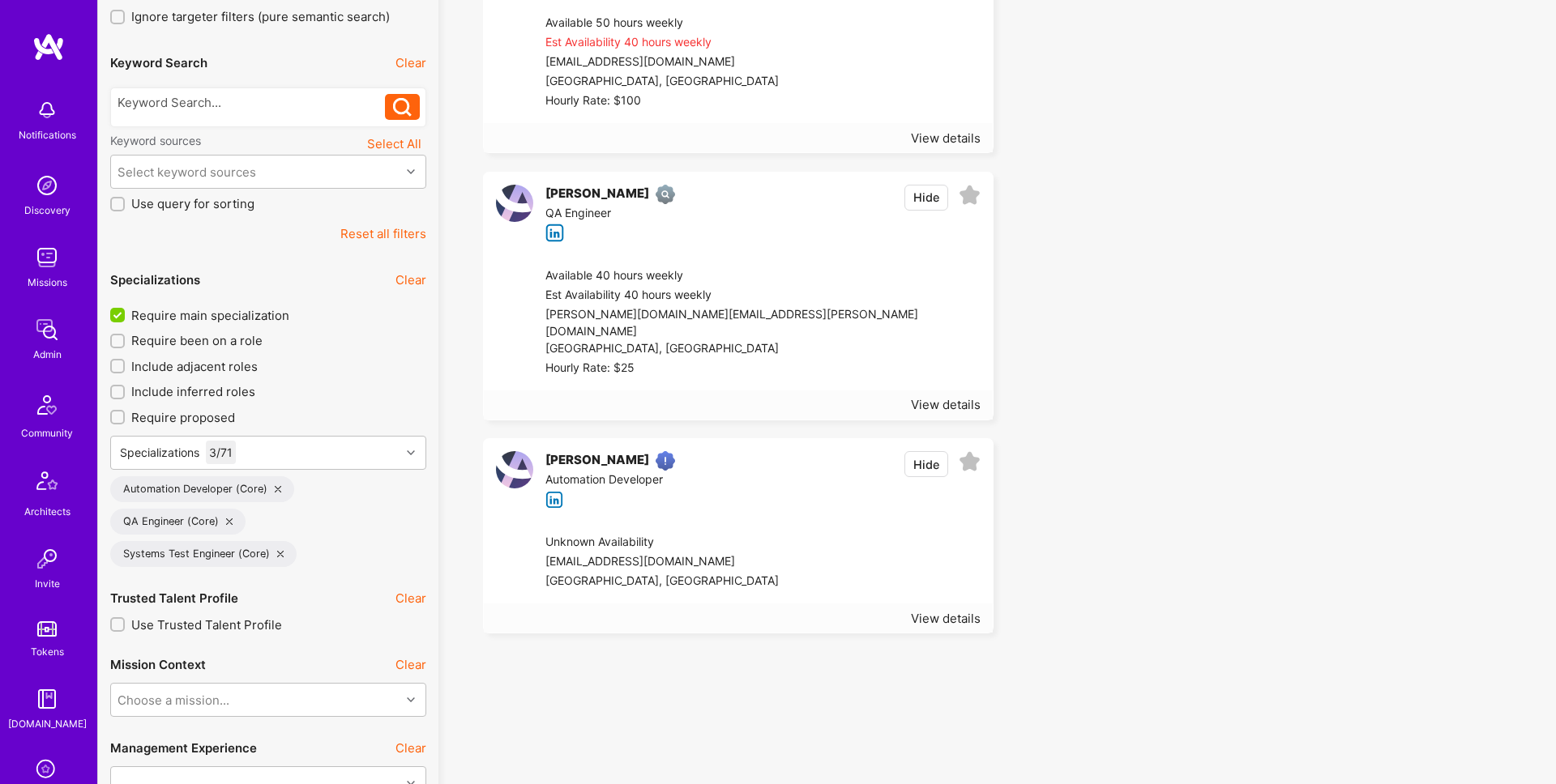 click on "[PERSON_NAME] Automation Developer     Hide" at bounding box center (738, 479) 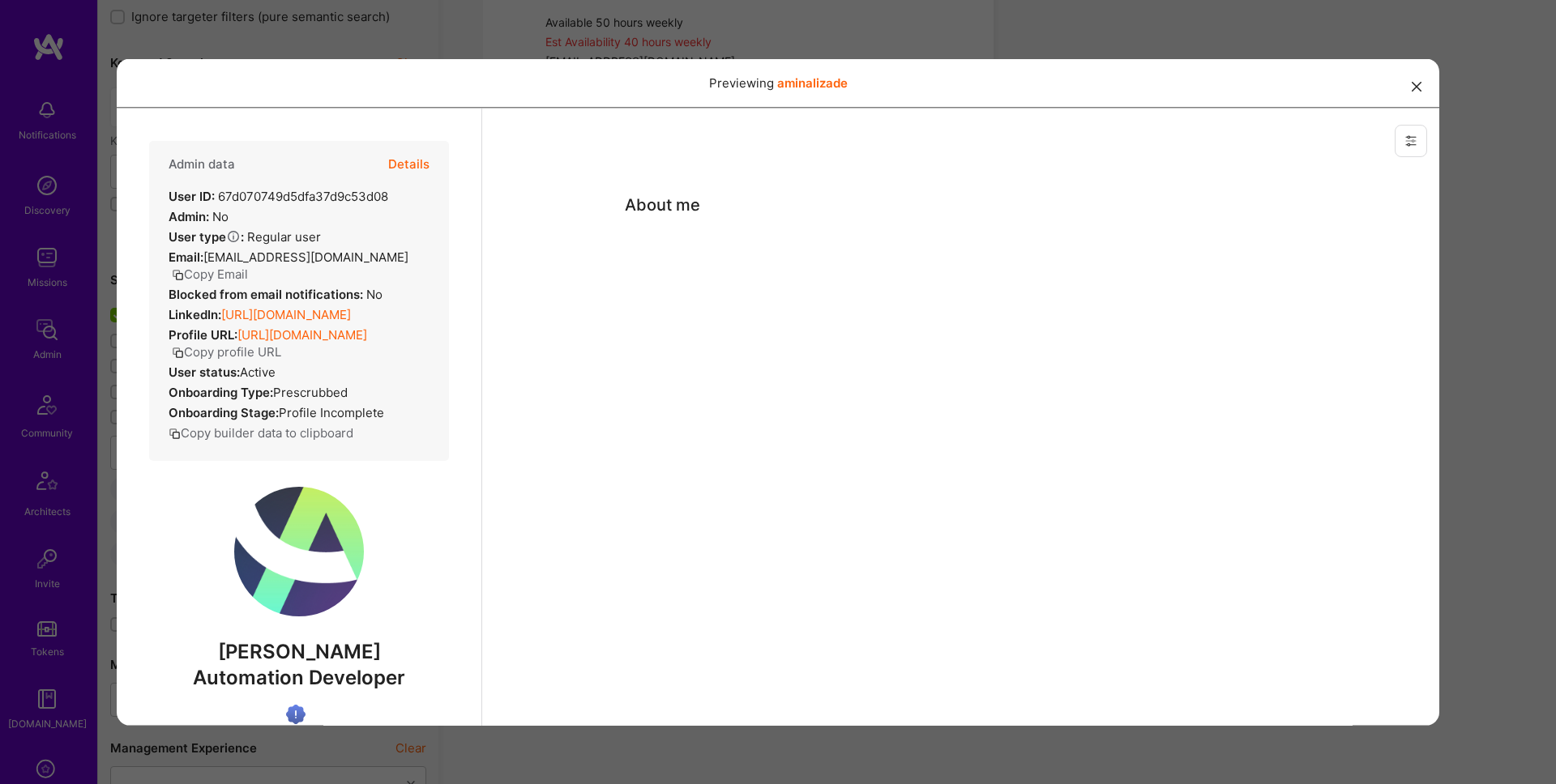scroll, scrollTop: 0, scrollLeft: 0, axis: both 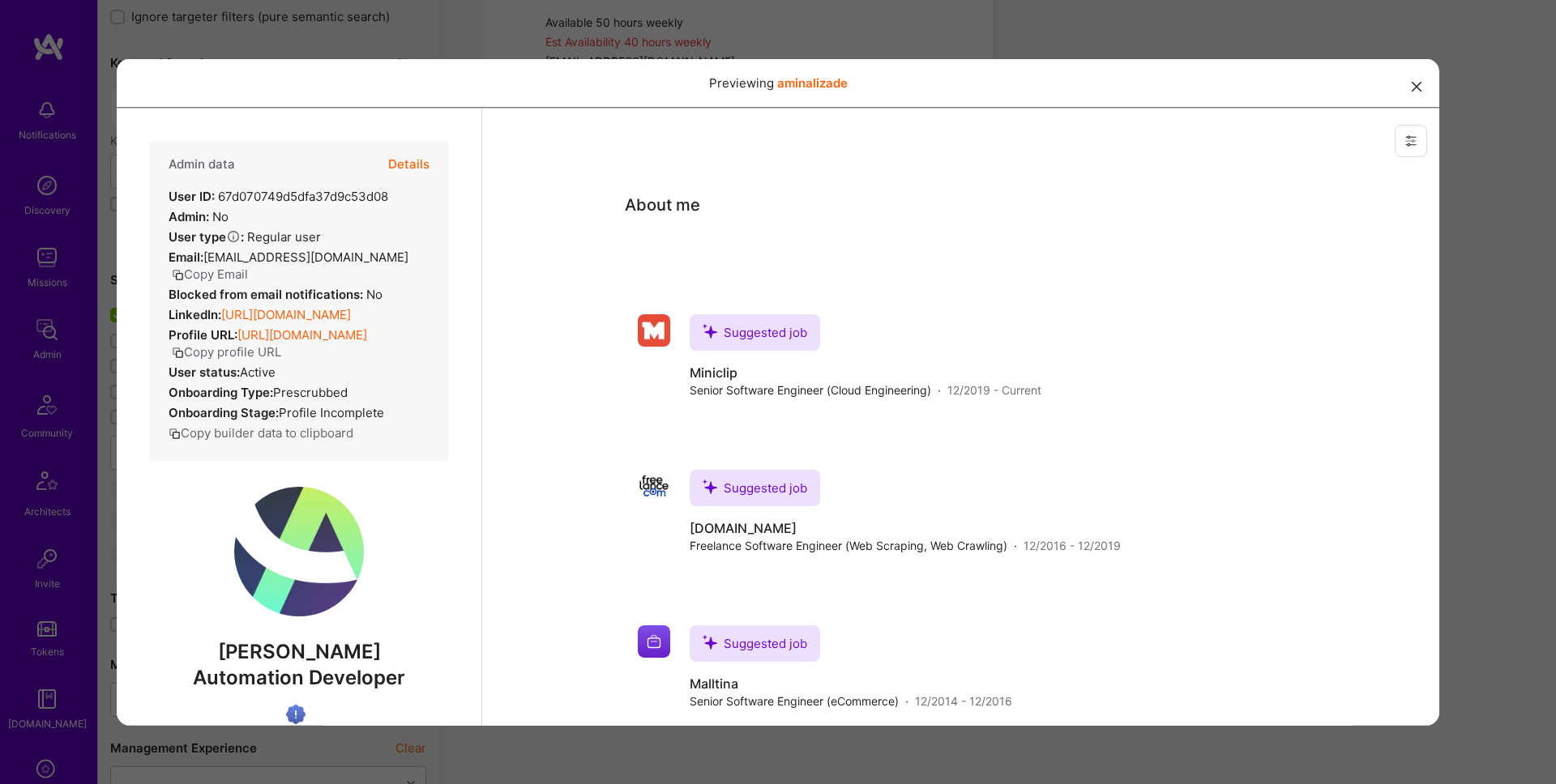 click at bounding box center [1417, 86] 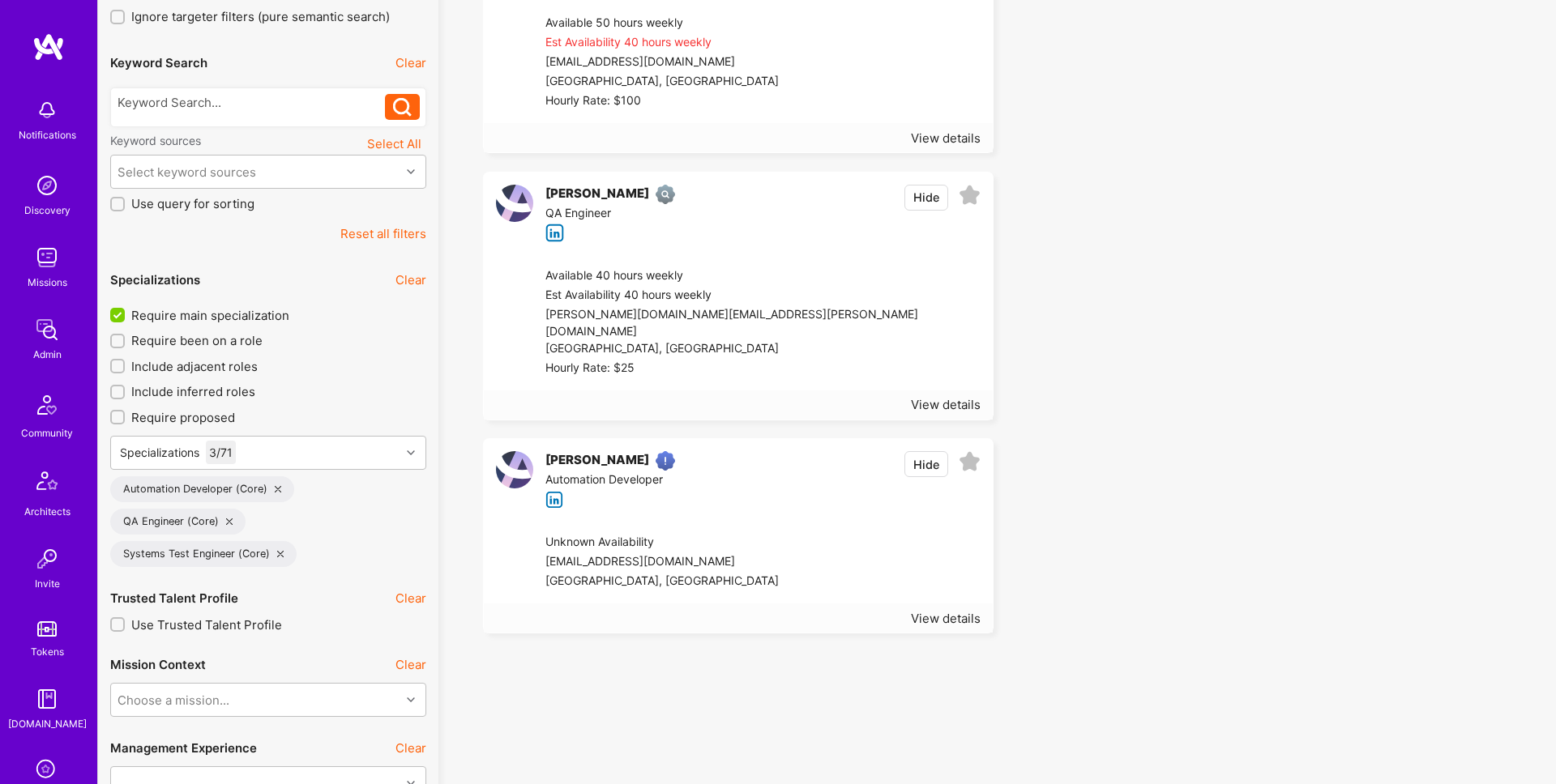 click at bounding box center (981, 322) 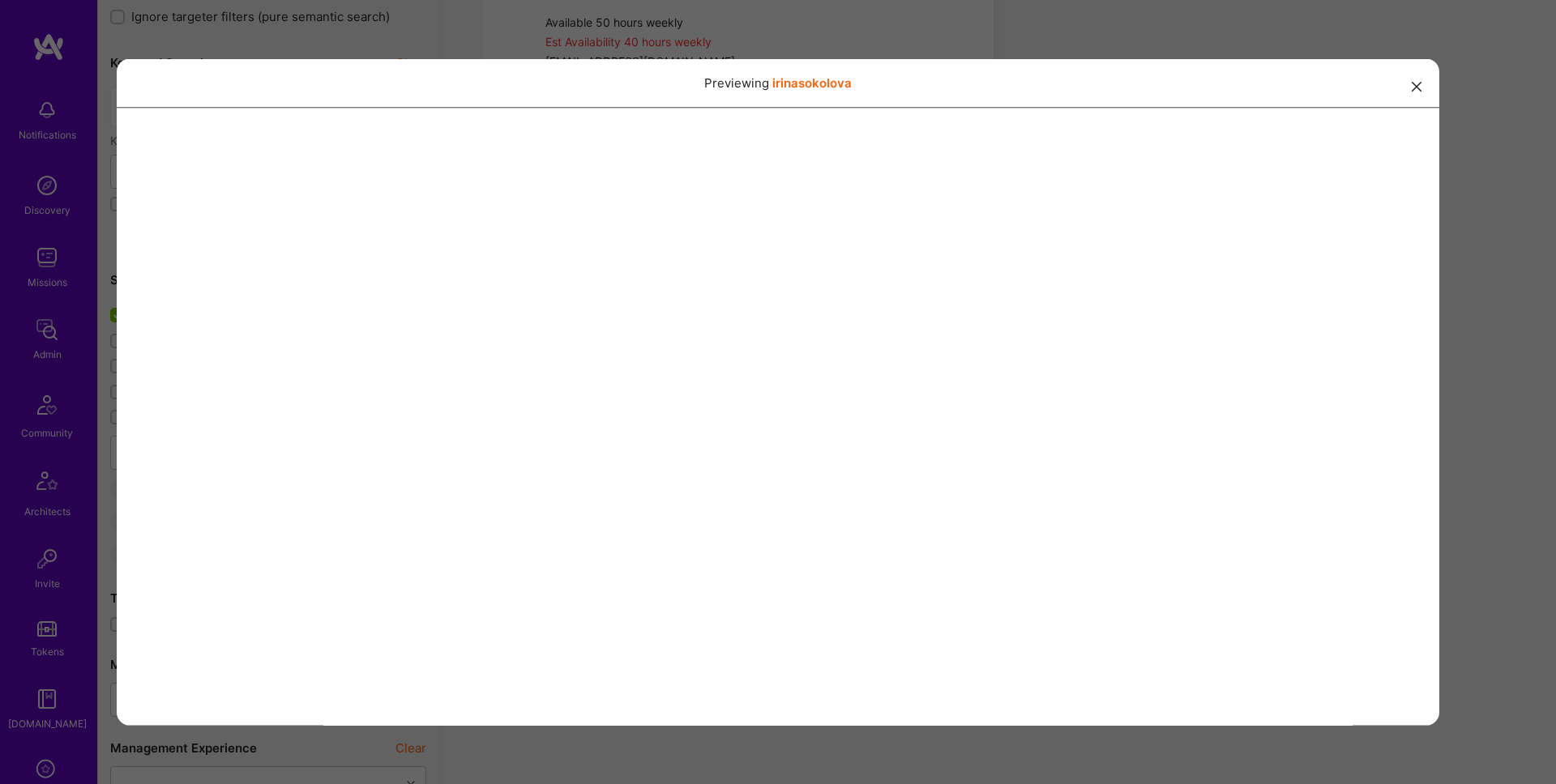 scroll, scrollTop: 1, scrollLeft: 0, axis: vertical 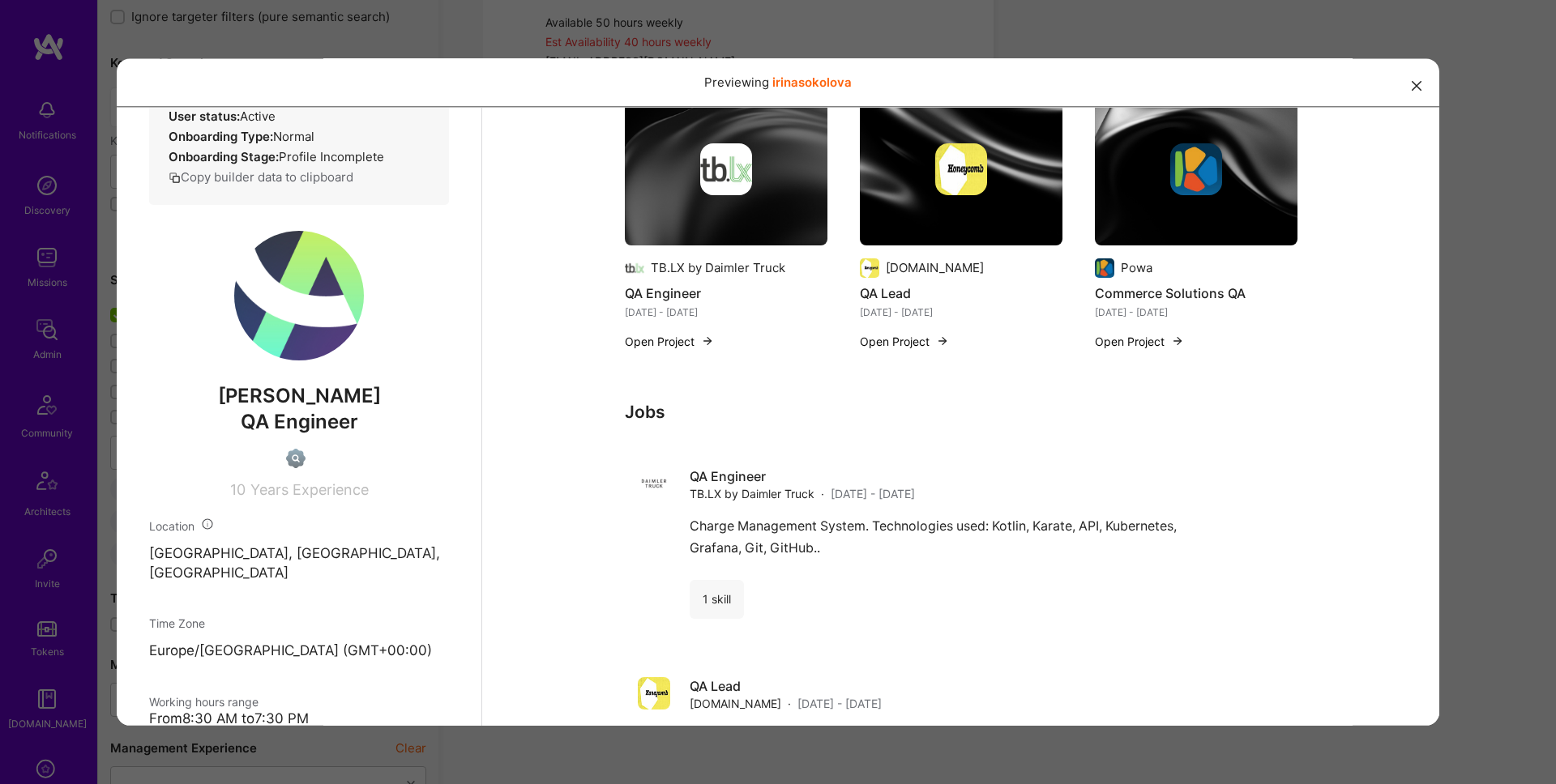 click at bounding box center (1417, 85) 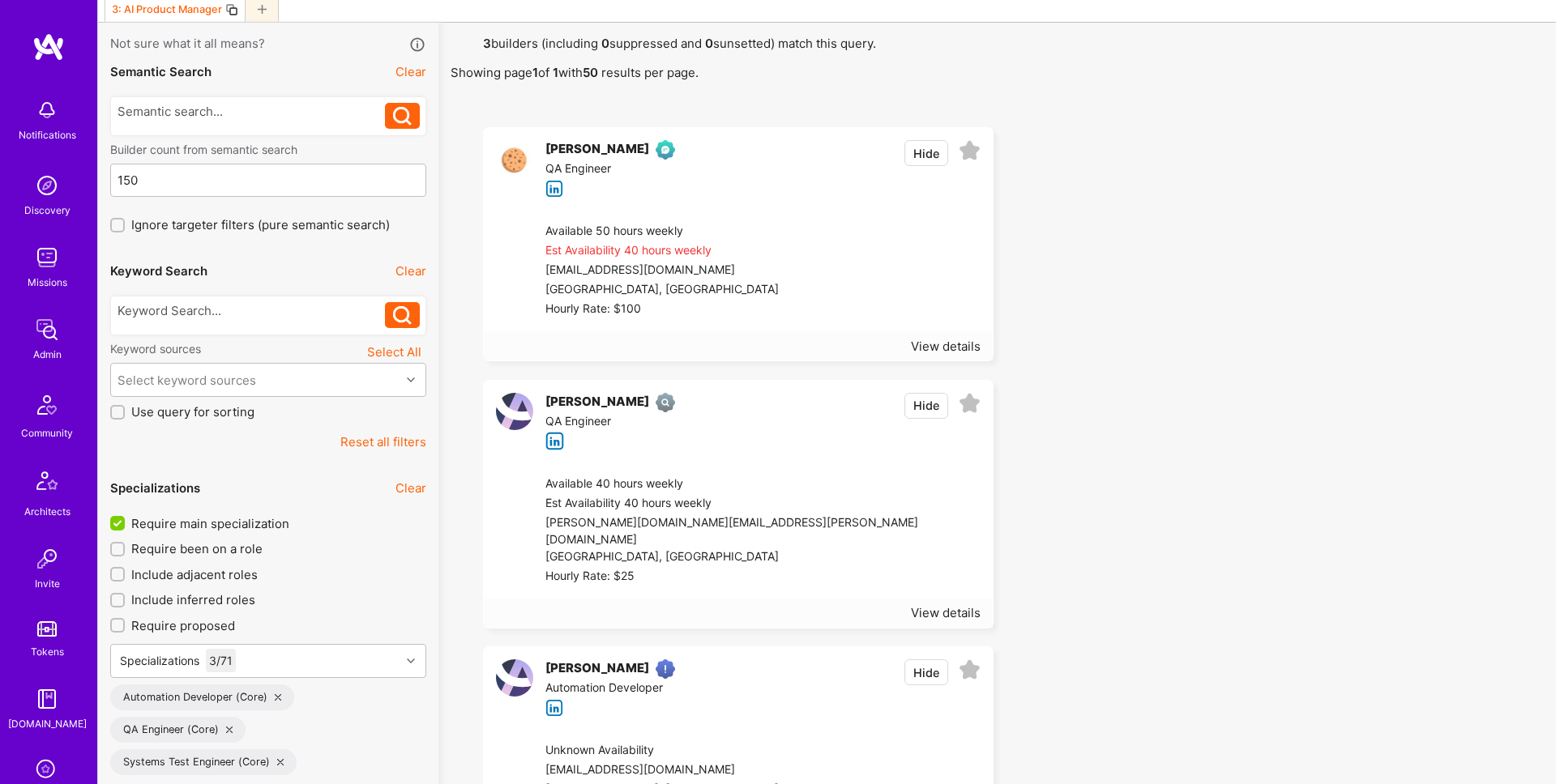 scroll, scrollTop: 0, scrollLeft: 0, axis: both 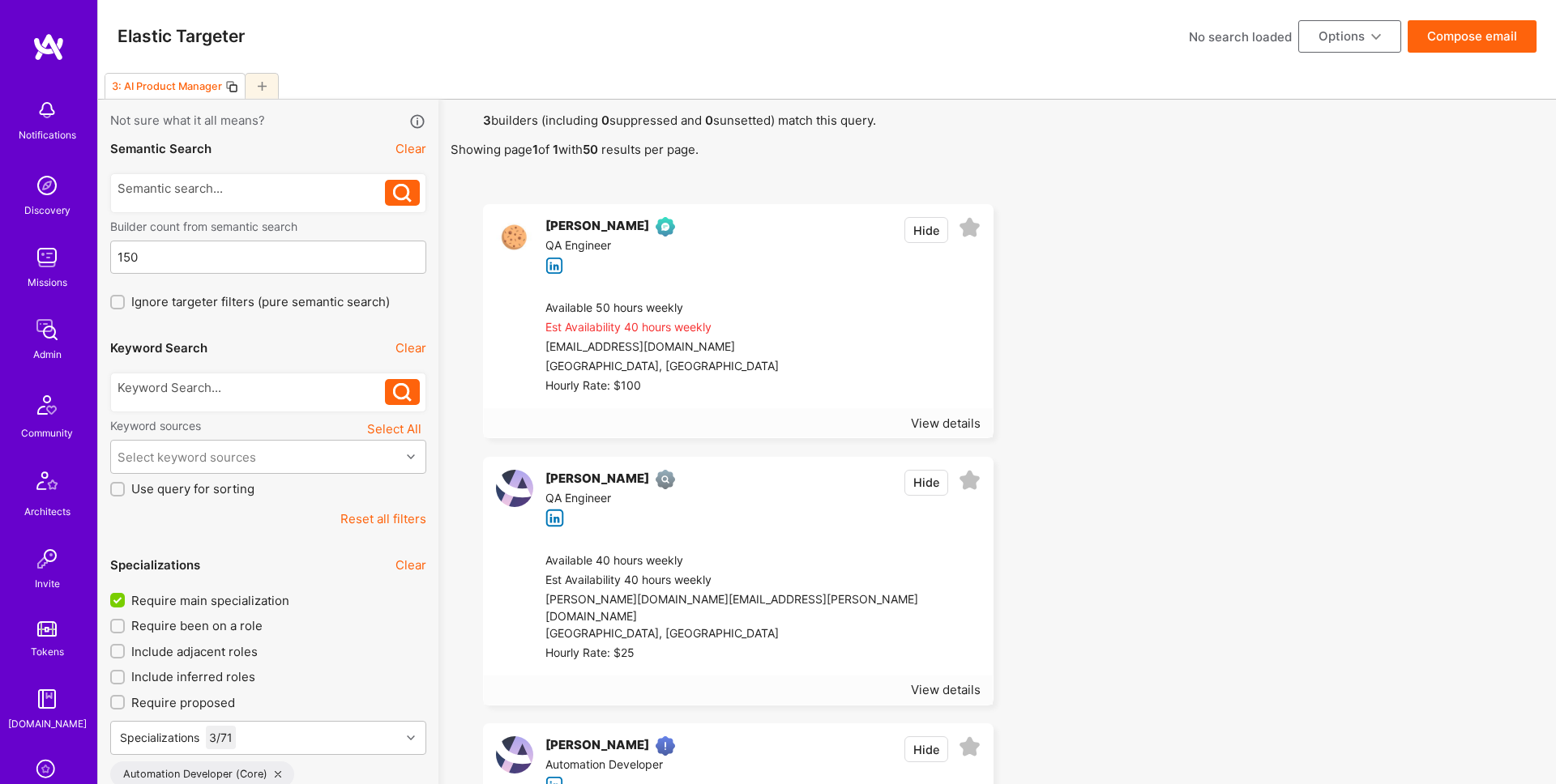 click at bounding box center (969, 228) 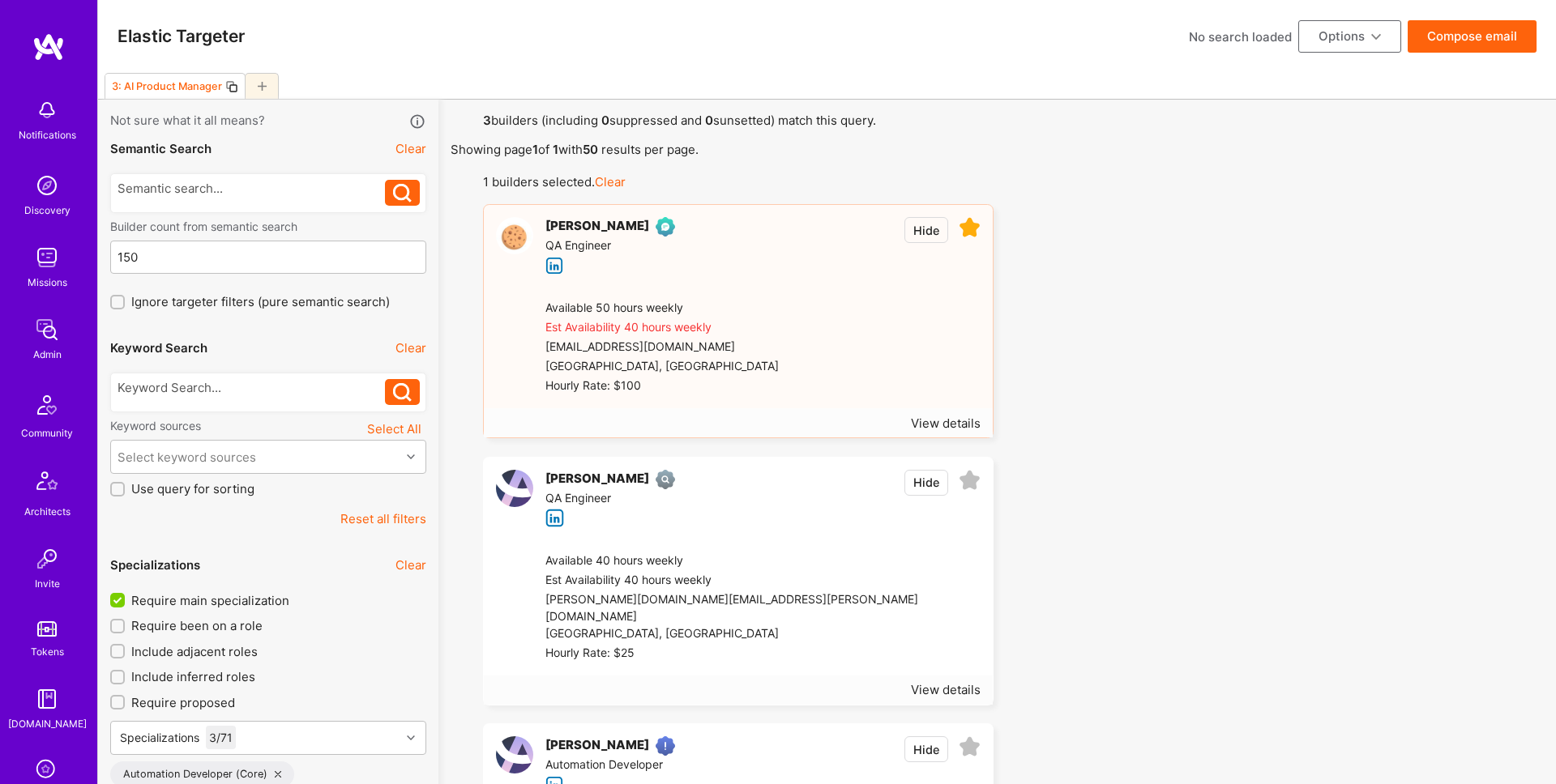 click on "Available 40 hours weekly Est Availability 40 hours weekly [PERSON_NAME][DOMAIN_NAME][EMAIL_ADDRESS][PERSON_NAME][DOMAIN_NAME] [GEOGRAPHIC_DATA], [GEOGRAPHIC_DATA] Hourly Rate: $25" at bounding box center (757, 607) 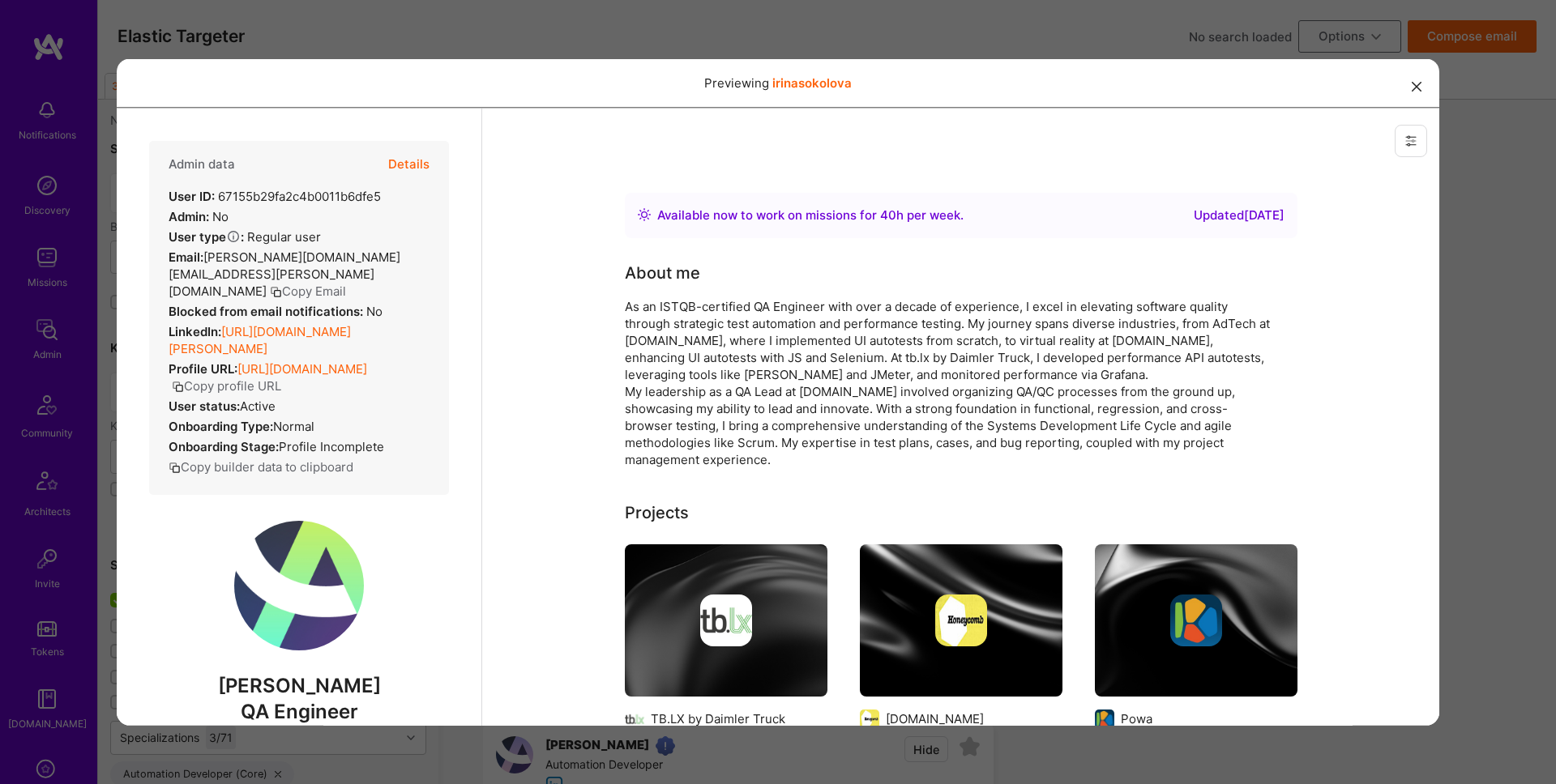 scroll, scrollTop: 0, scrollLeft: 0, axis: both 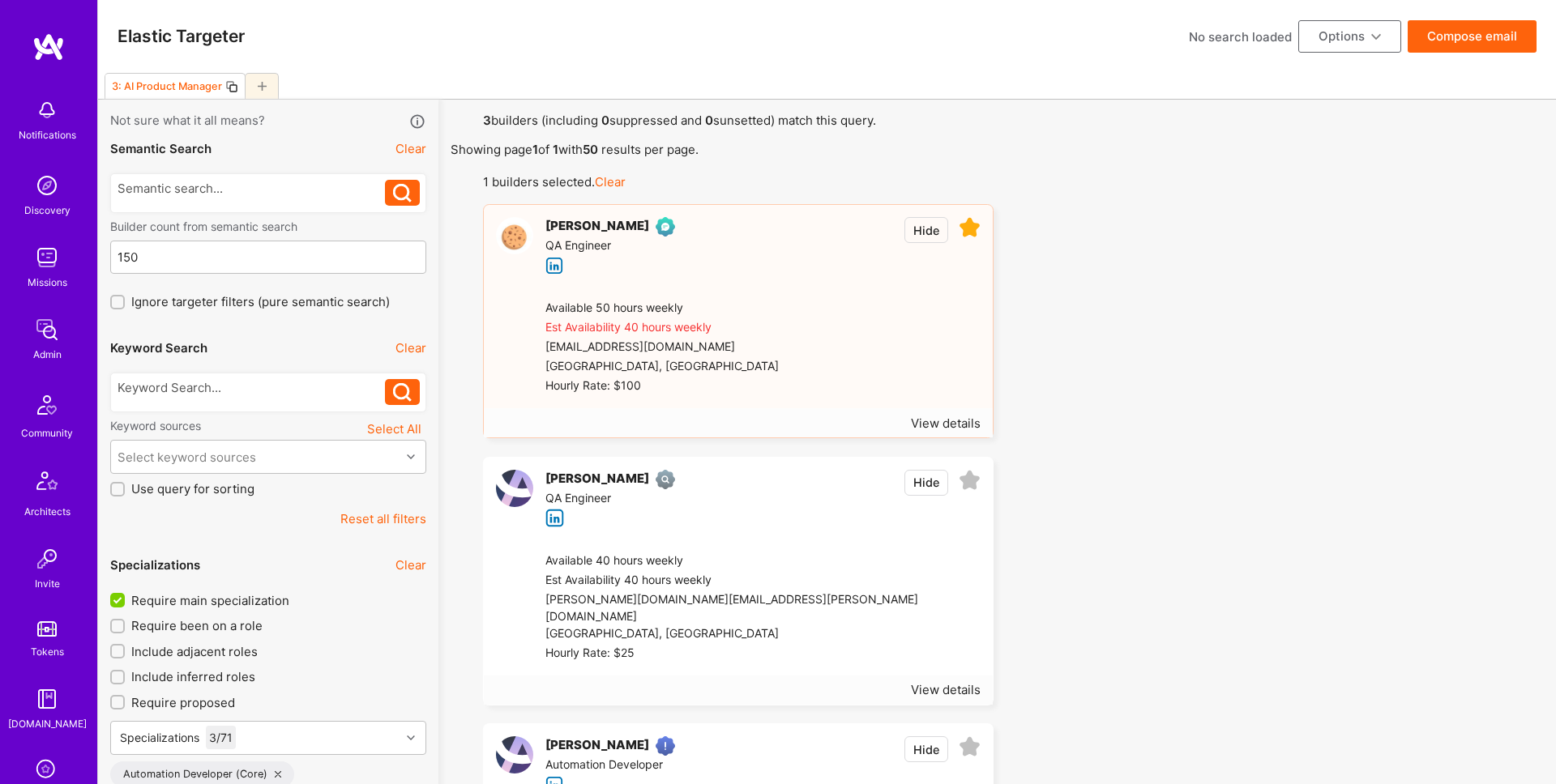 click on "[PERSON_NAME] QA Engineer     Hide" at bounding box center (738, 498) 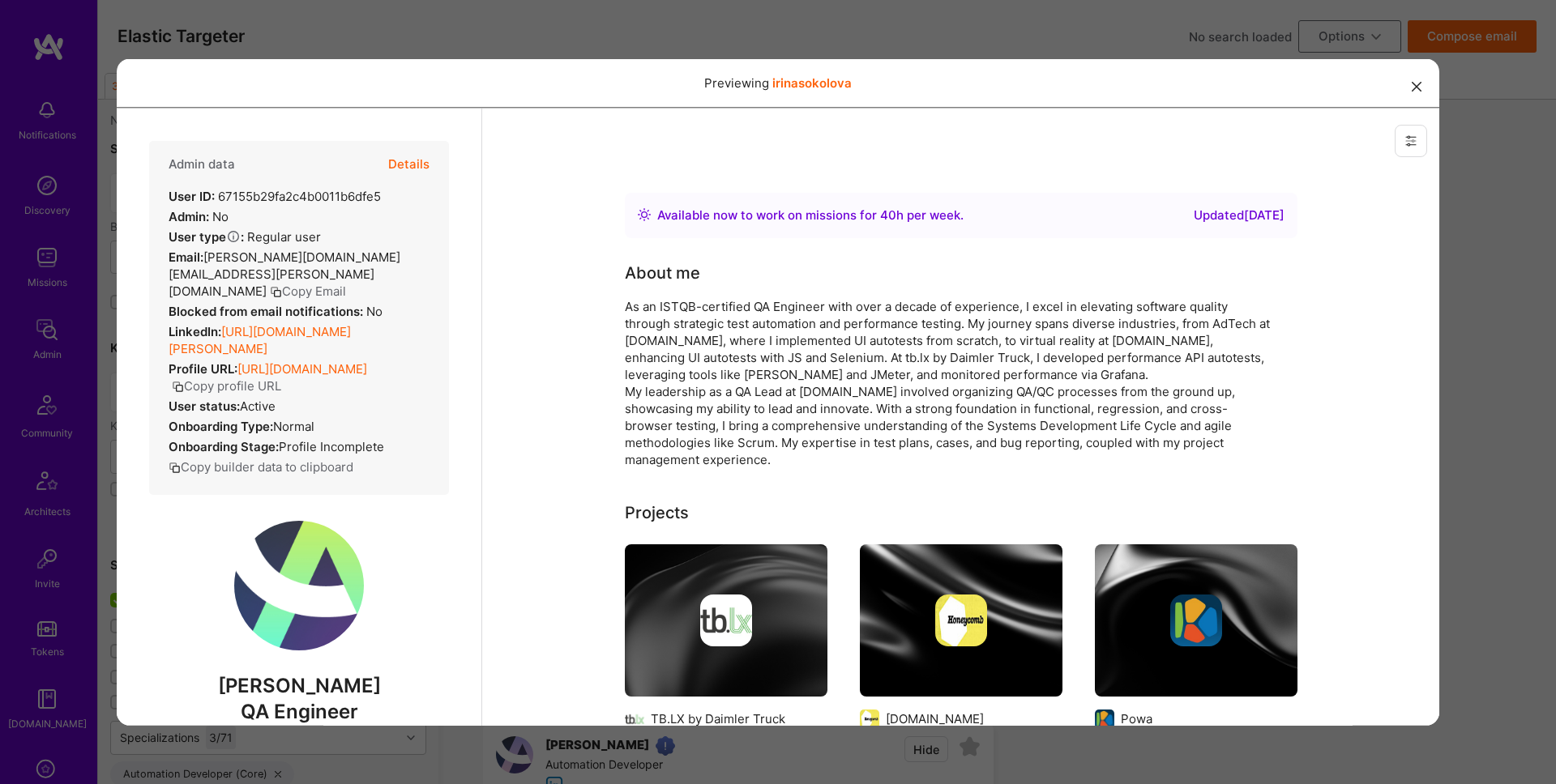 scroll, scrollTop: 0, scrollLeft: 0, axis: both 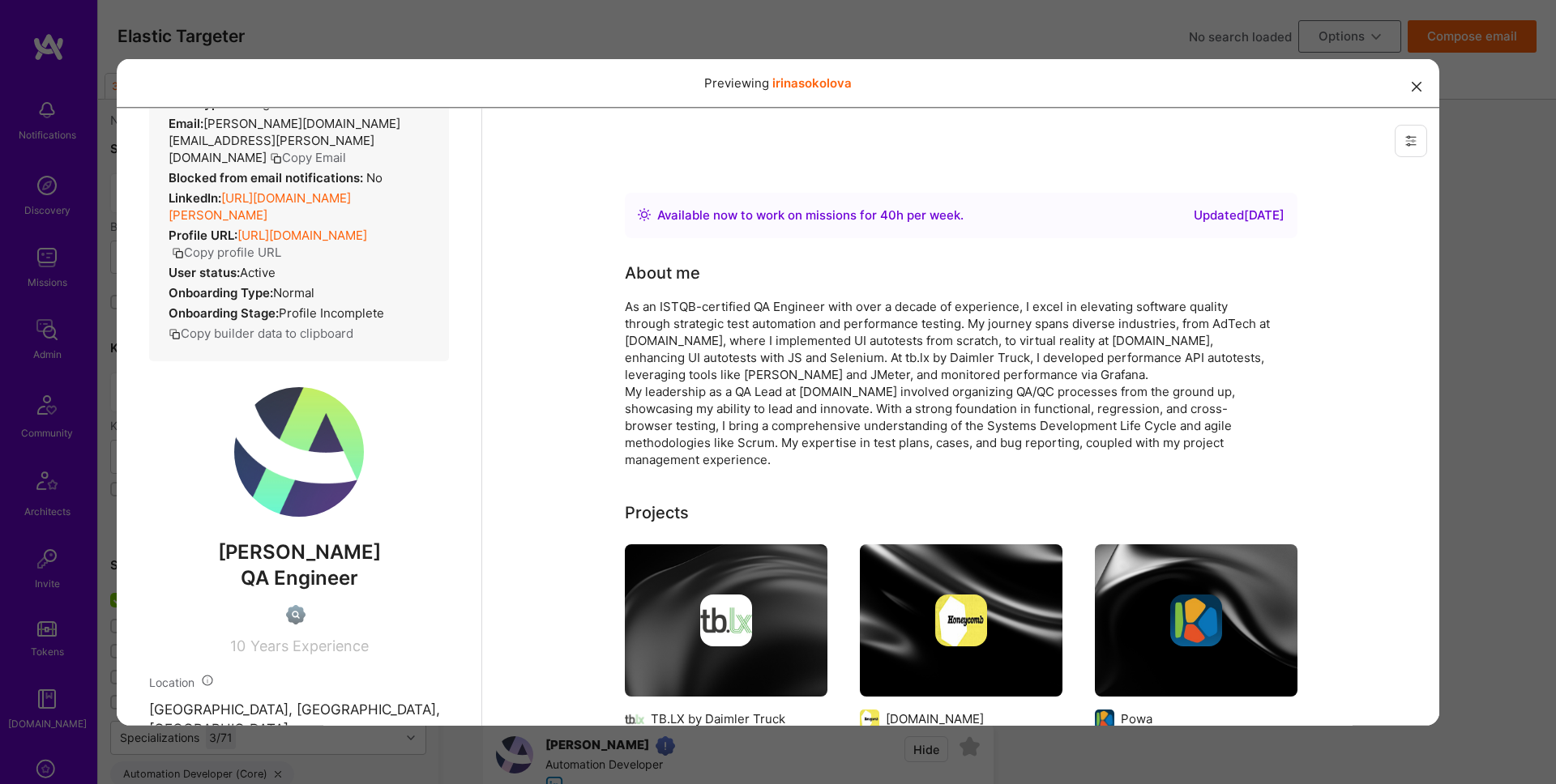 click on "Copy Email" at bounding box center [308, 156] 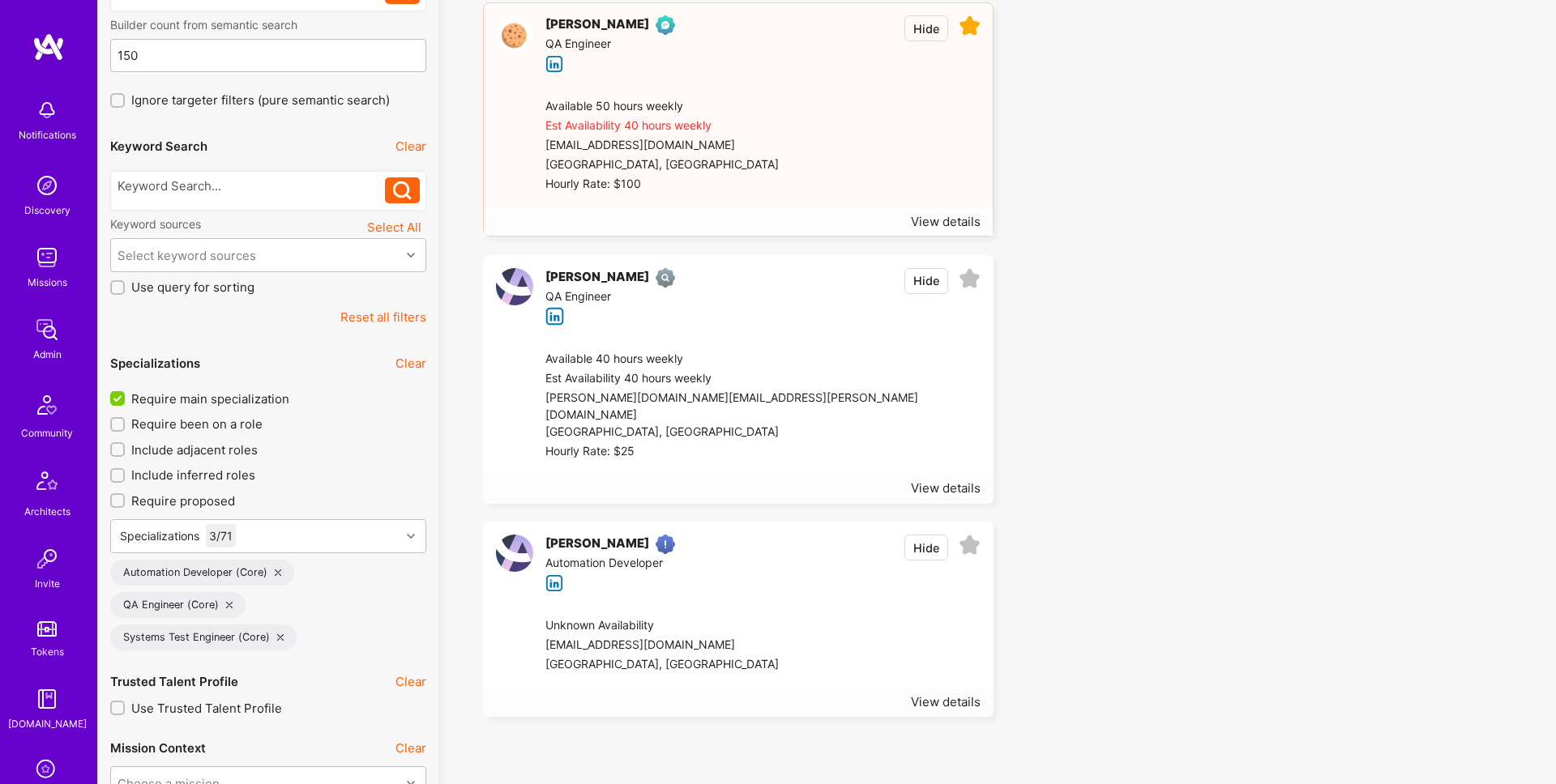 scroll, scrollTop: 227, scrollLeft: 0, axis: vertical 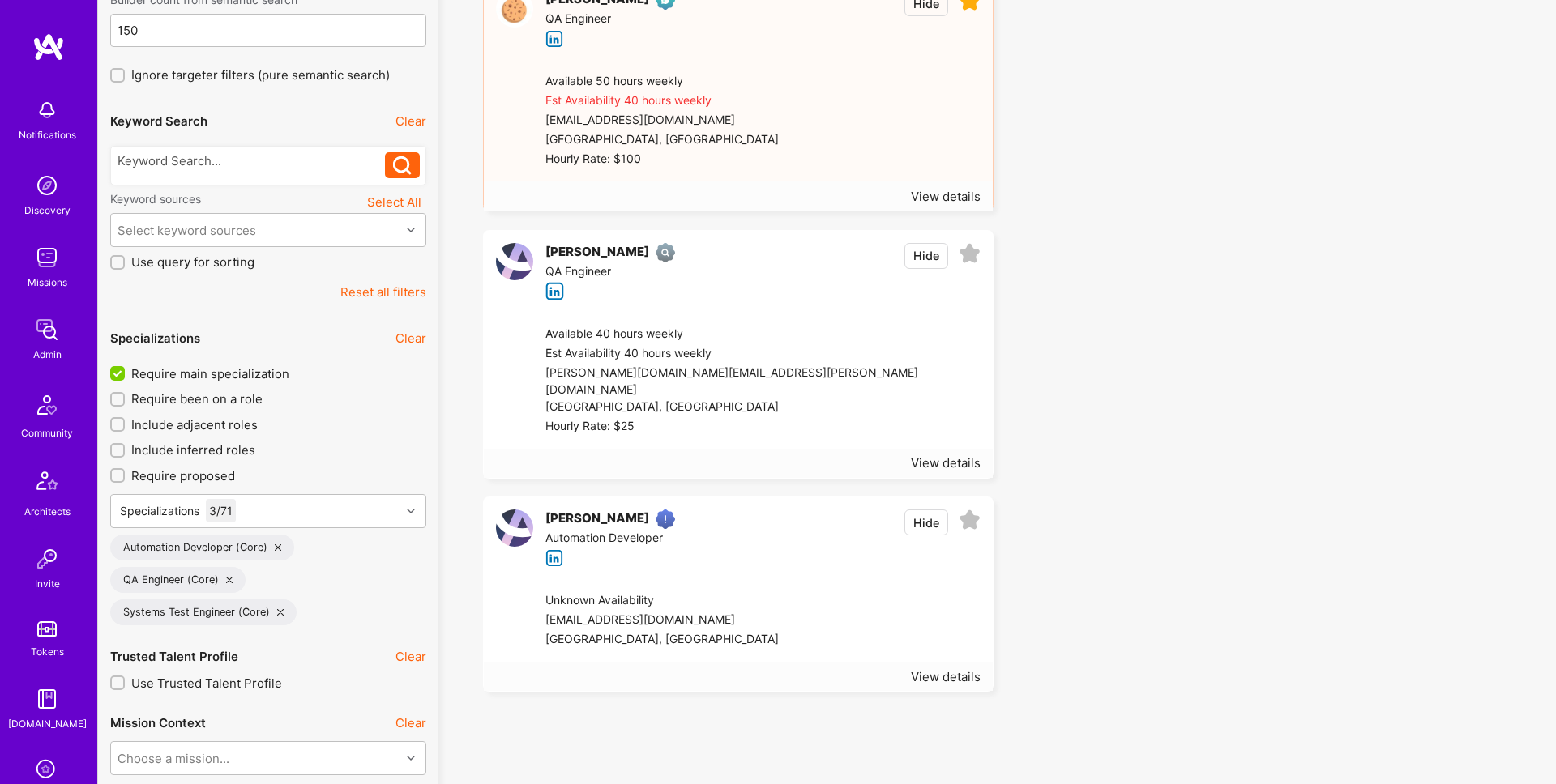 click at bounding box center [969, 254] 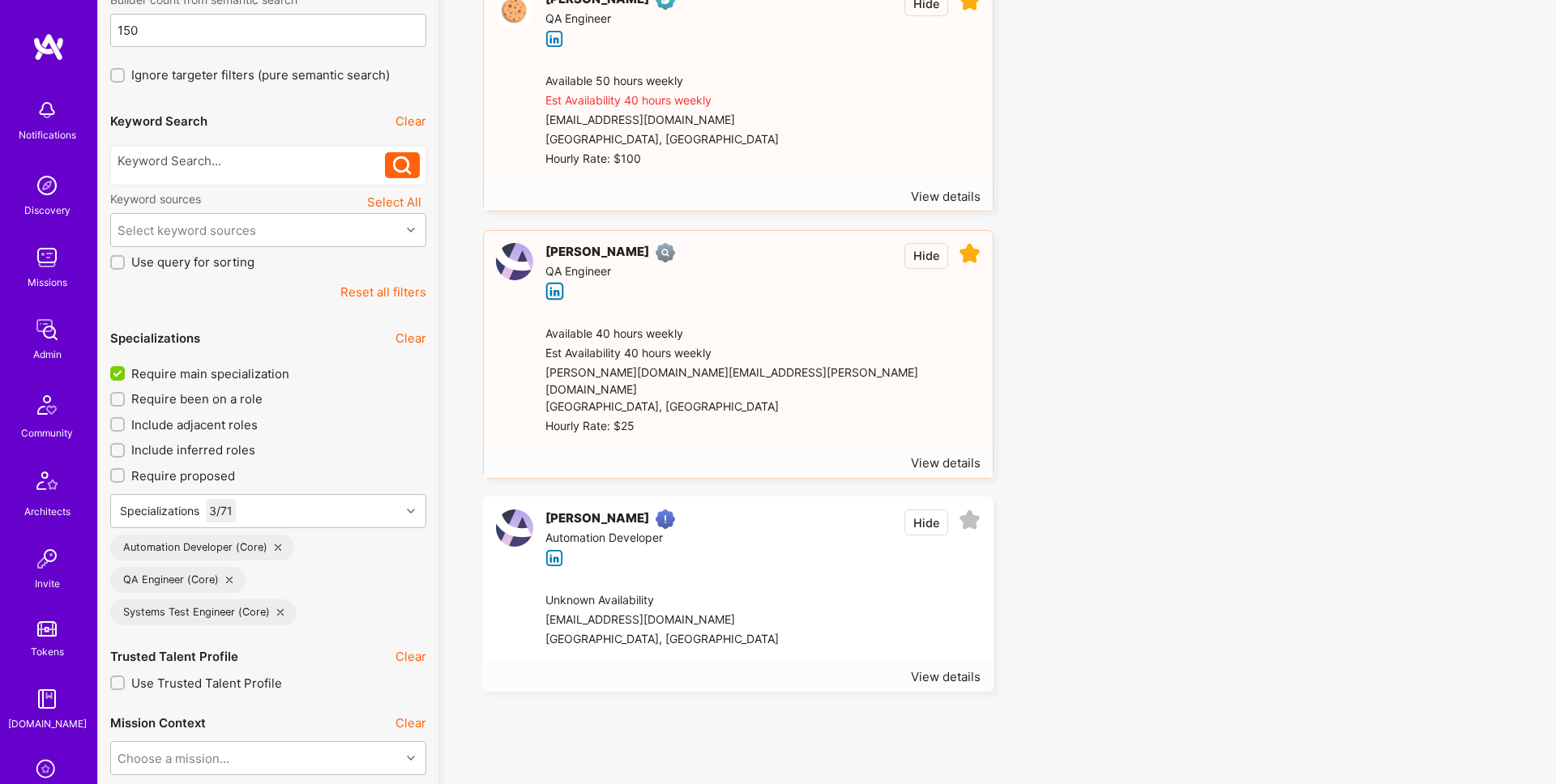 scroll, scrollTop: 0, scrollLeft: 0, axis: both 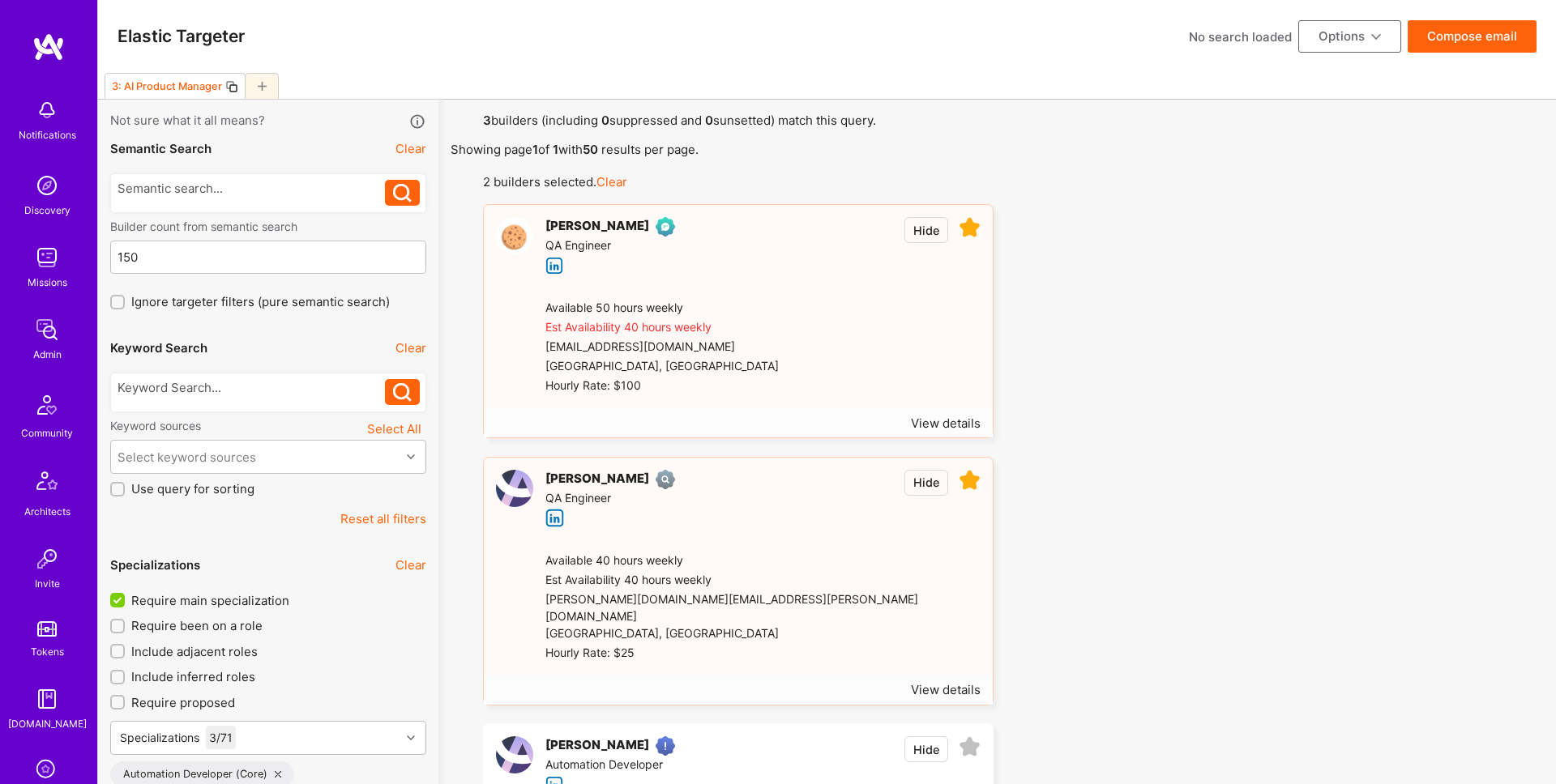 click on "Elastic Targeter No search loaded Options Compose email" at bounding box center (827, 36) 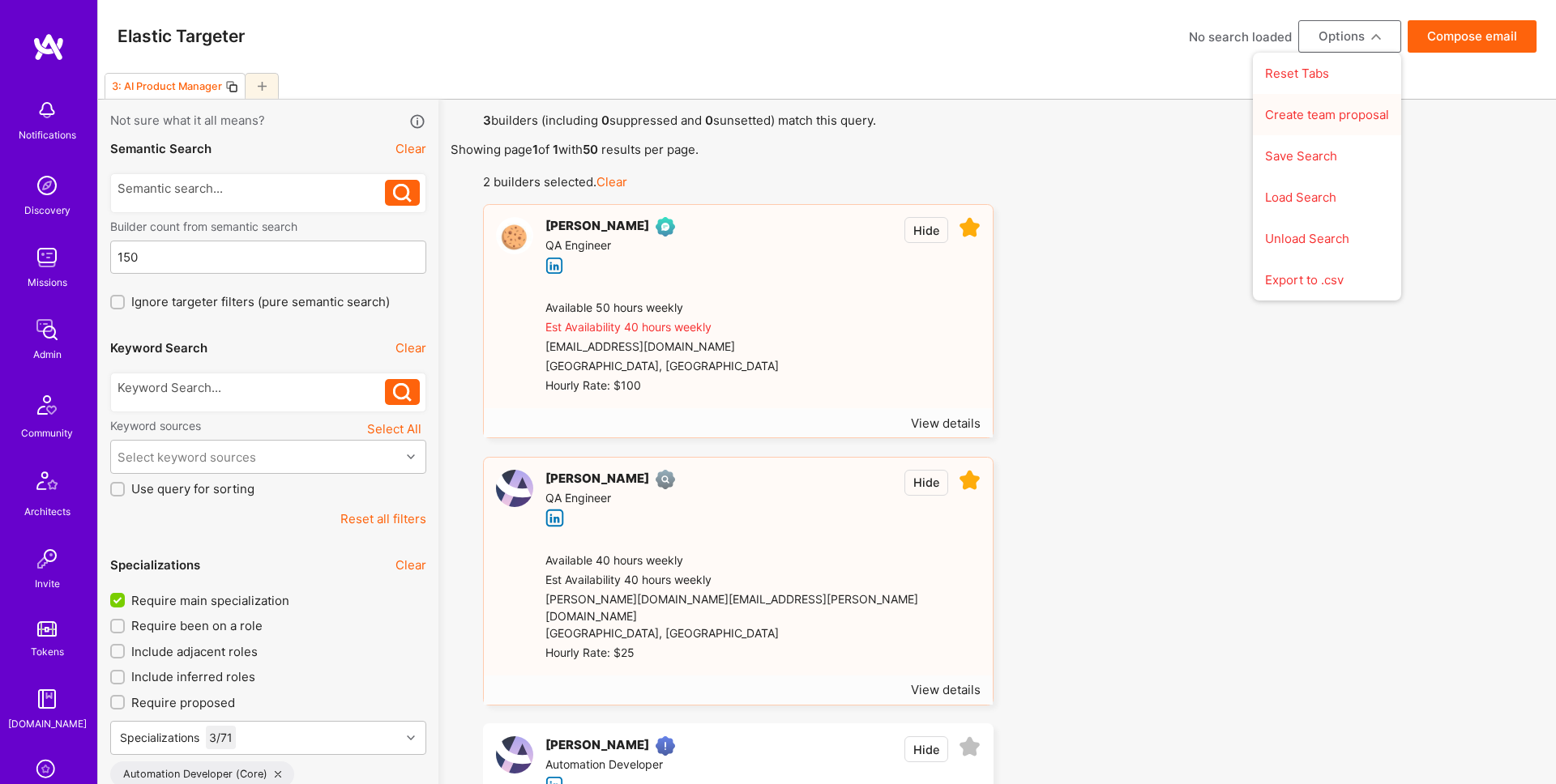 click on "Create team proposal" at bounding box center (1327, 114) 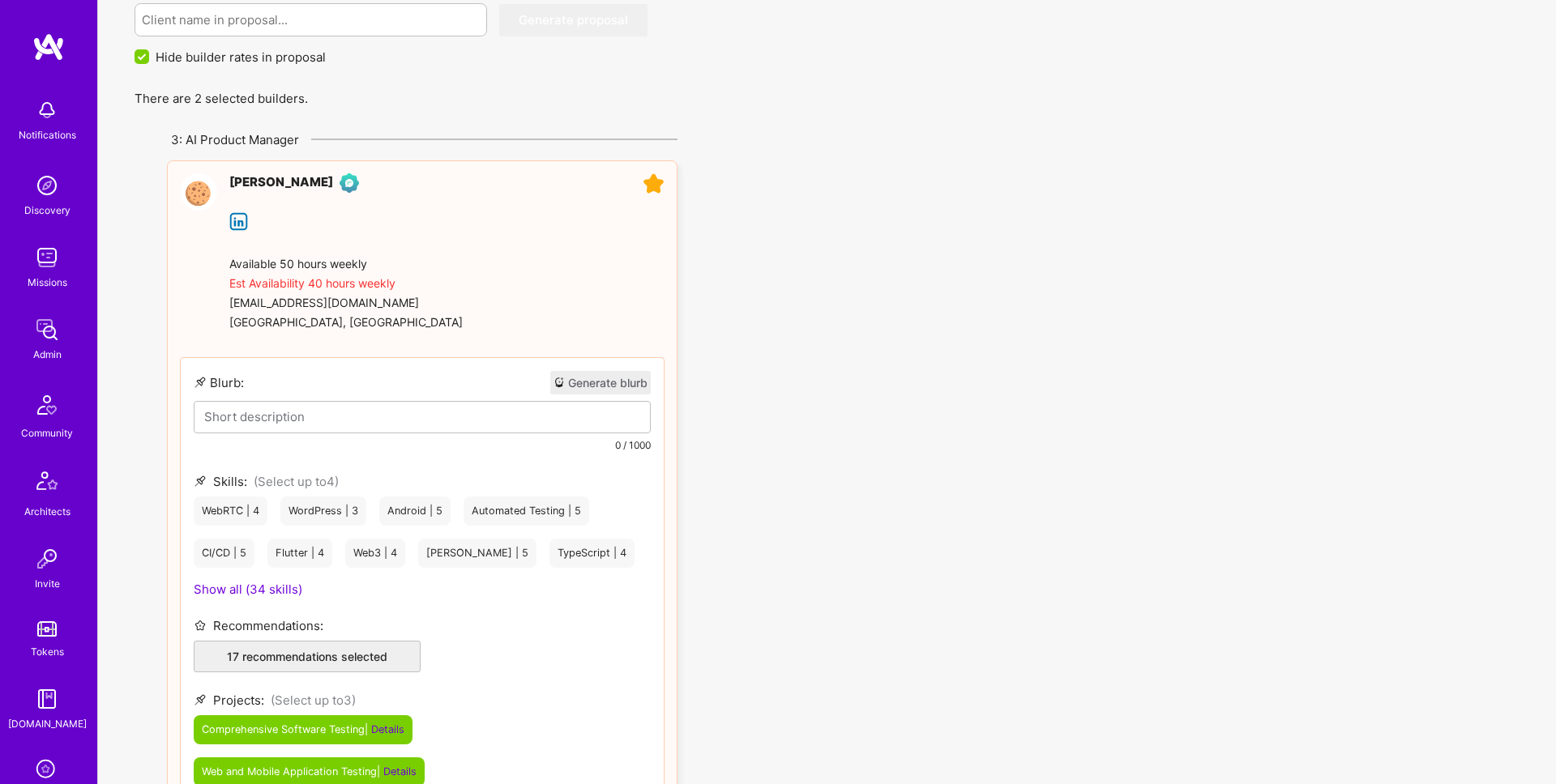 scroll, scrollTop: 0, scrollLeft: 0, axis: both 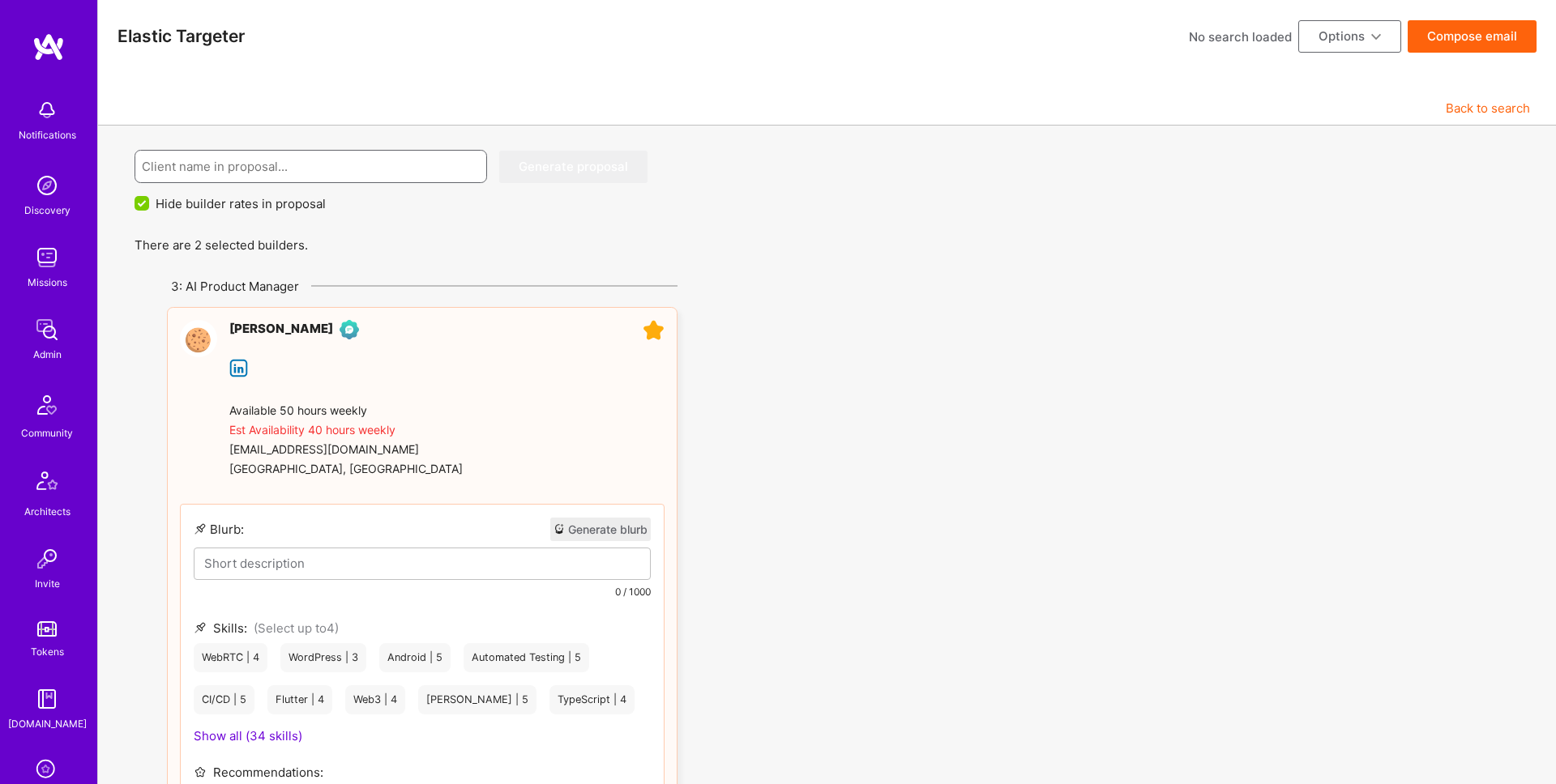 click at bounding box center [311, 166] 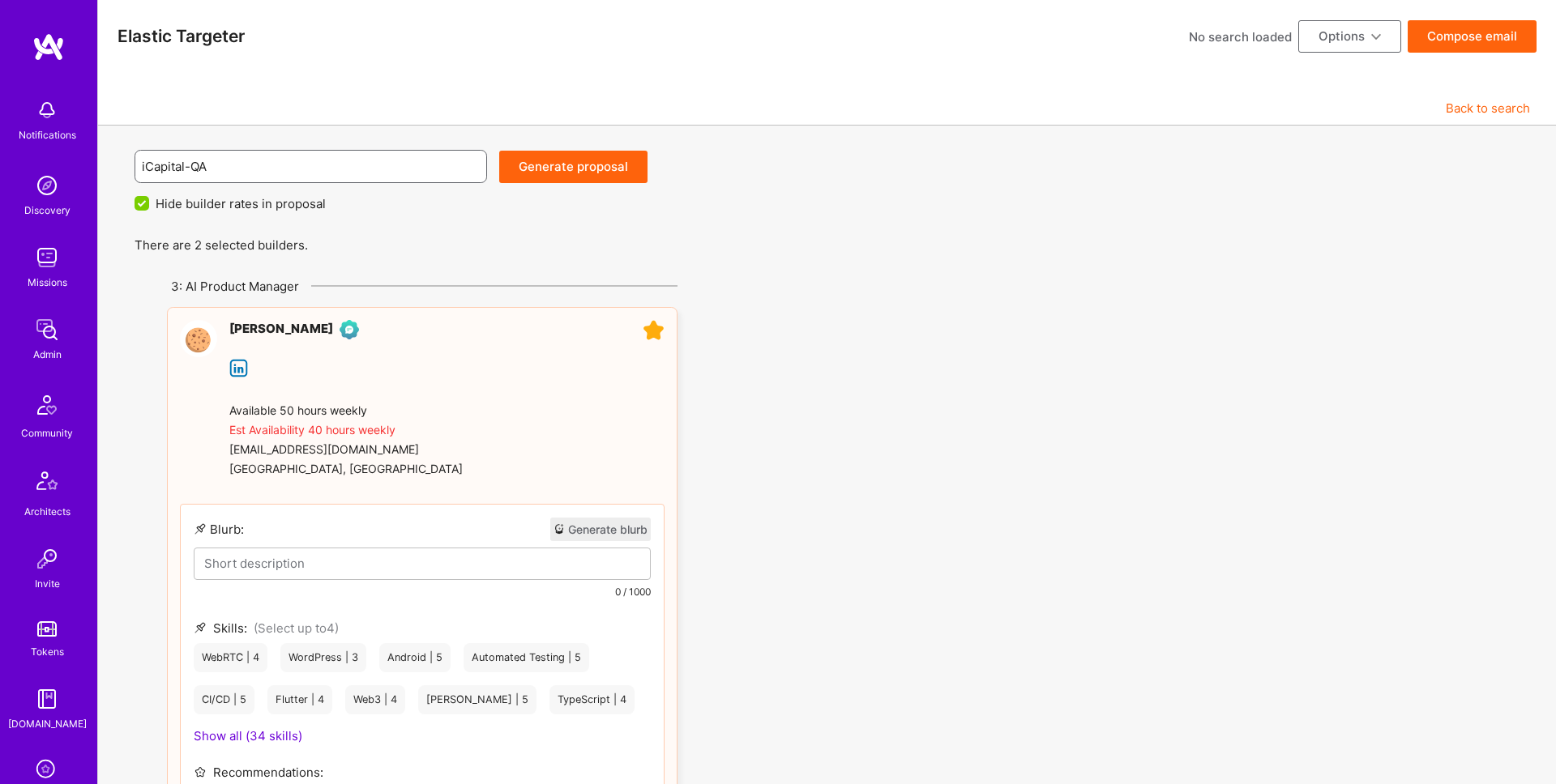 type on "iCapital-QA" 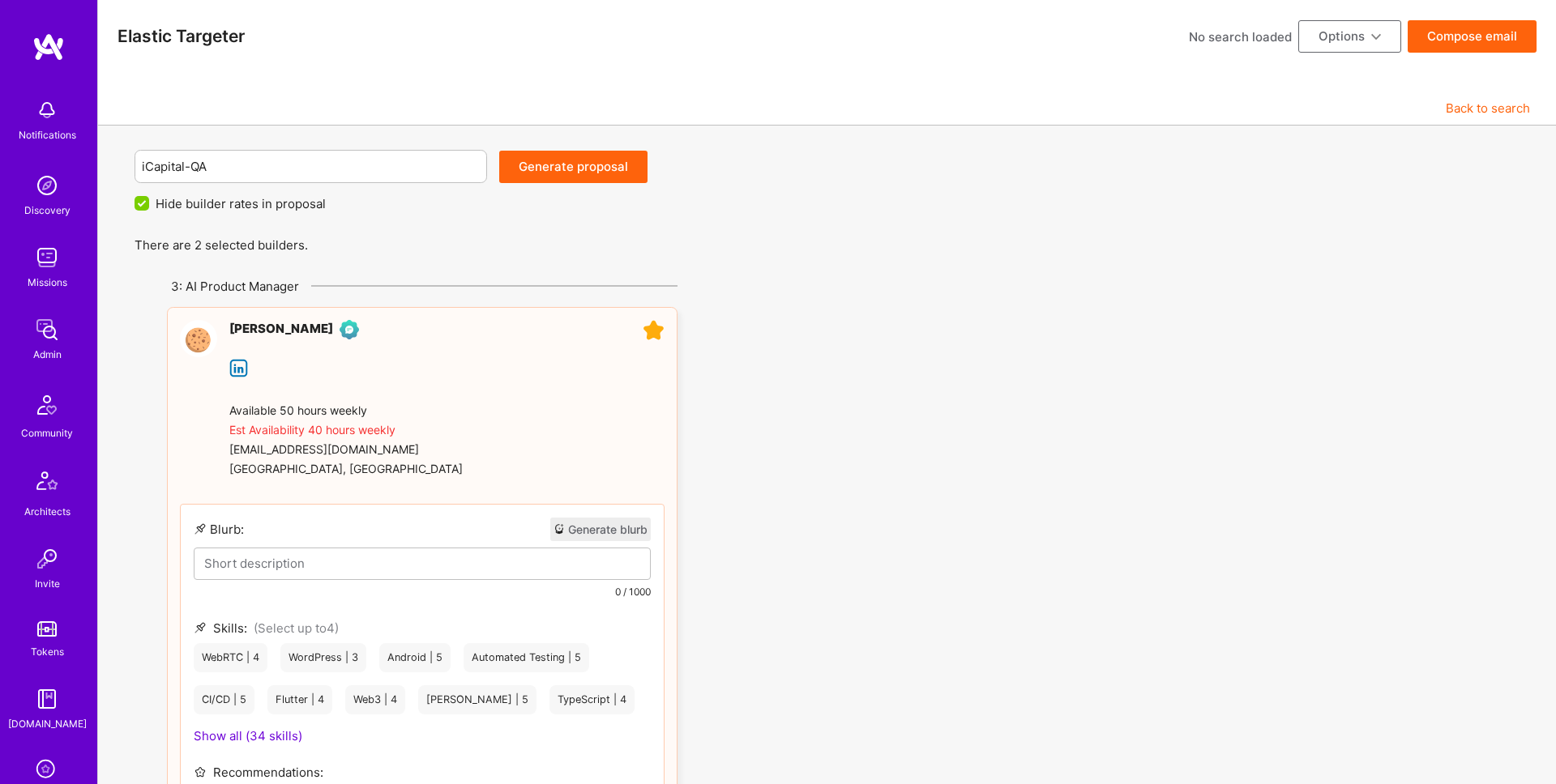 click on "Show all (34 skills)" at bounding box center (248, 735) 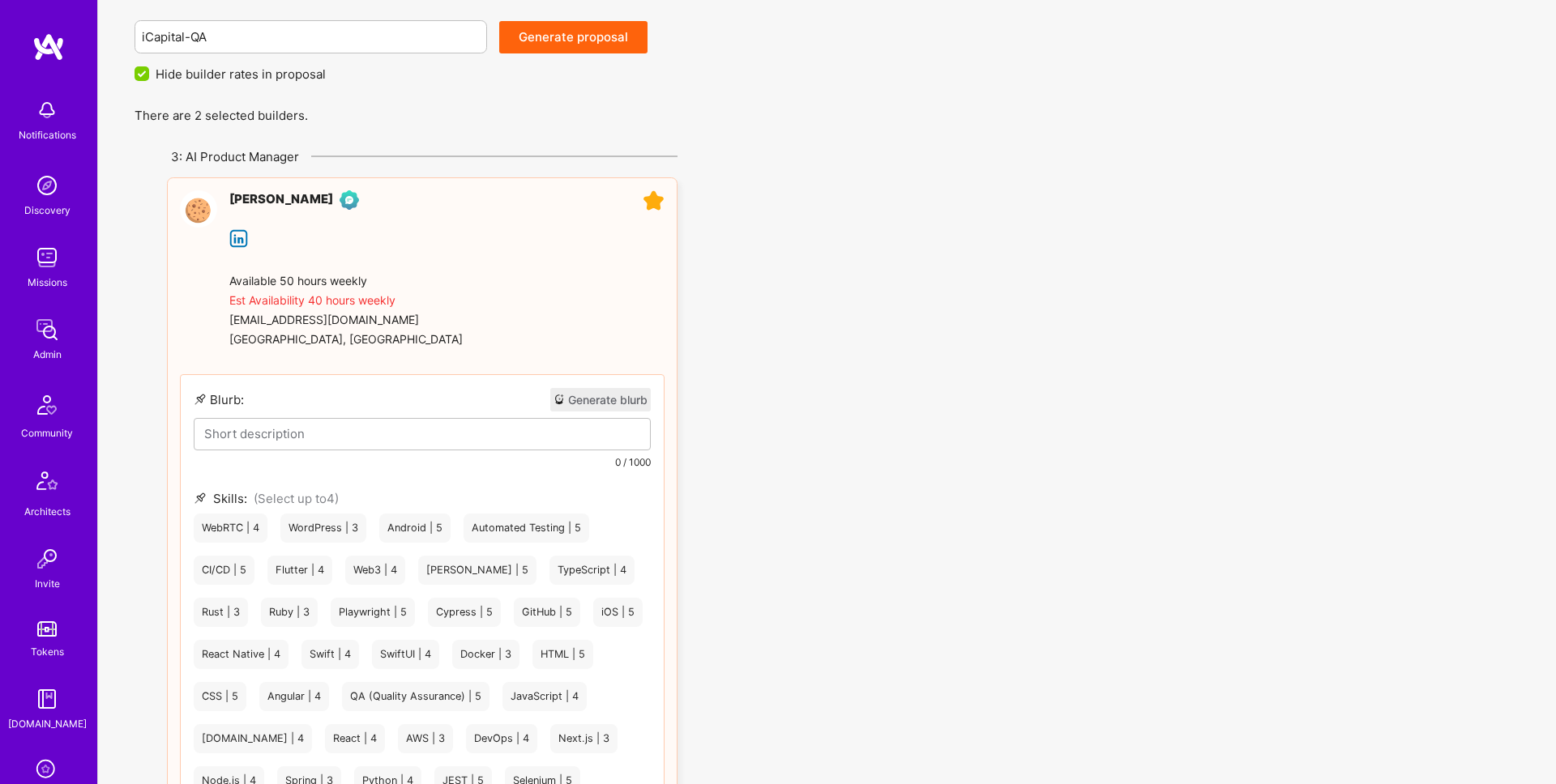 scroll, scrollTop: 216, scrollLeft: 0, axis: vertical 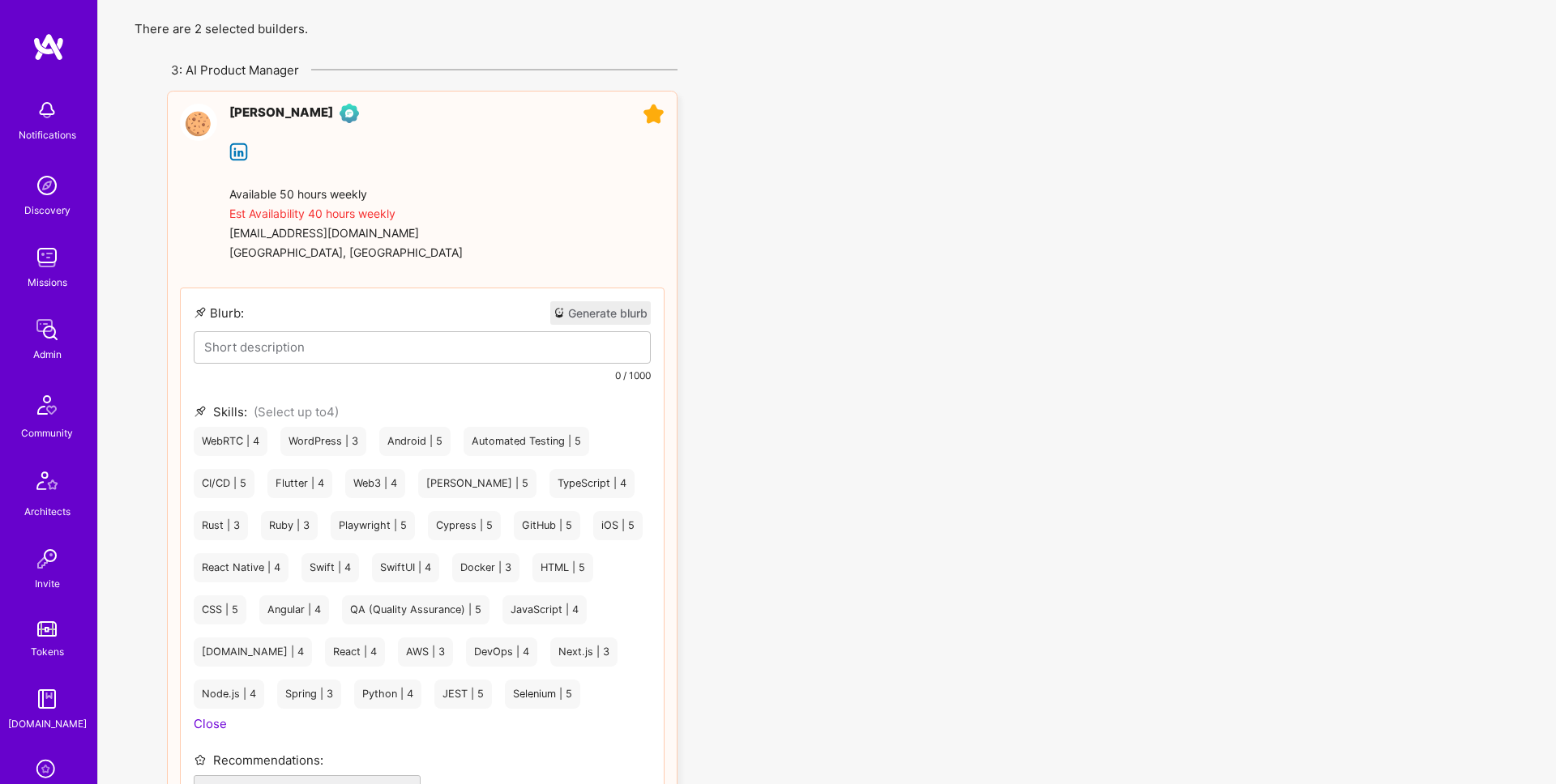click on "Automated Testing  | 5" at bounding box center (526, 441) 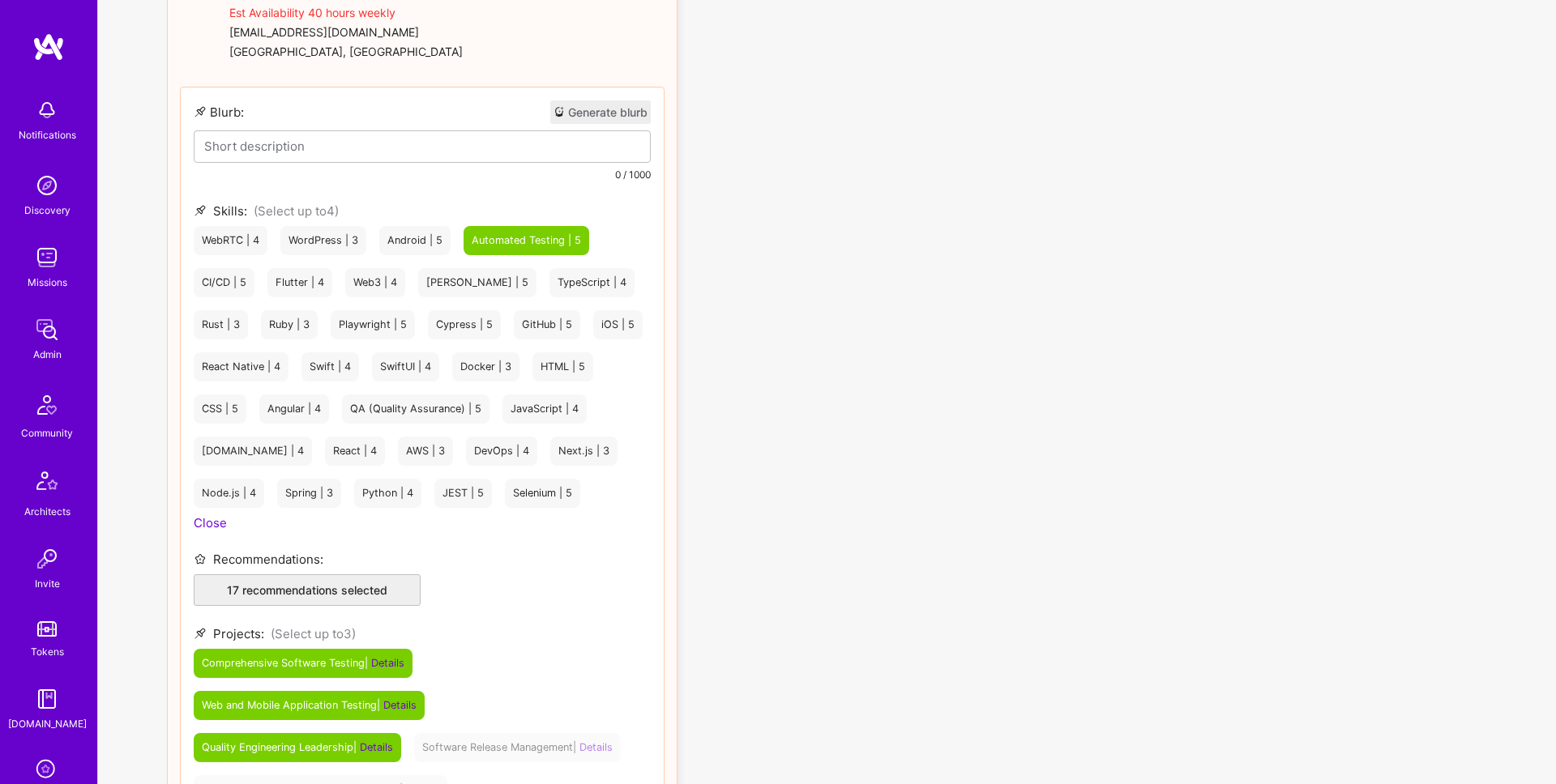 scroll, scrollTop: 489, scrollLeft: 0, axis: vertical 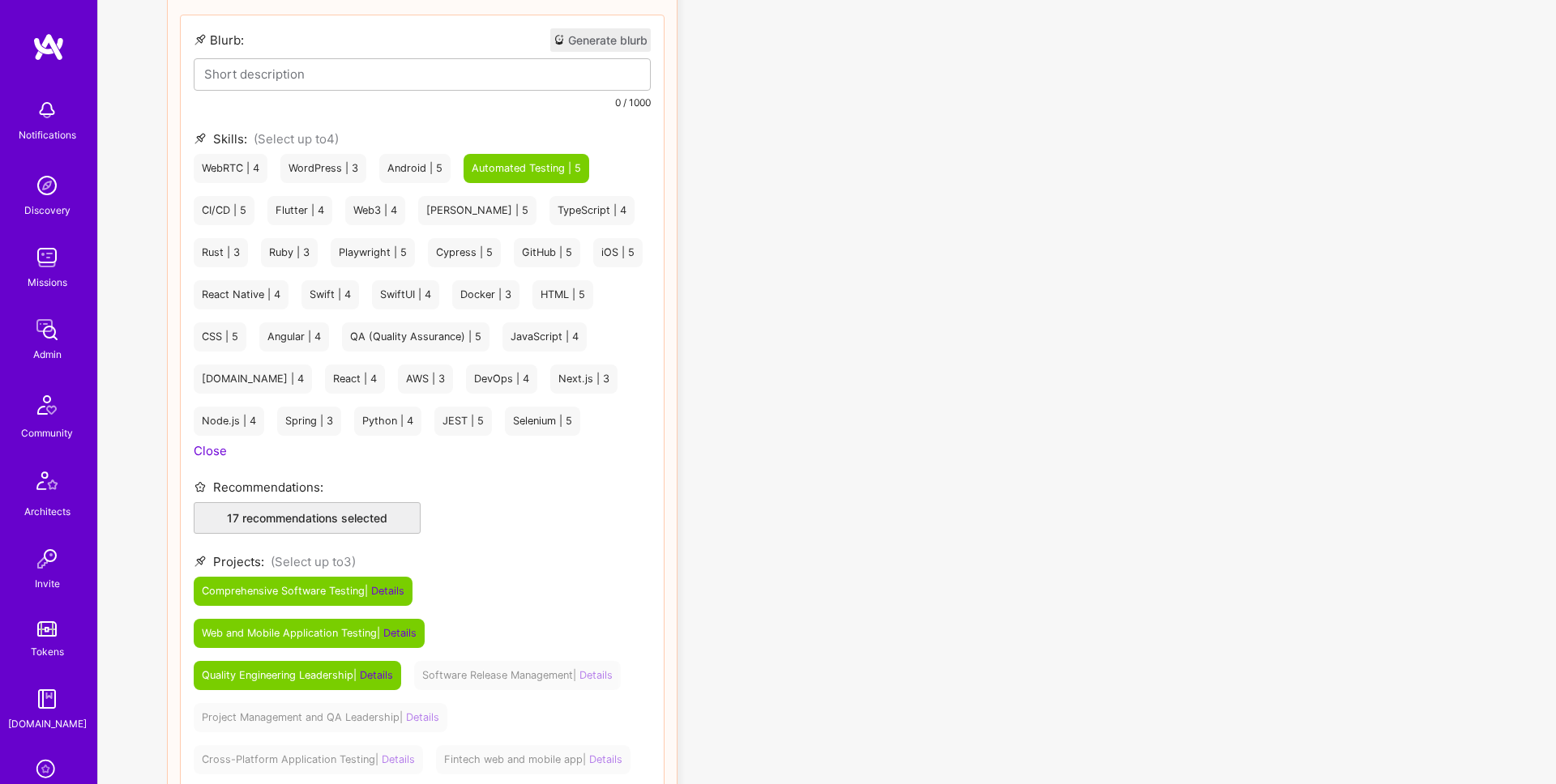 click on "QA (Quality Assurance)  | 5" at bounding box center [416, 337] 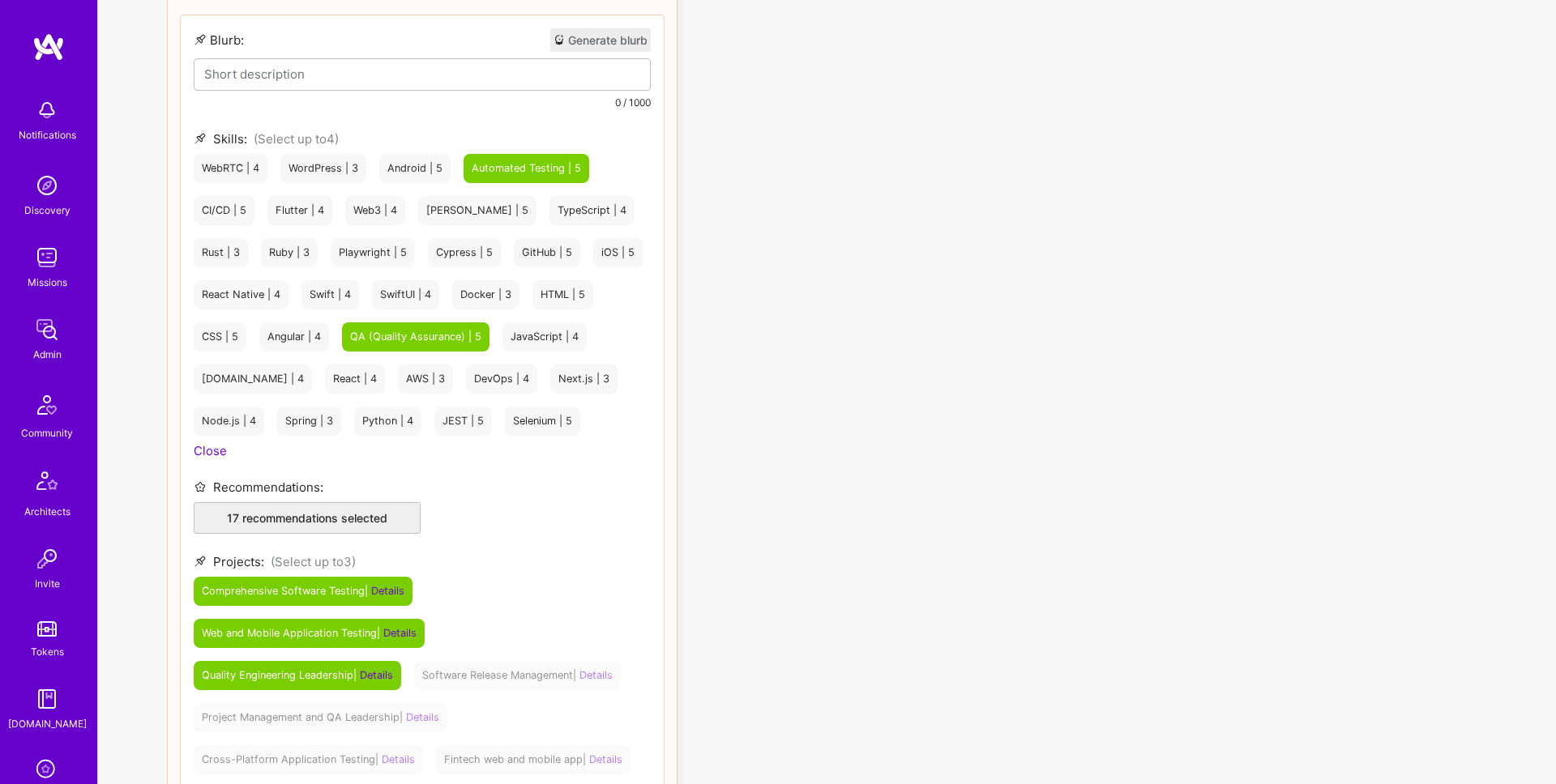 click on "Selenium  | 5" at bounding box center [542, 421] 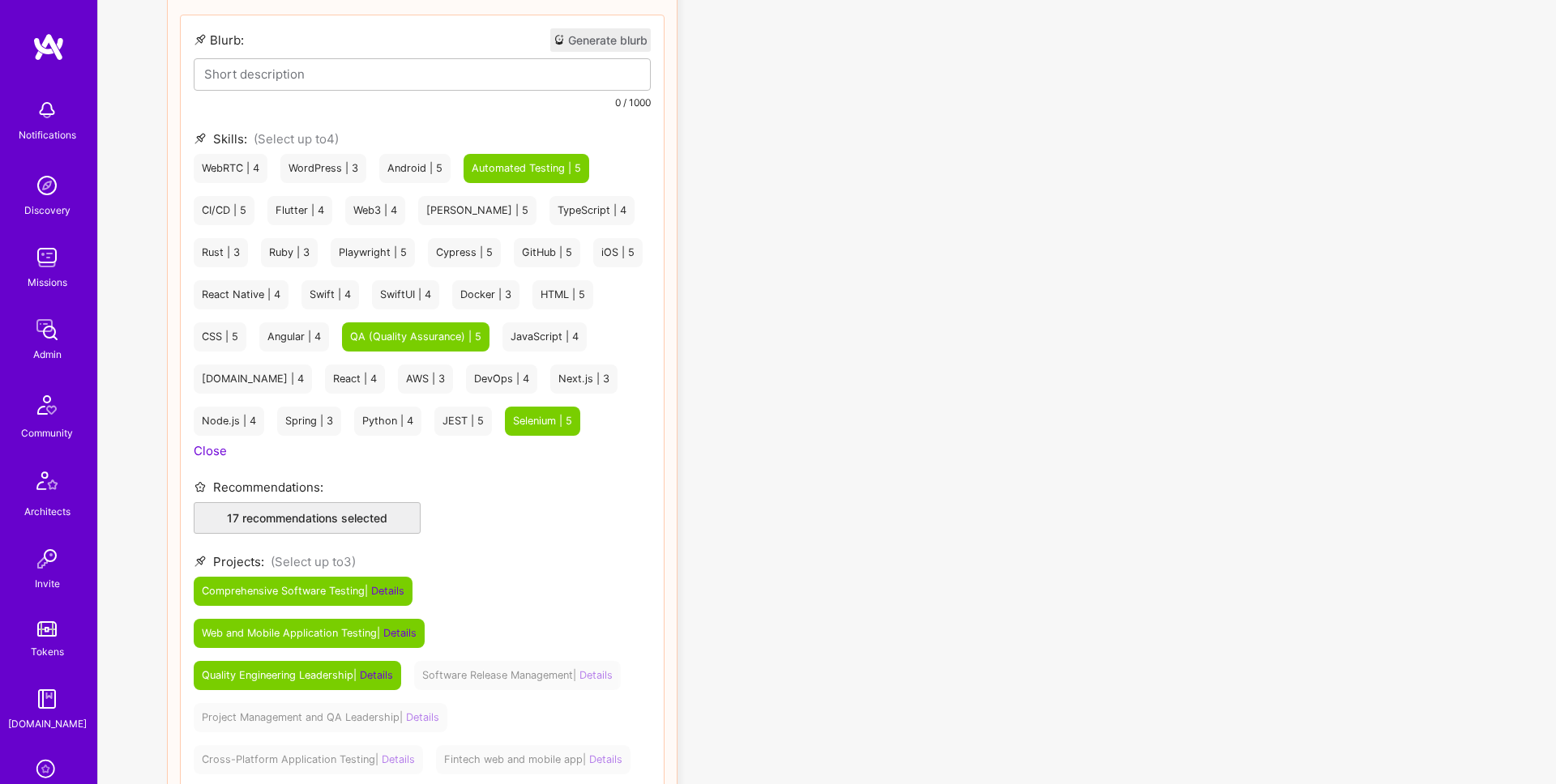 click on "Cypress  | 5" at bounding box center [464, 253] 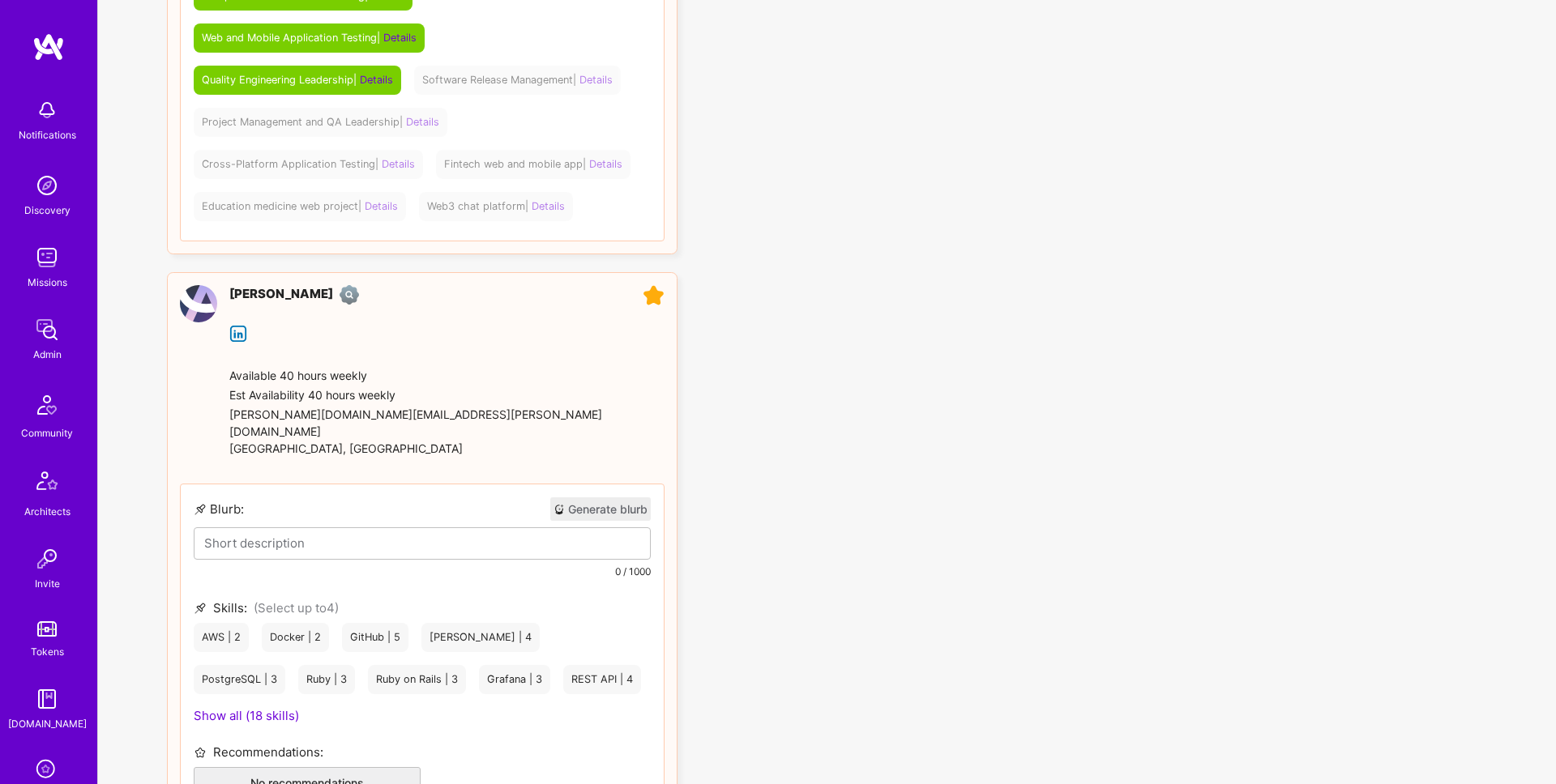scroll, scrollTop: 1245, scrollLeft: 0, axis: vertical 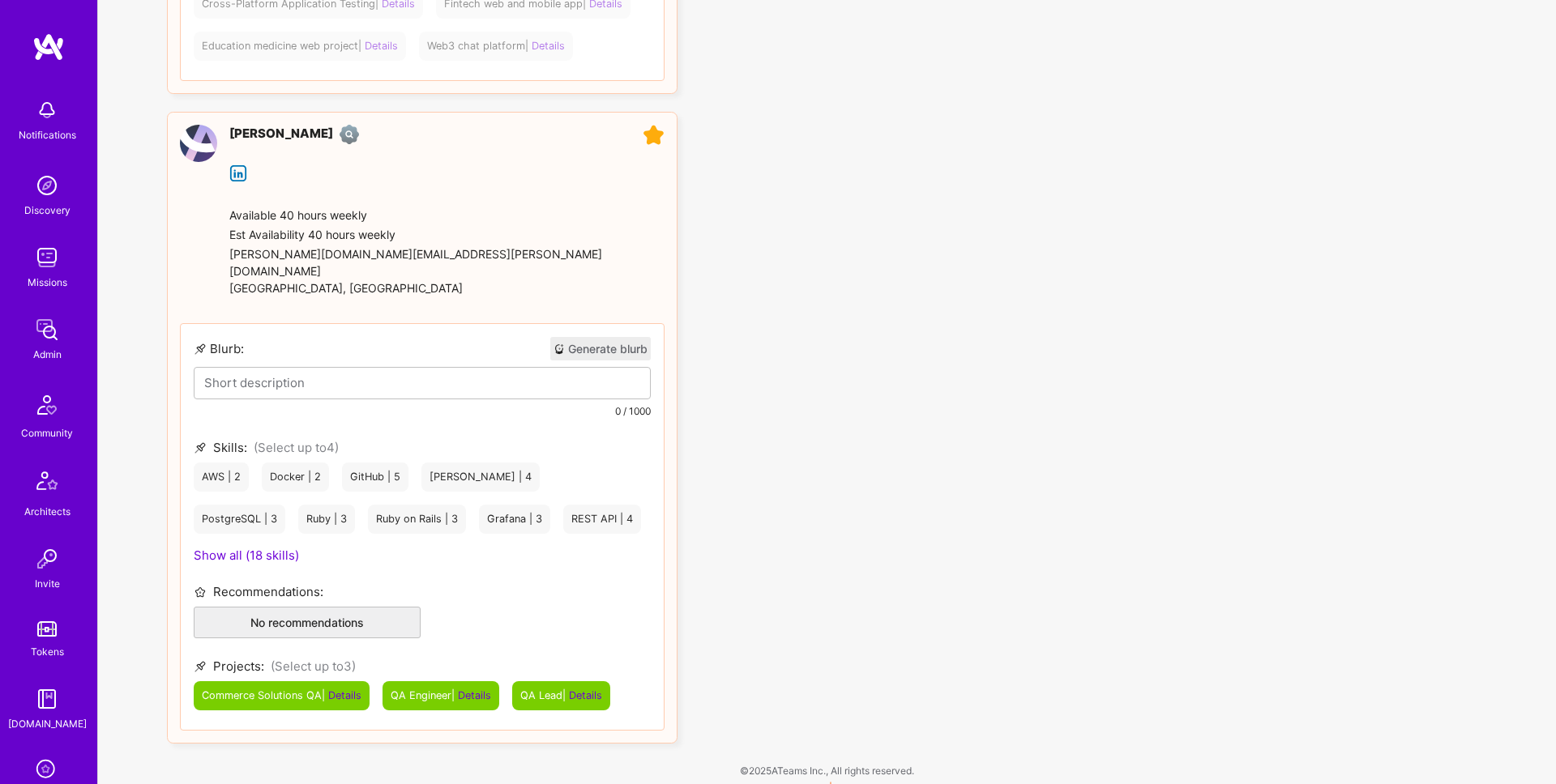 click on "Show all (18 skills)" at bounding box center [246, 555] 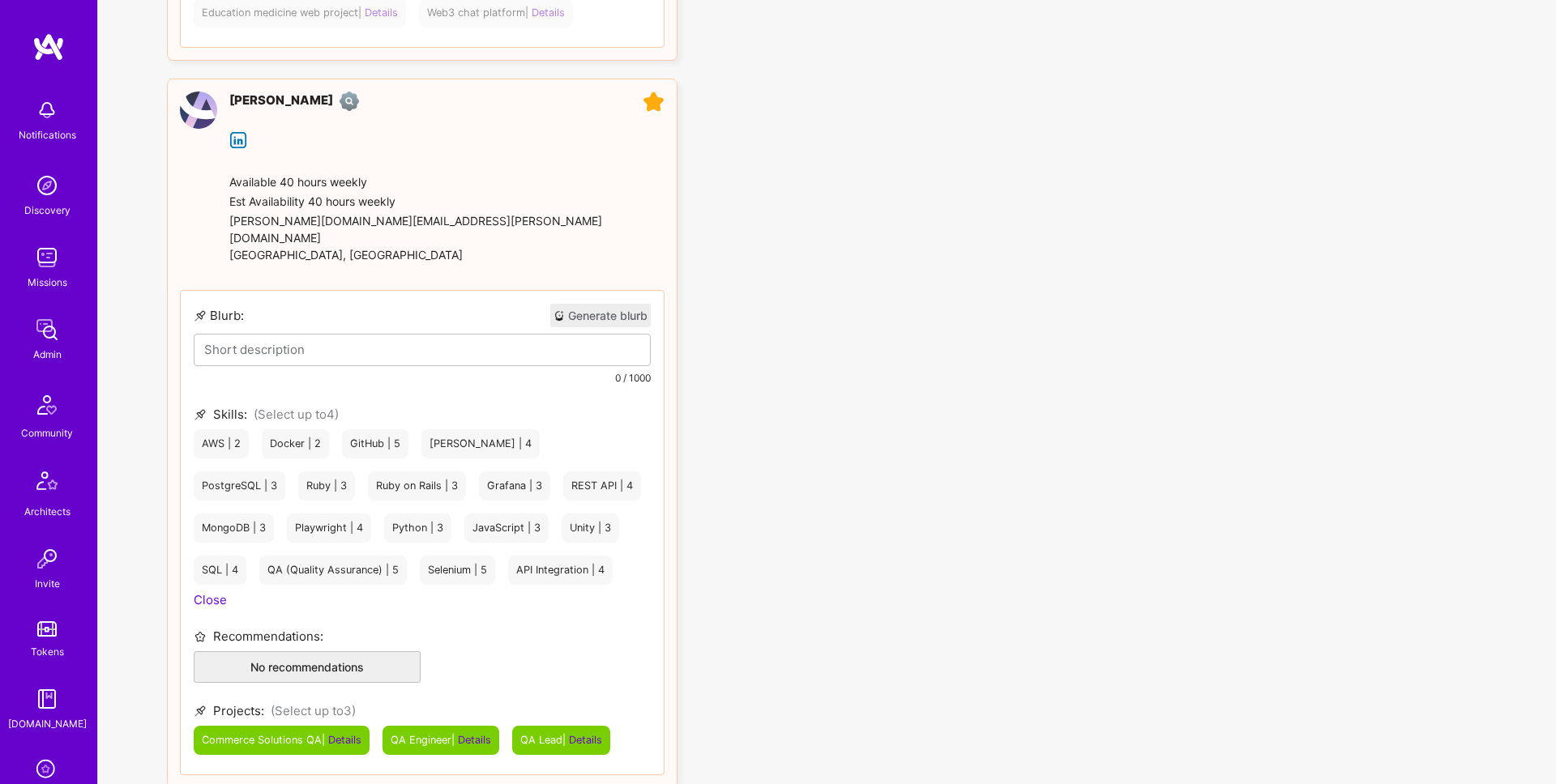 scroll, scrollTop: 1311, scrollLeft: 0, axis: vertical 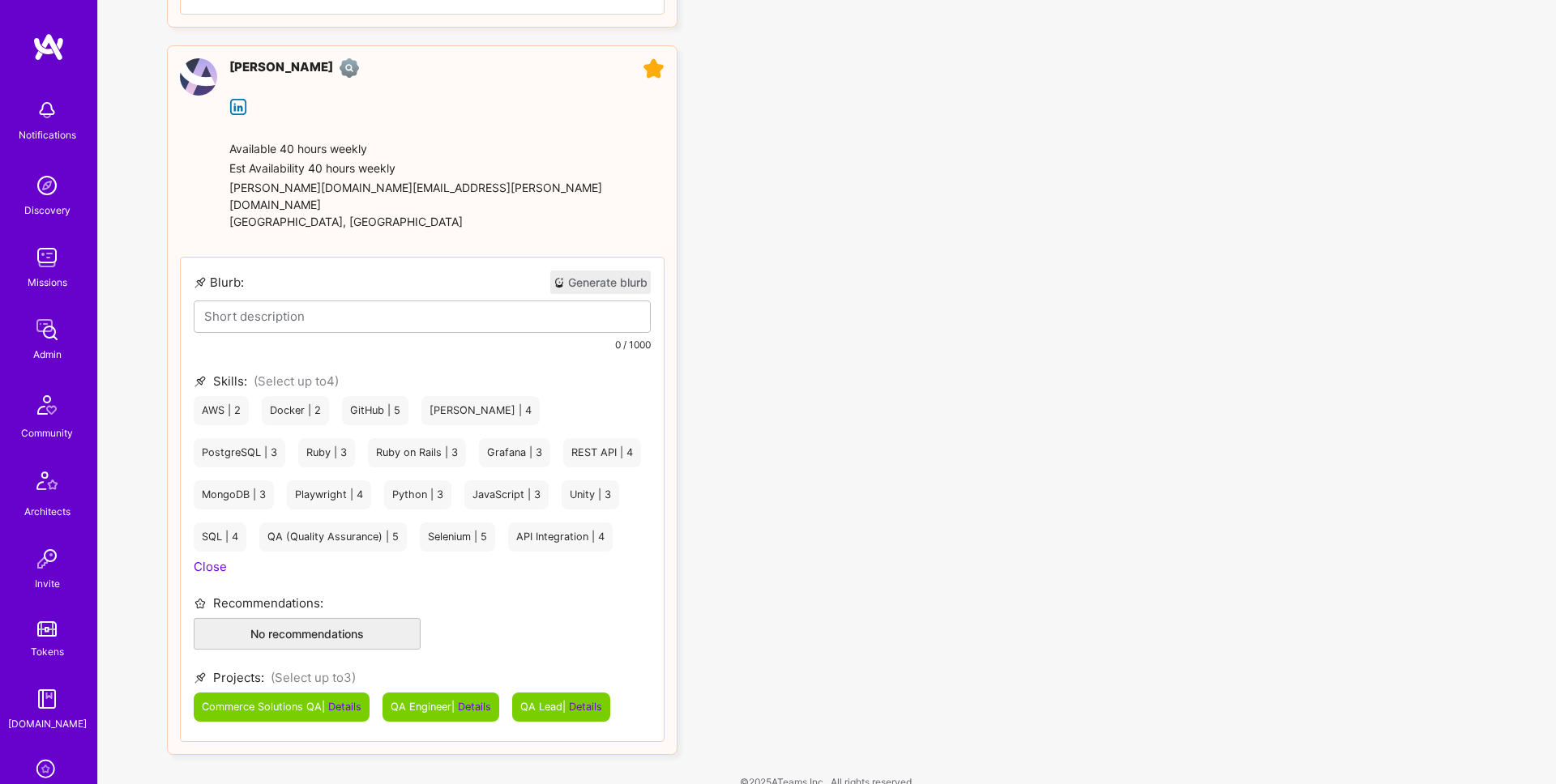 click on "Selenium  | 5" at bounding box center [457, 537] 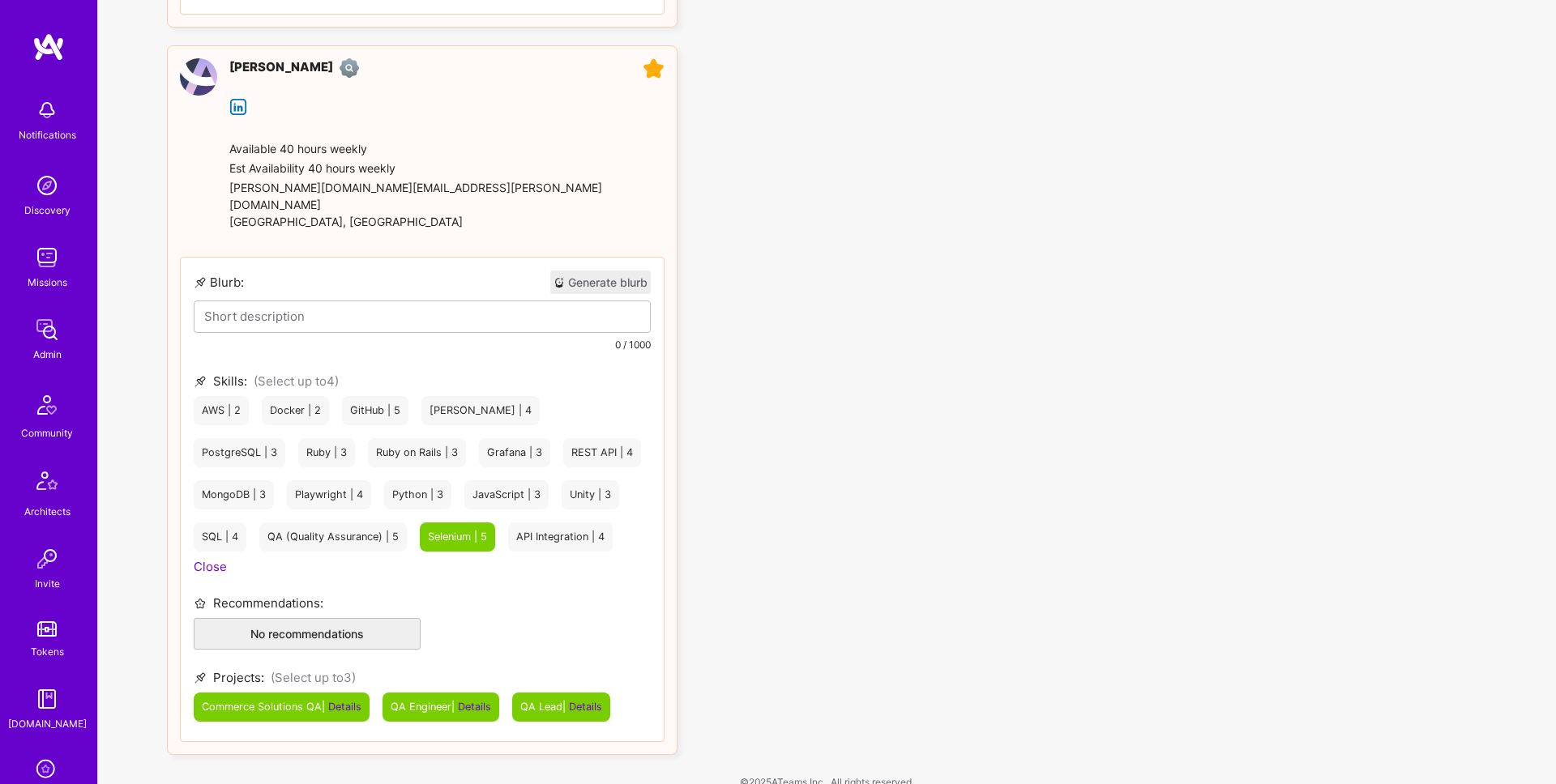 click on "QA (Quality Assurance)  | 5" at bounding box center (333, 537) 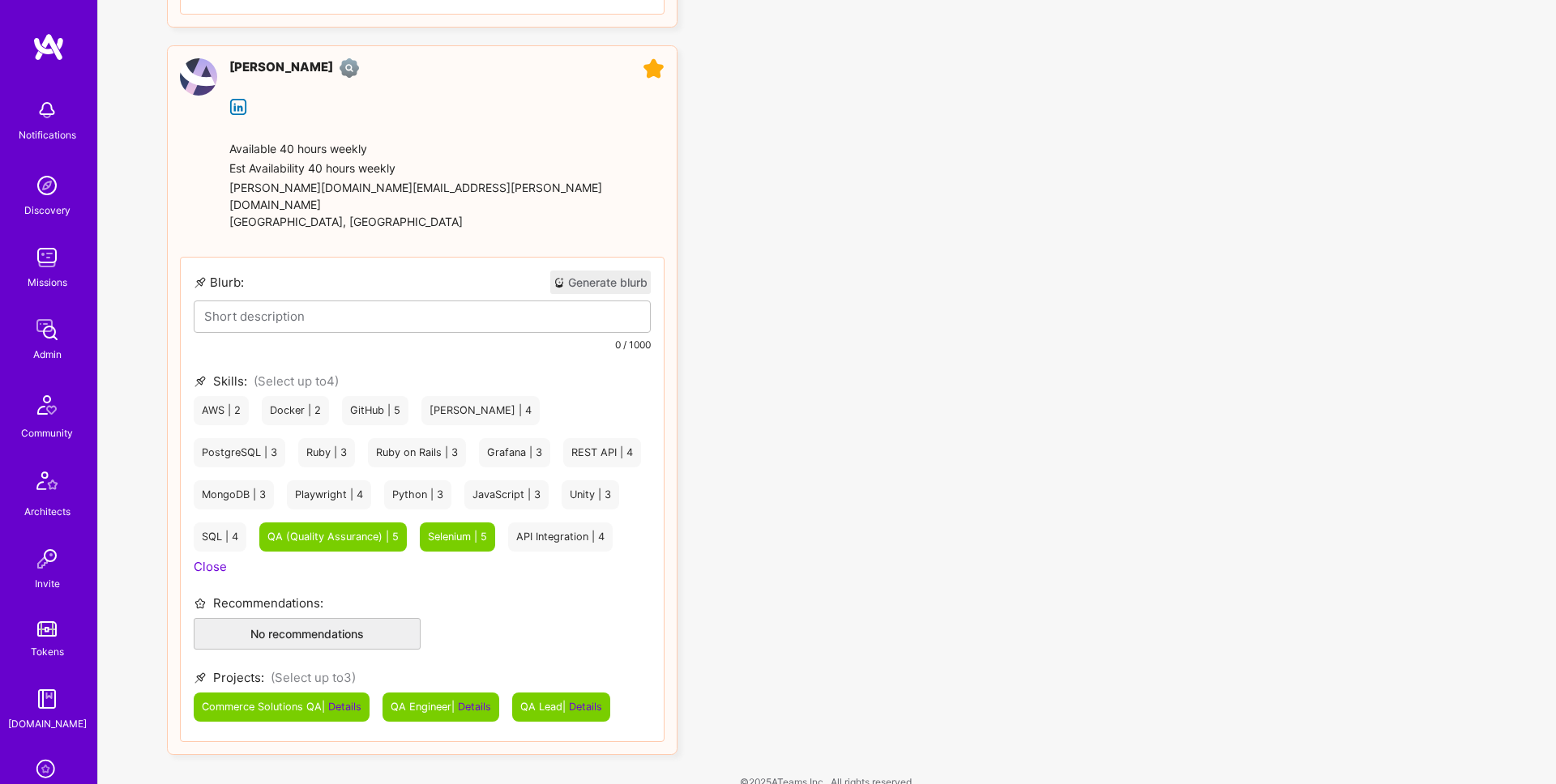 click on "API Integration  | 4" at bounding box center [560, 537] 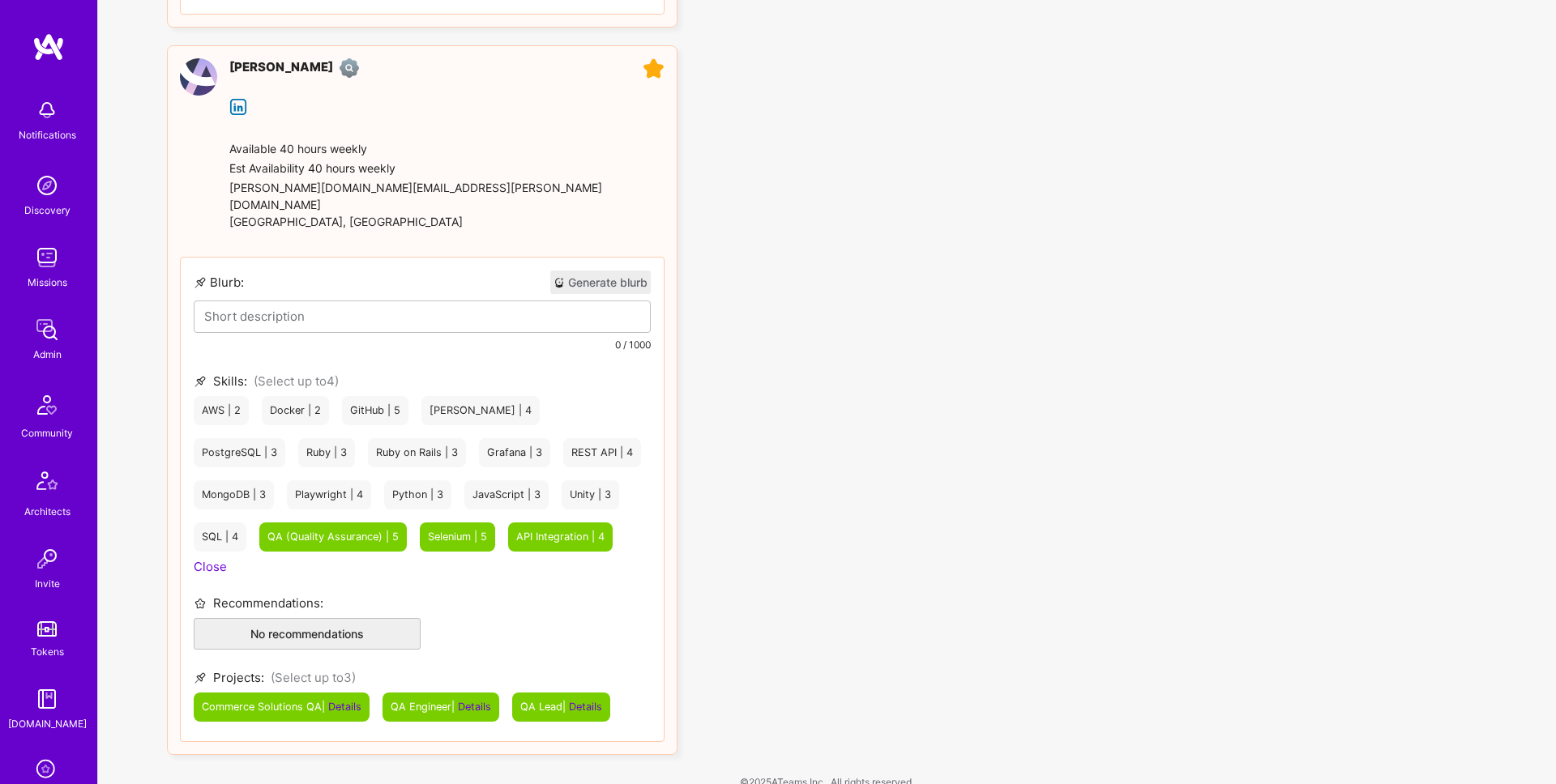 click on "SQL  | 4" at bounding box center [220, 537] 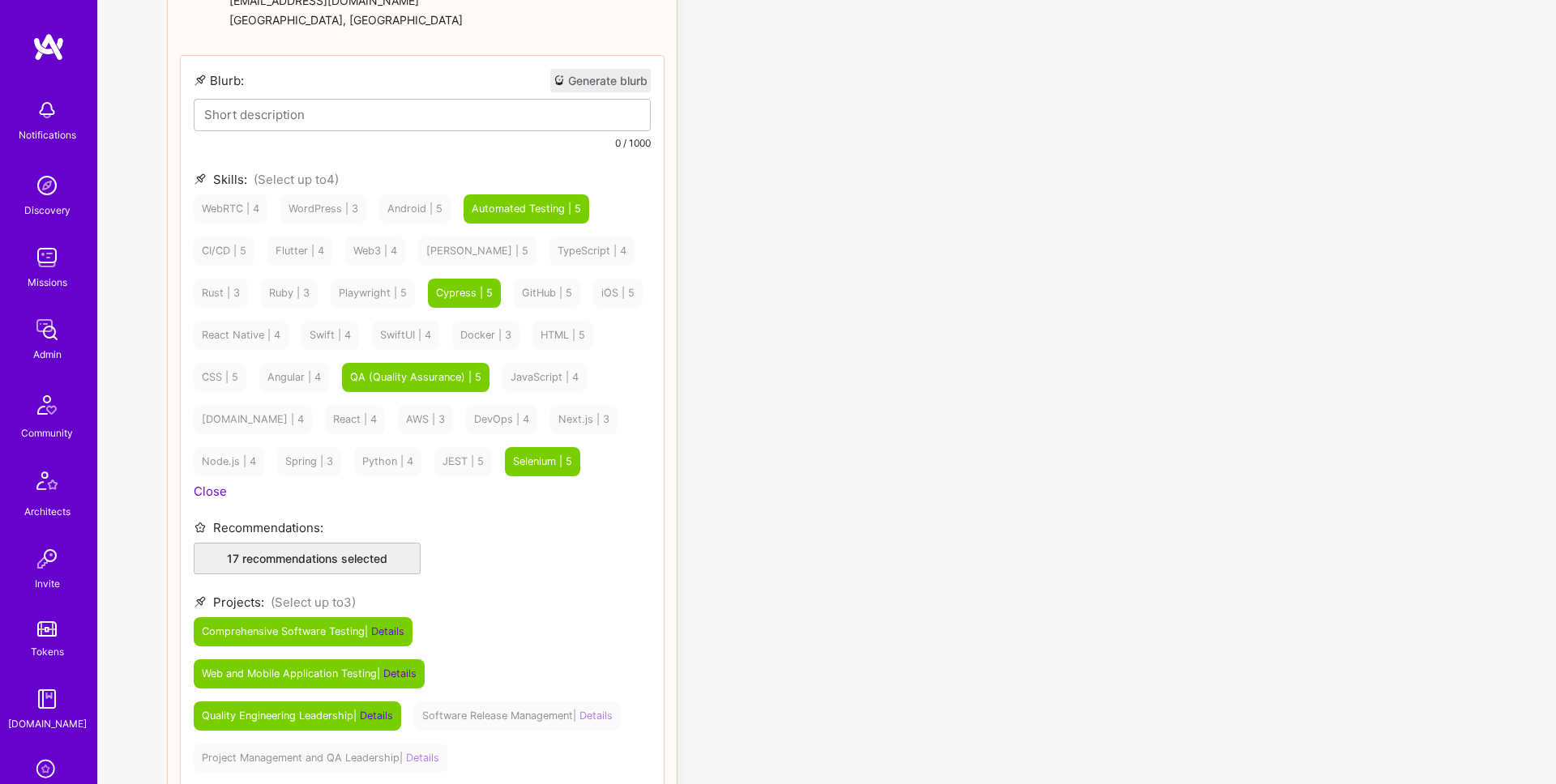 scroll, scrollTop: 288, scrollLeft: 0, axis: vertical 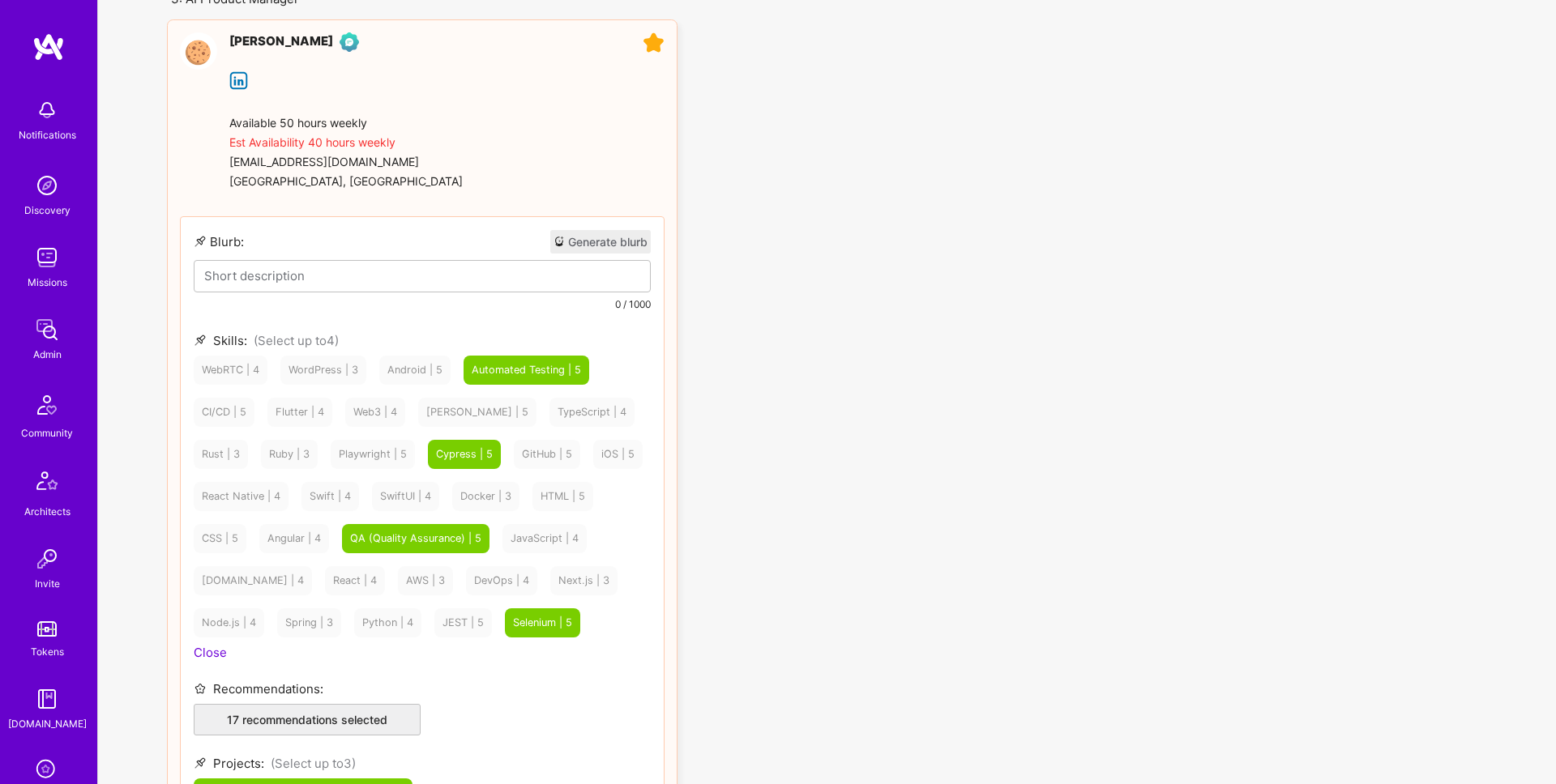 click on "Generate blurb" at bounding box center (601, 241) 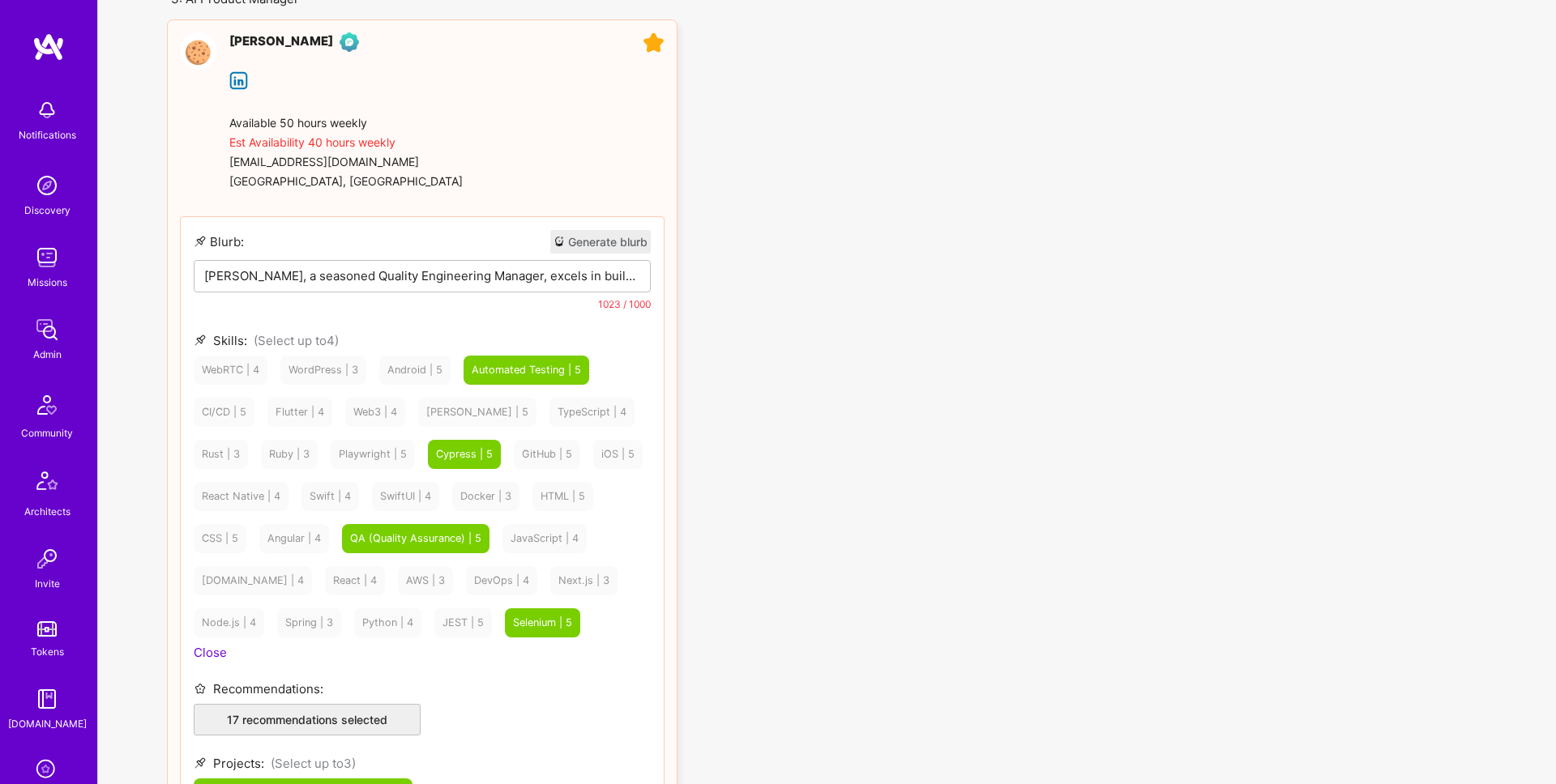 click on "[PERSON_NAME], a seasoned Quality Engineering Manager, excels in building robust products and leading high-performing teams. With 9 years of experience, [PERSON_NAME] has been instrumental in setting up QA processes for startups like [DOMAIN_NAME], Tellus, and Osmosis, enhancing product quality and efficiency. At [DOMAIN_NAME], she led the quality engineering team, implementing QA processes and CI/CD pipelines, and fostering a collaborative culture. At [GEOGRAPHIC_DATA], she managed over 100 software releases, maintaining a quality rate above 95% and accelerating release cycles by 30% through automated test scripts. Her expertise in automated testing tools like Cypress and Selenium, combined with her proficiency in CI/CD, makes her a perfect fit for roles requiring meticulous QA oversight. [PERSON_NAME]'s ability to integrate automated and manual testing ensures scalable coverage and quality assurance, making her an invaluable asset to any tech-driven organization. Based in [GEOGRAPHIC_DATA], [GEOGRAPHIC_DATA], she is ready to bring her expertise to your team." at bounding box center [422, 275] 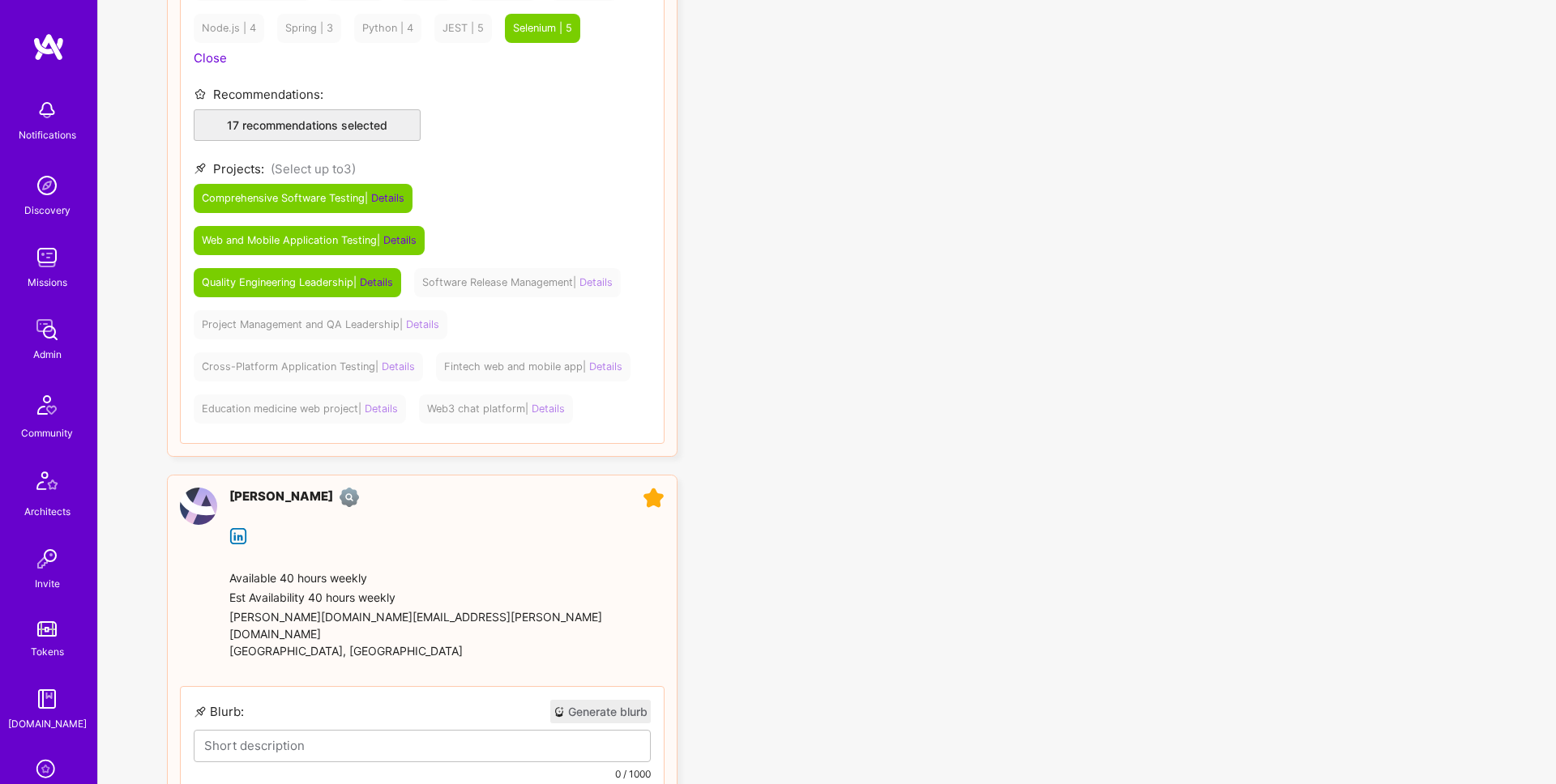 scroll, scrollTop: 988, scrollLeft: 0, axis: vertical 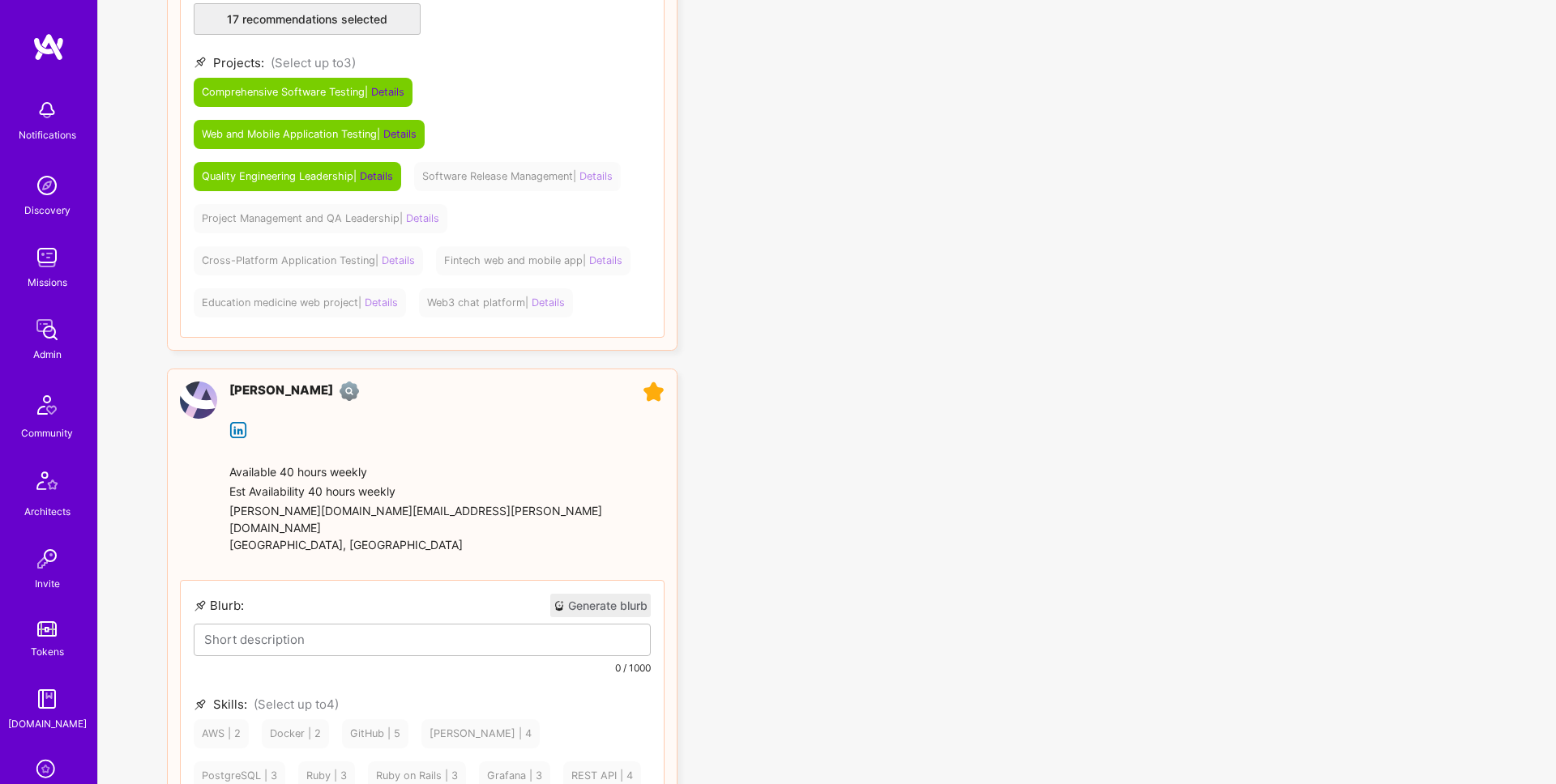 click on "Generate blurb" at bounding box center [601, 605] 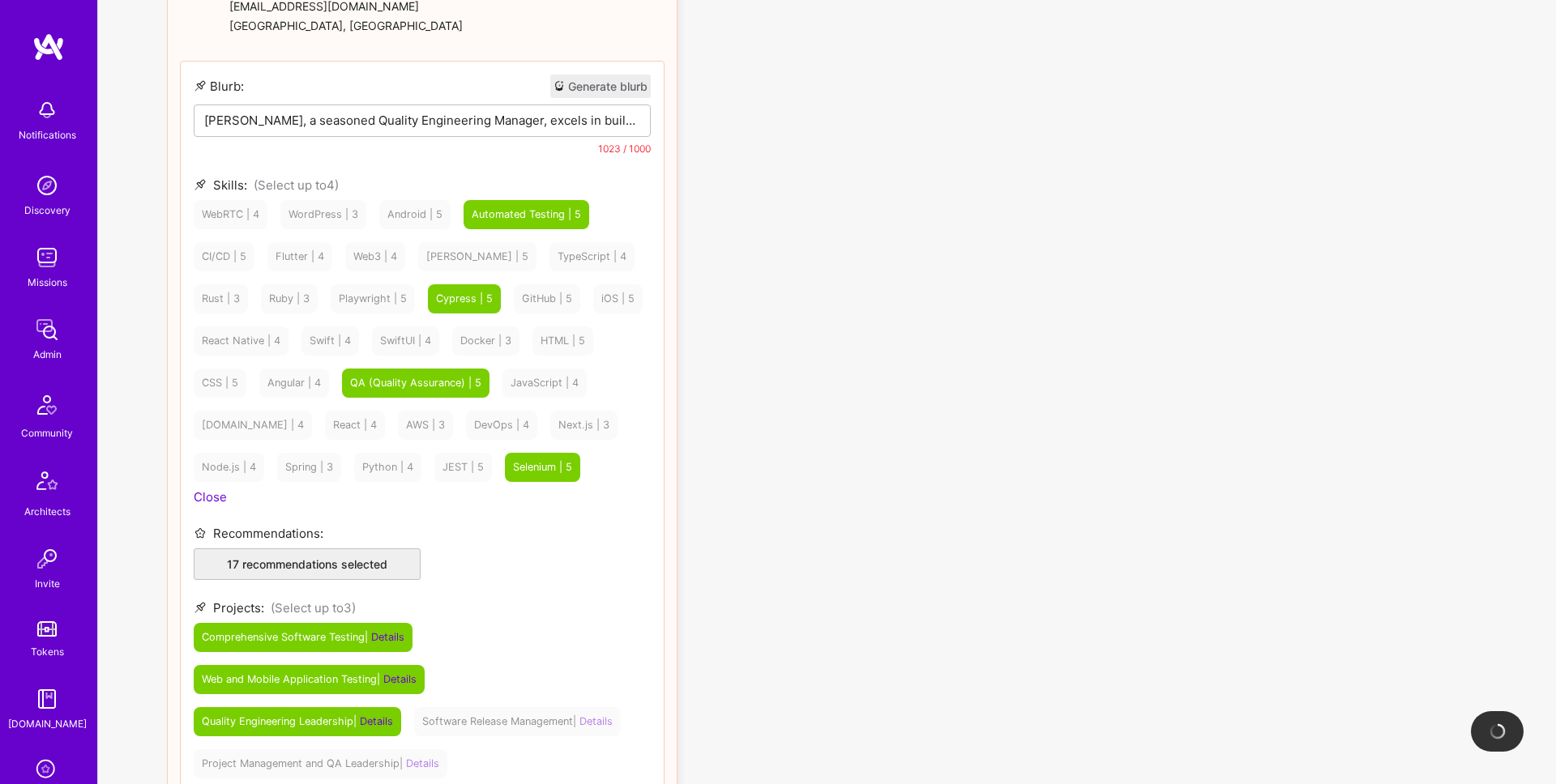 scroll, scrollTop: 381, scrollLeft: 0, axis: vertical 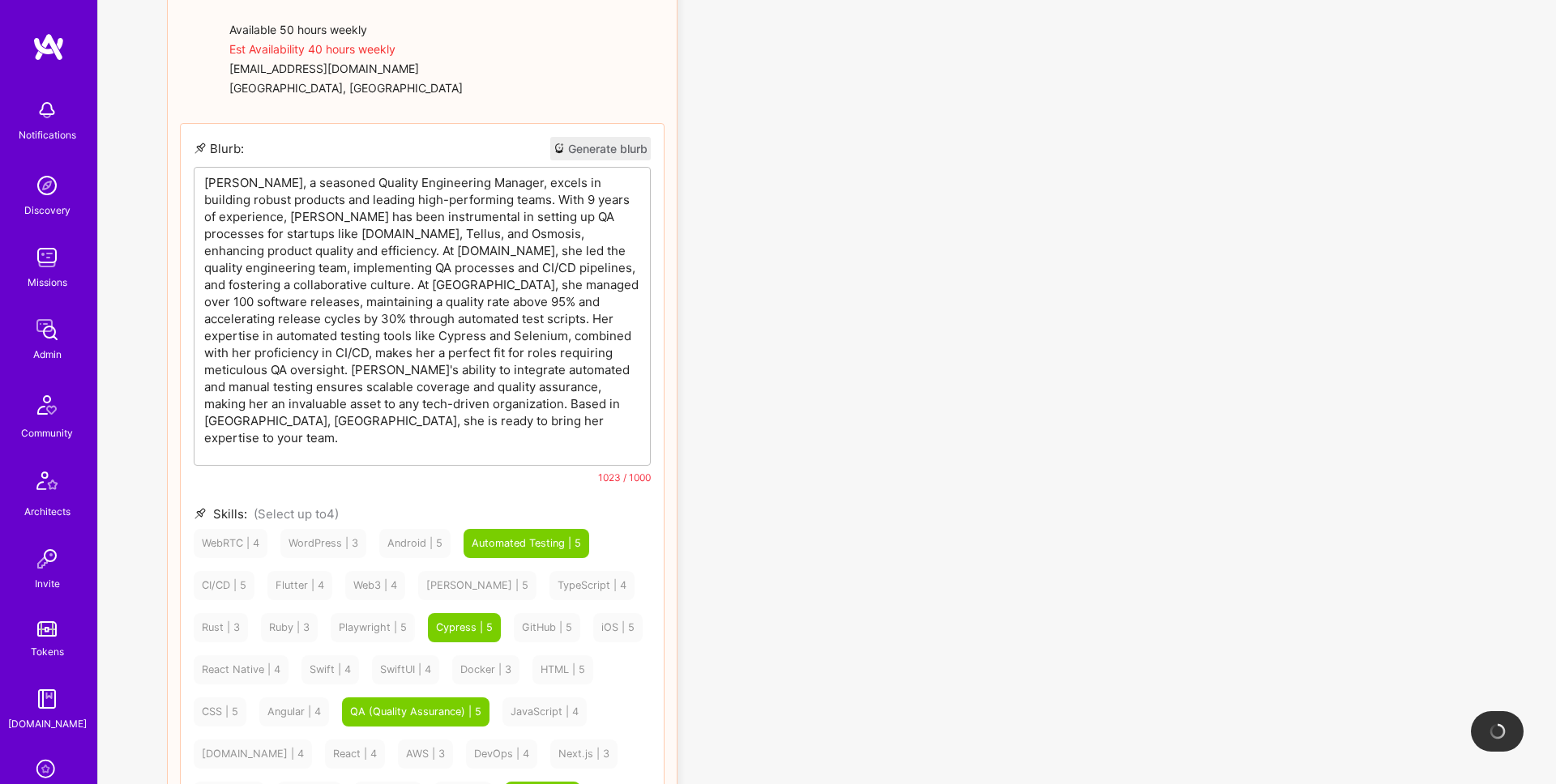 click on "[PERSON_NAME], a seasoned Quality Engineering Manager, excels in building robust products and leading high-performing teams. With 9 years of experience, [PERSON_NAME] has been instrumental in setting up QA processes for startups like [DOMAIN_NAME], Tellus, and Osmosis, enhancing product quality and efficiency. At [DOMAIN_NAME], she led the quality engineering team, implementing QA processes and CI/CD pipelines, and fostering a collaborative culture. At [GEOGRAPHIC_DATA], she managed over 100 software releases, maintaining a quality rate above 95% and accelerating release cycles by 30% through automated test scripts. Her expertise in automated testing tools like Cypress and Selenium, combined with her proficiency in CI/CD, makes her a perfect fit for roles requiring meticulous QA oversight. [PERSON_NAME]'s ability to integrate automated and manual testing ensures scalable coverage and quality assurance, making her an invaluable asset to any tech-driven organization. Based in [GEOGRAPHIC_DATA], [GEOGRAPHIC_DATA], she is ready to bring her expertise to your team." at bounding box center (422, 310) 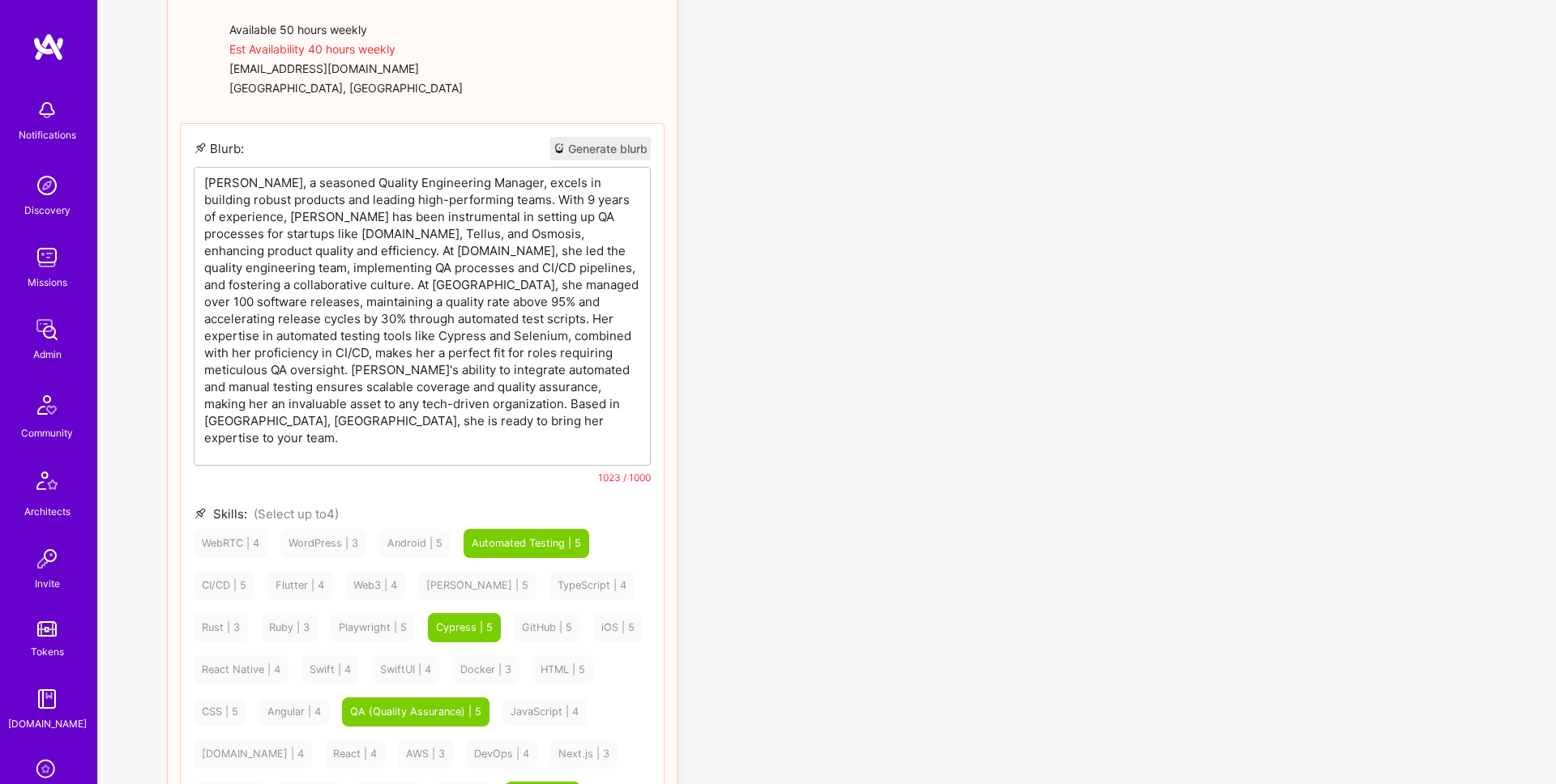 click on "[PERSON_NAME], a seasoned Quality Engineering Manager, excels in building robust products and leading high-performing teams. With 9 years of experience, [PERSON_NAME] has been instrumental in setting up QA processes for startups like [DOMAIN_NAME], Tellus, and Osmosis, enhancing product quality and efficiency. At [DOMAIN_NAME], she led the quality engineering team, implementing QA processes and CI/CD pipelines, and fostering a collaborative culture. At [GEOGRAPHIC_DATA], she managed over 100 software releases, maintaining a quality rate above 95% and accelerating release cycles by 30% through automated test scripts. Her expertise in automated testing tools like Cypress and Selenium, combined with her proficiency in CI/CD, makes her a perfect fit for roles requiring meticulous QA oversight. [PERSON_NAME]'s ability to integrate automated and manual testing ensures scalable coverage and quality assurance, making her an invaluable asset to any tech-driven organization. Based in [GEOGRAPHIC_DATA], [GEOGRAPHIC_DATA], she is ready to bring her expertise to your team." at bounding box center [422, 310] 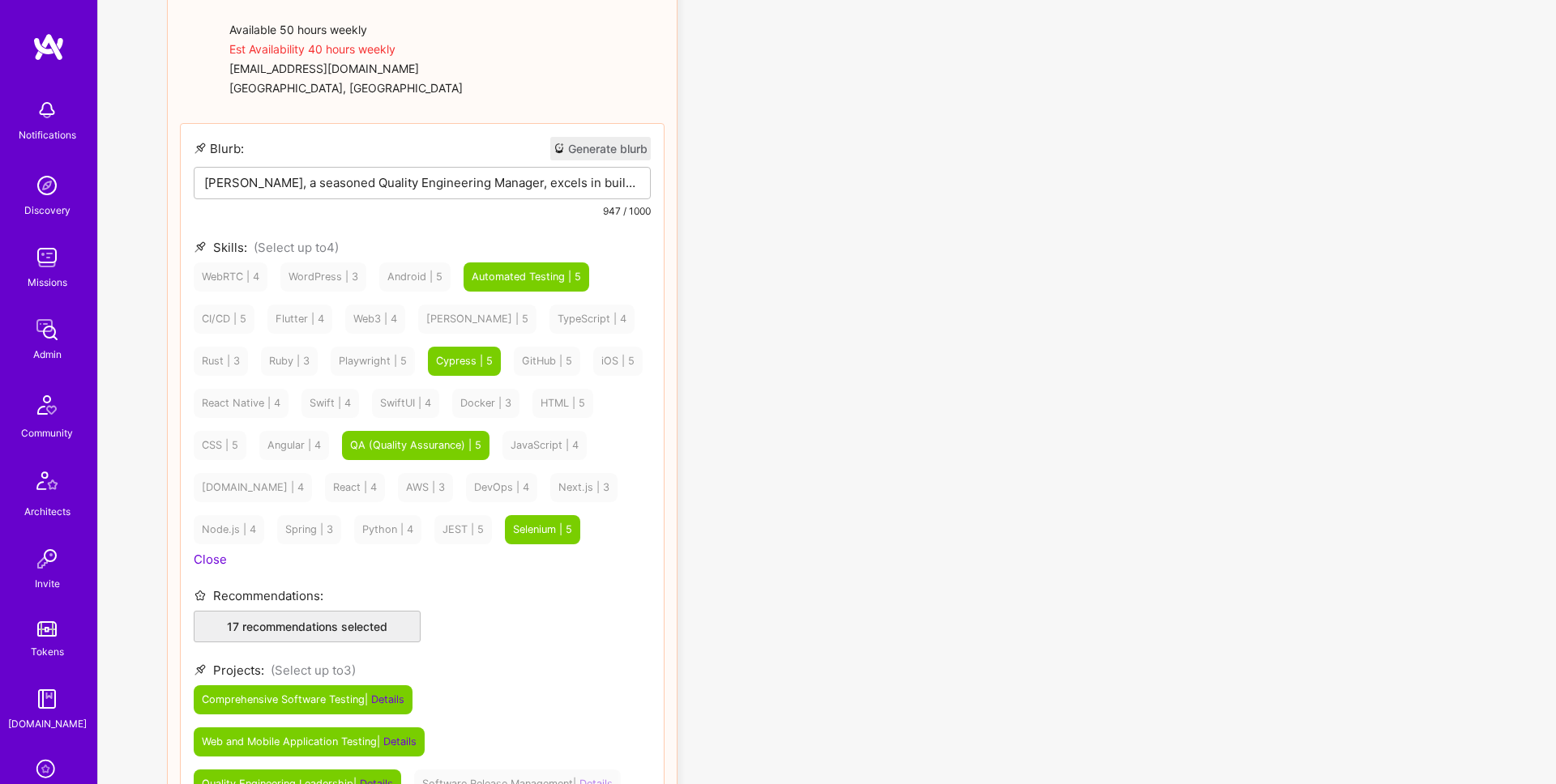 click on "[PERSON_NAME]     Available 50 hours weekly Est Availability 40 hours weekly [EMAIL_ADDRESS][DOMAIN_NAME] [GEOGRAPHIC_DATA], [GEOGRAPHIC_DATA]
Client Rate: $ 145 /h
Blurb: Generate blurb 947 / 1000
Skills:   (Select up to  4 ) WebRTC  | 4 WordPress  | 3 Android  | 5 Automated Testing  | 5 CI/CD  | 5 Flutter  | 4 Web3  | 4 [PERSON_NAME]  | 5 TypeScript  | 4 Rust  | 3 Ruby  | 3 Playwright  | 5 Cypress  | 5 GitHub  | 5 iOS  | 5 React Native  | 4 Swift  | 4 SwiftUI  | 4 Docker  | 3 HTML  | 5 CSS  | 5 Angular  | 4 QA (Quality Assurance)  | 5 JavaScript  | 4 [DOMAIN_NAME]  | 4 React  | 4 AWS  | 3 DevOps  | 4 Next.js  | 3 Node.js  | 4 Spring  | 3 Python  | 4 JEST  | 5 Selenium  | 5 Close
Recommendations: 17 recommendations selected
Projects:   (Select up to  3 ) Comprehensive Software Testing  |   Details Web and Mobile Application Testing  |   Details Quality Engineering Leadership  |   Details Software Release Management  |   Details  |    |" at bounding box center (839, 806) 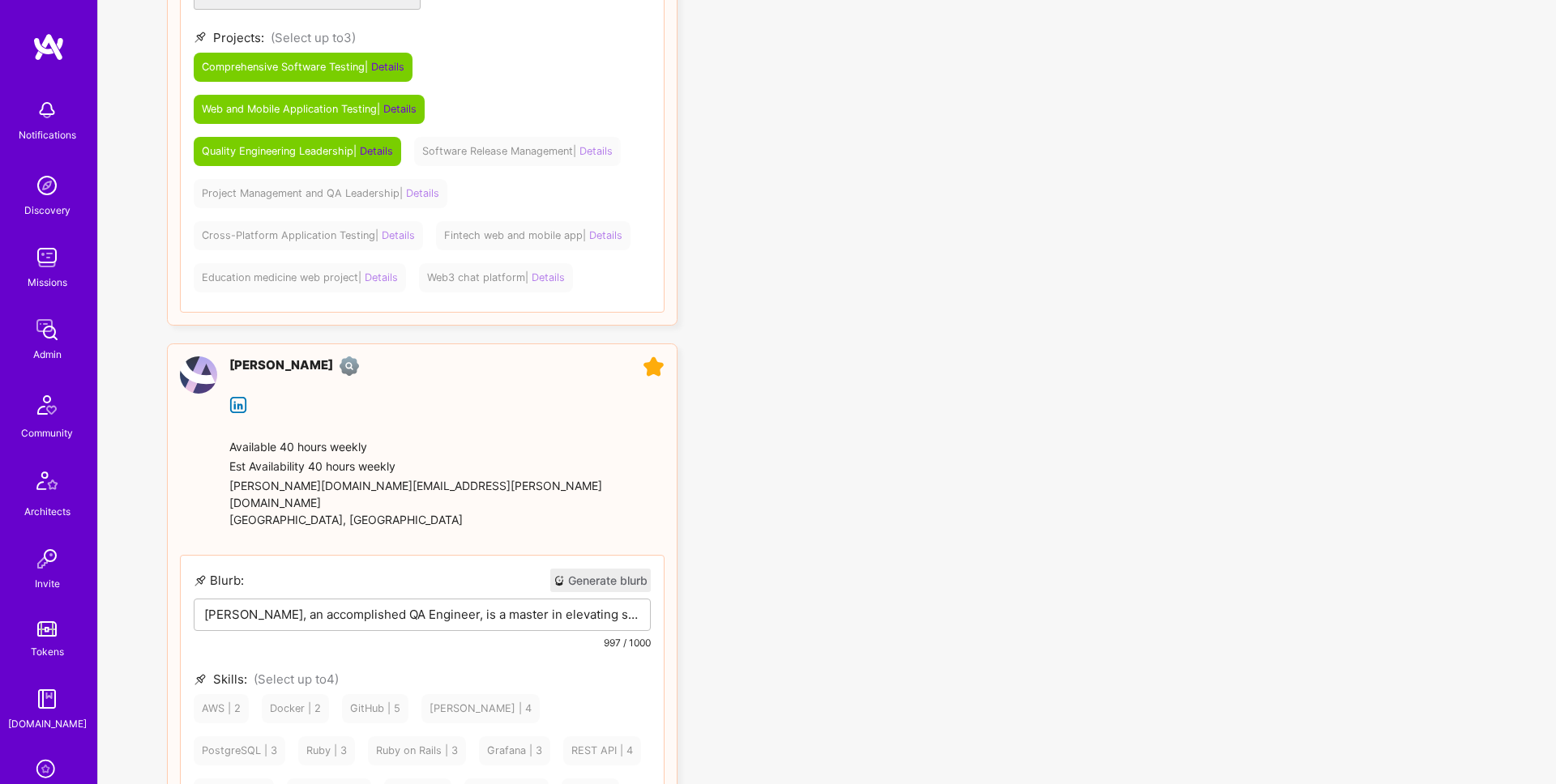 scroll, scrollTop: 1323, scrollLeft: 0, axis: vertical 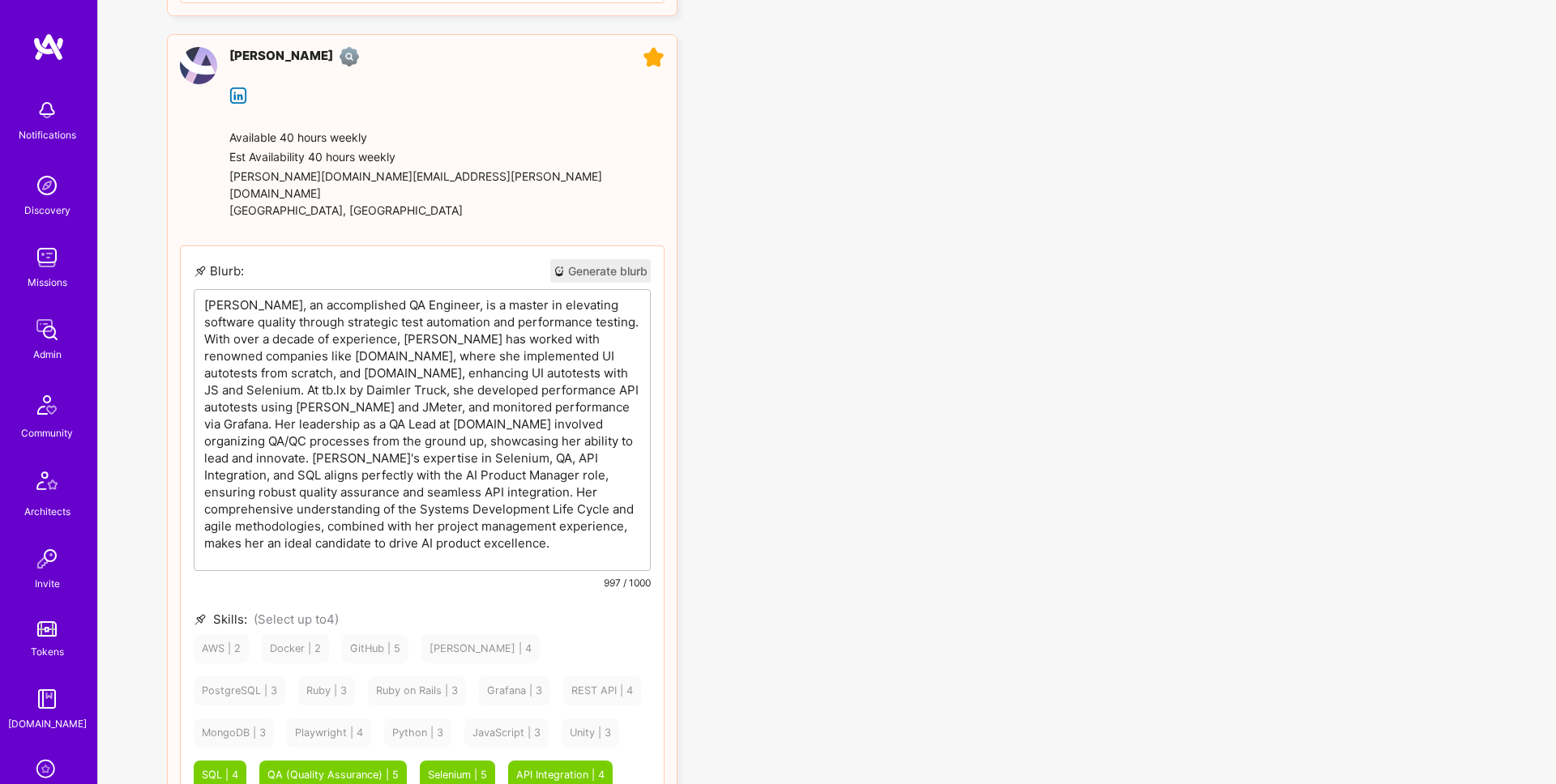 click on "[PERSON_NAME], an accomplished QA Engineer, is a master in elevating software quality through strategic test automation and performance testing. With over a decade of experience, [PERSON_NAME] has worked with renowned companies like [DOMAIN_NAME], where she implemented UI autotests from scratch, and [DOMAIN_NAME], enhancing UI autotests with JS and Selenium. At tb.lx by Daimler Truck, she developed performance API autotests using [PERSON_NAME] and JMeter, and monitored performance via Grafana. Her leadership as a QA Lead at [DOMAIN_NAME] involved organizing QA/QC processes from the ground up, showcasing her ability to lead and innovate. [PERSON_NAME]'s expertise in Selenium, QA, API Integration, and SQL aligns perfectly with the AI Product Manager role, ensuring robust quality assurance and seamless API integration. Her comprehensive understanding of the Systems Development Life Cycle and agile methodologies, combined with her project management experience, makes her an ideal candidate to drive AI product excellence." at bounding box center (422, 424) 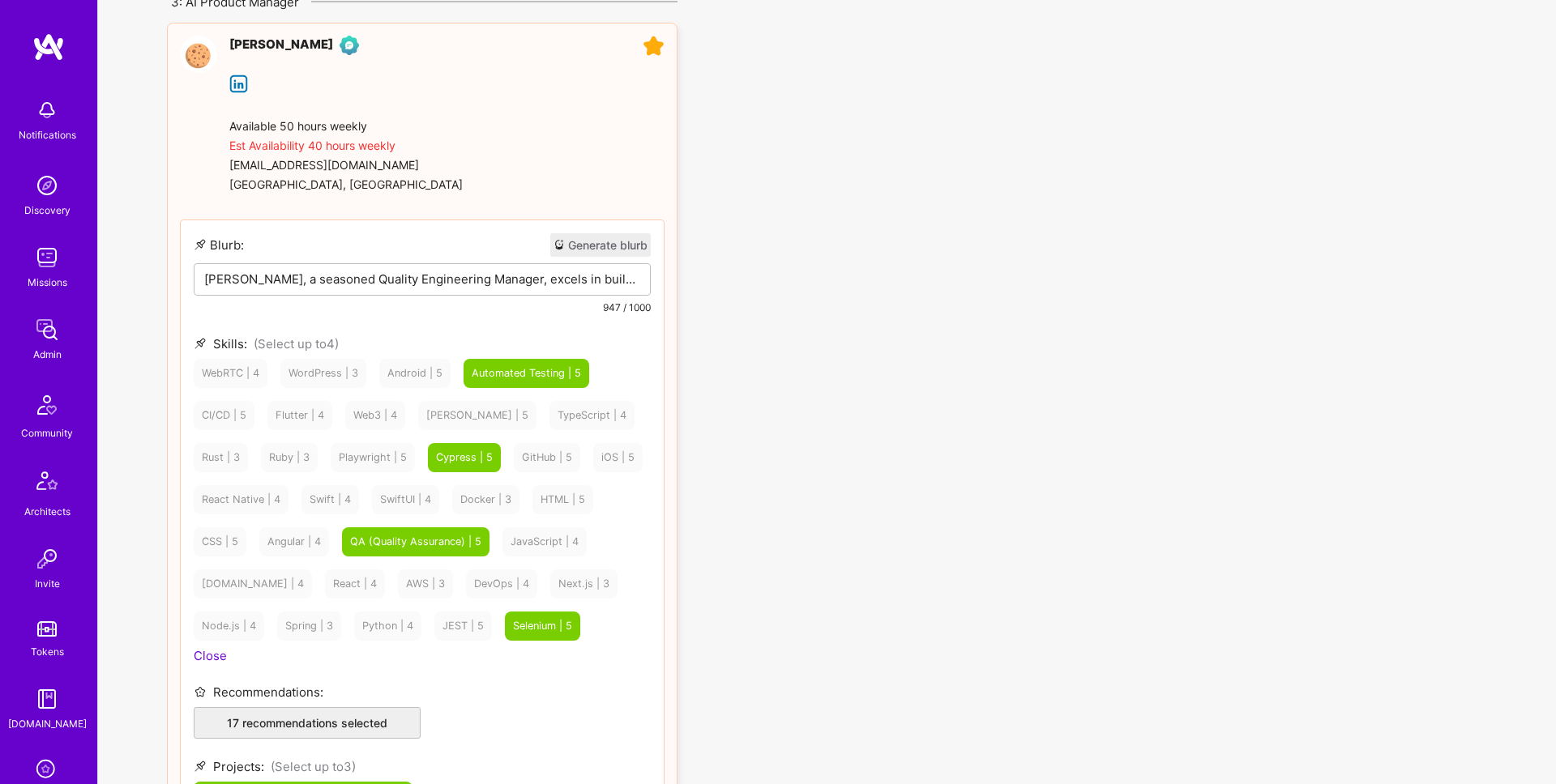 scroll, scrollTop: 0, scrollLeft: 0, axis: both 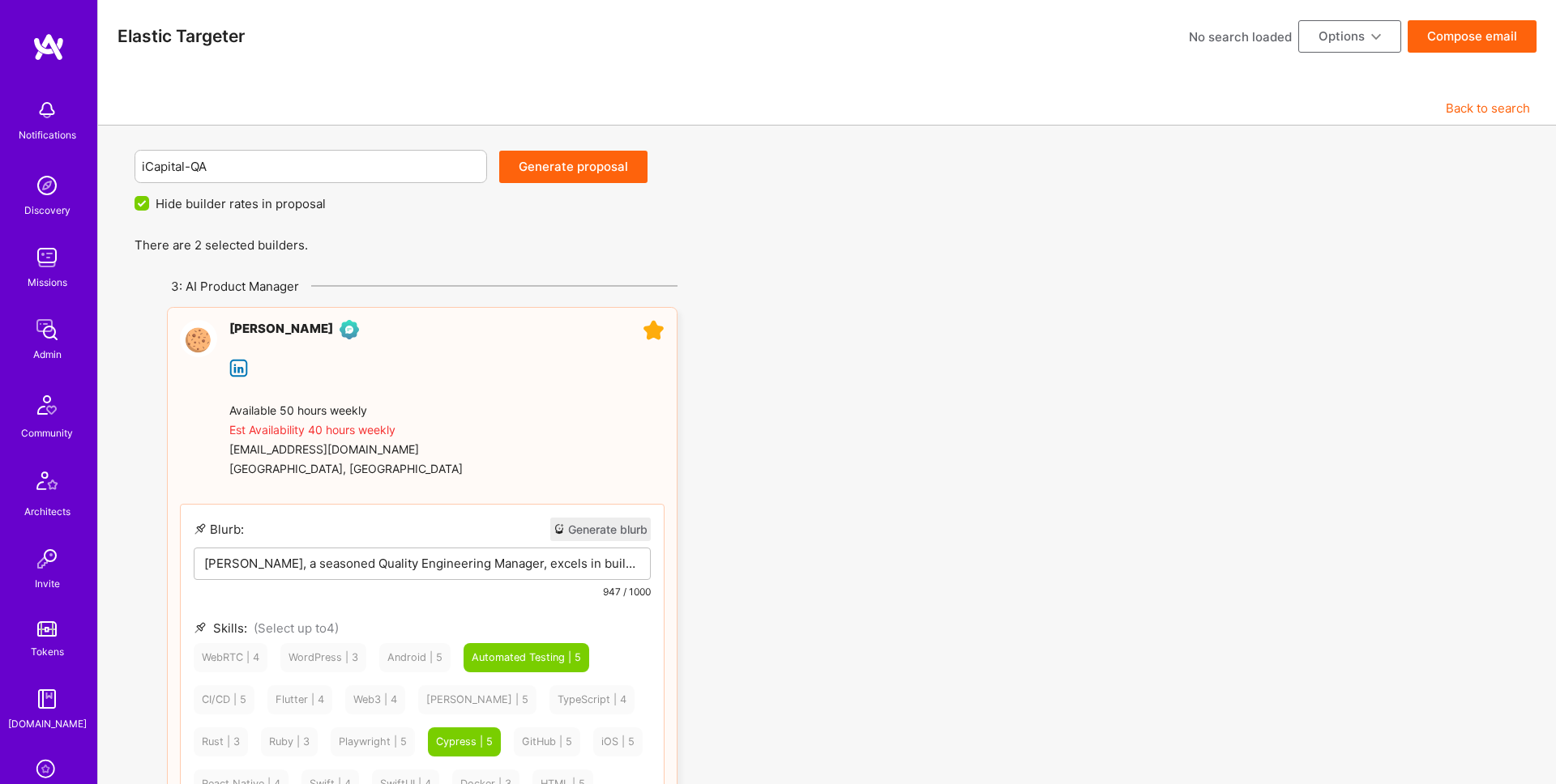 click on "Generate proposal" at bounding box center [573, 167] 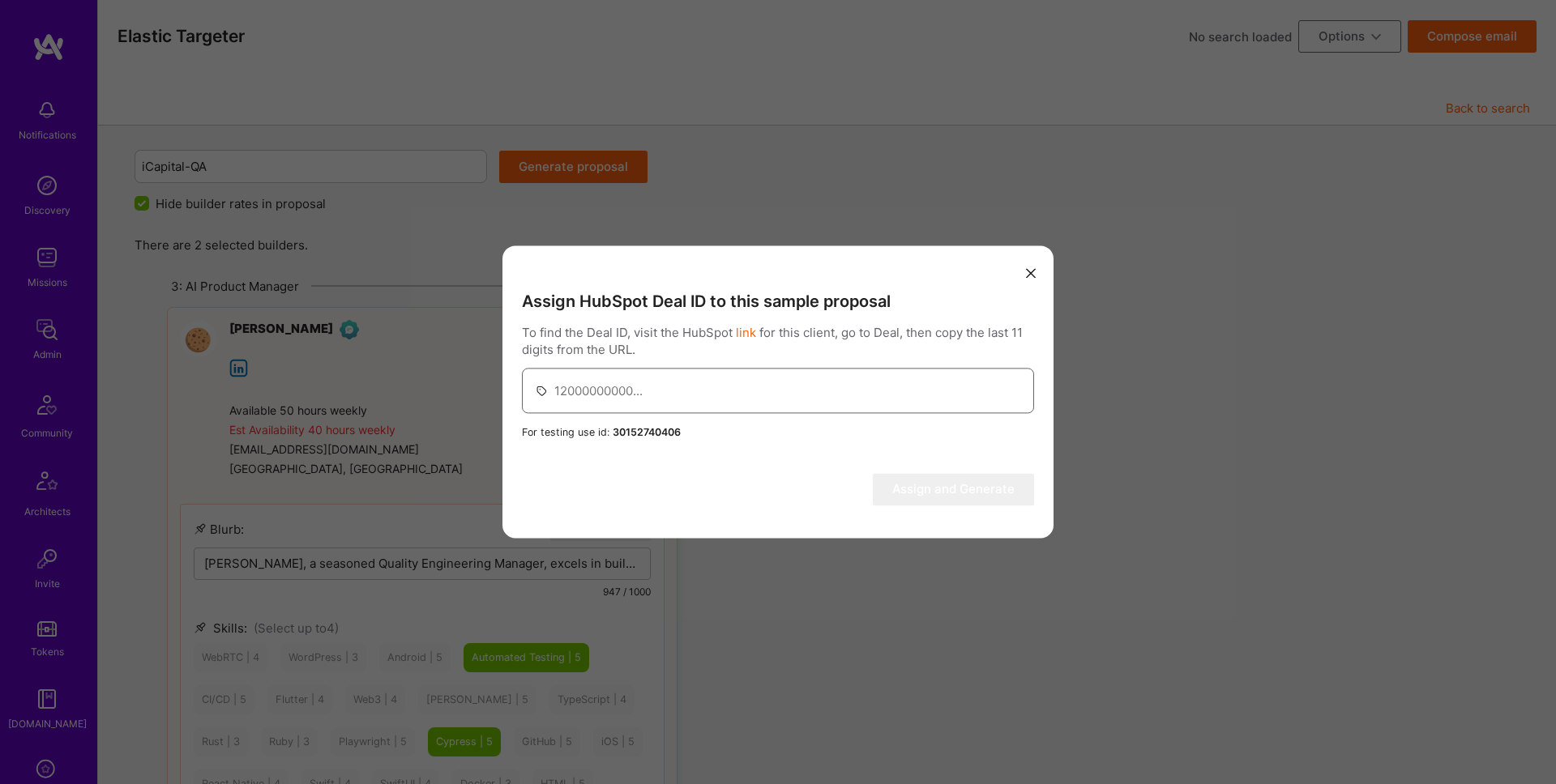 click at bounding box center [788, 390] 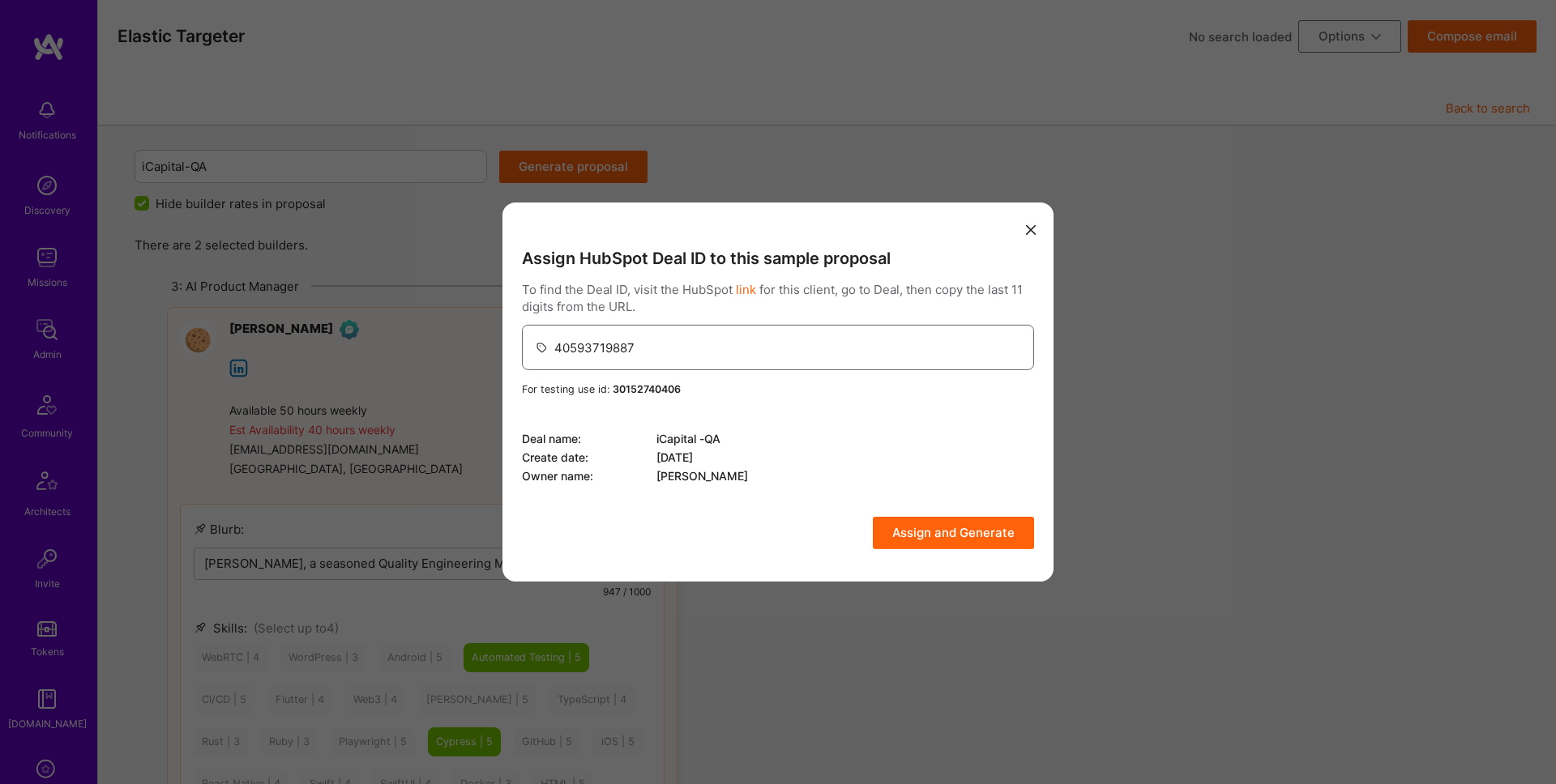 type on "40593719887" 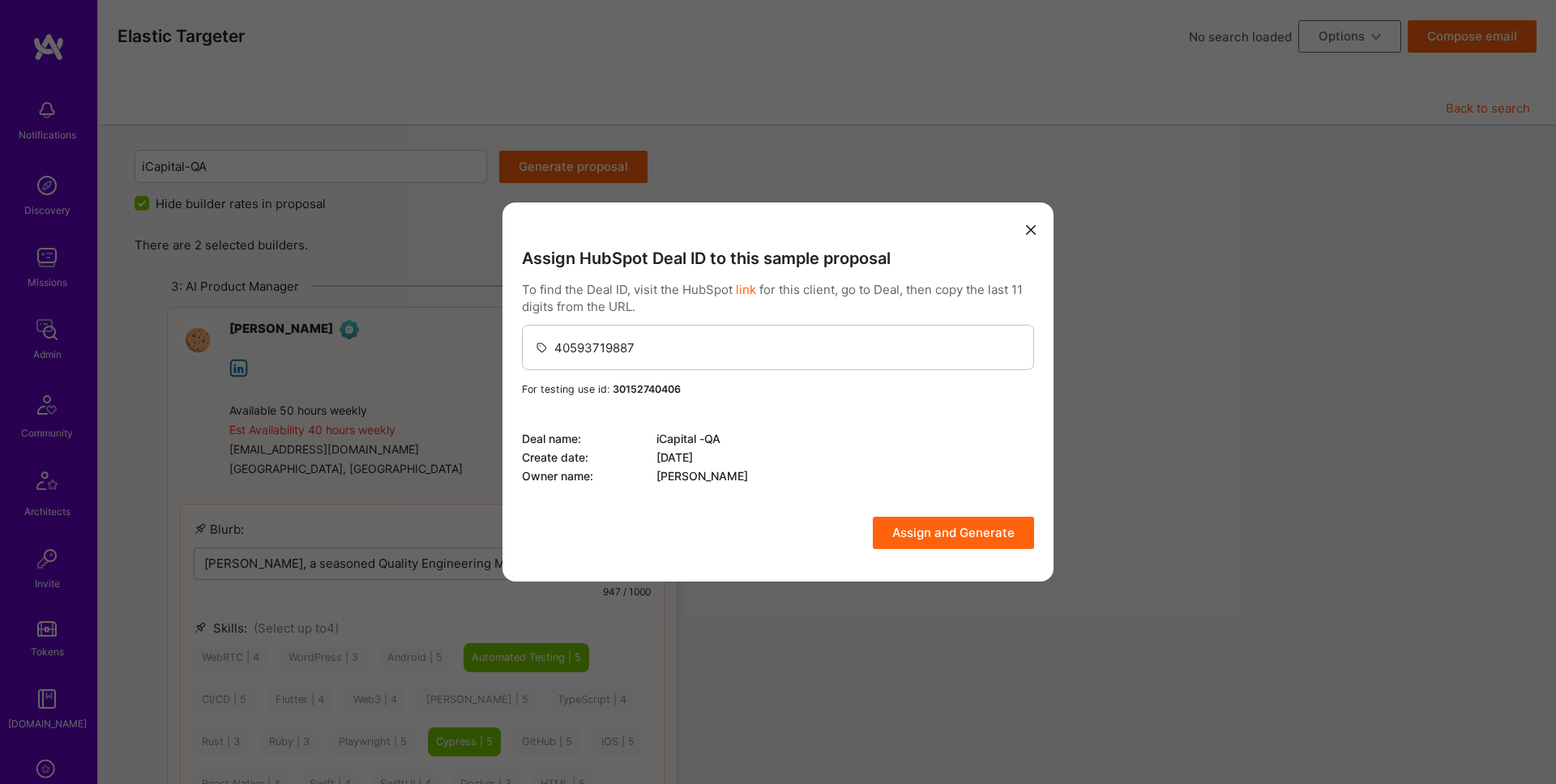 click on "Assign and Generate" at bounding box center (953, 533) 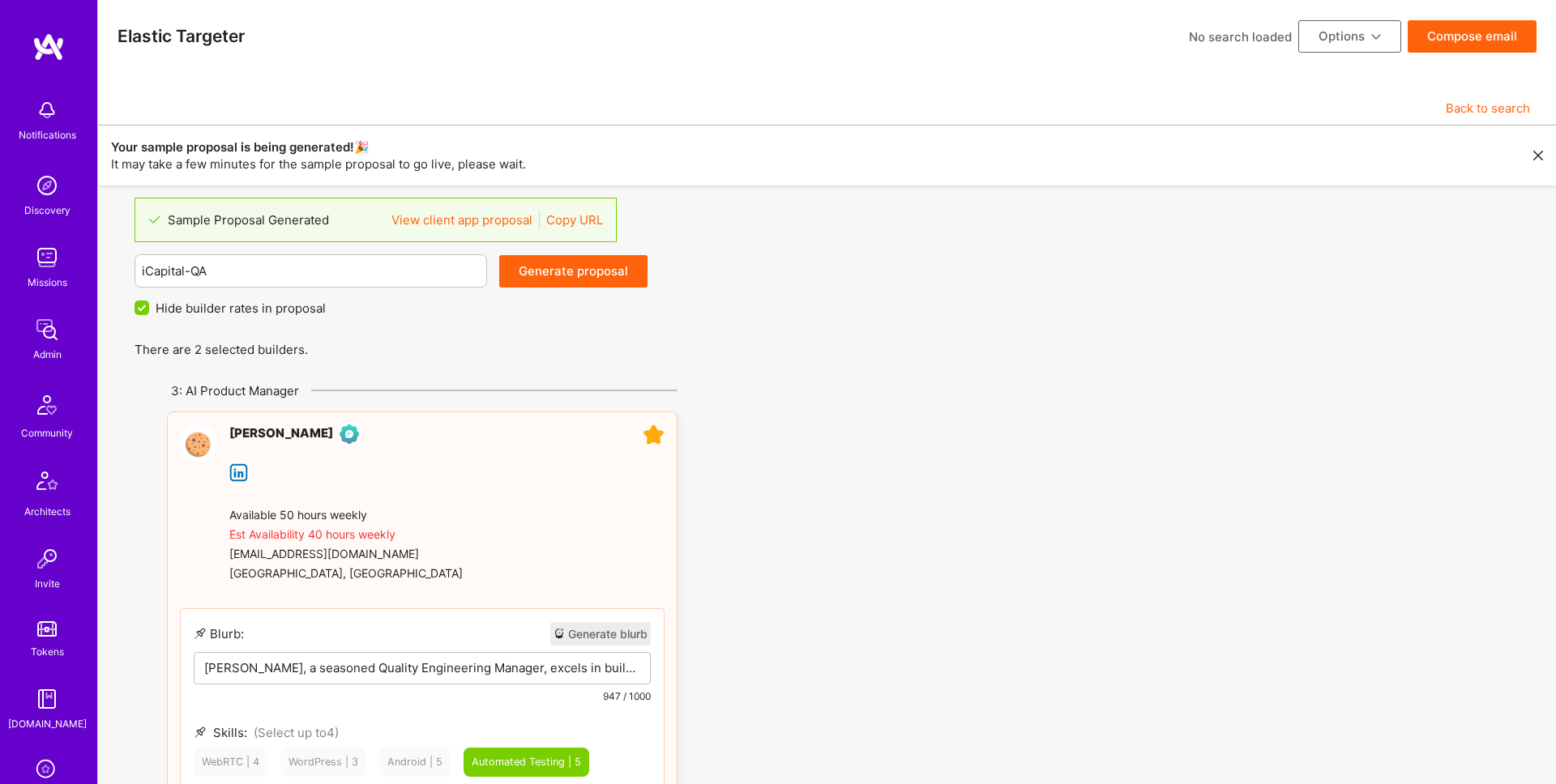 click on "Copy URL" at bounding box center (575, 219) 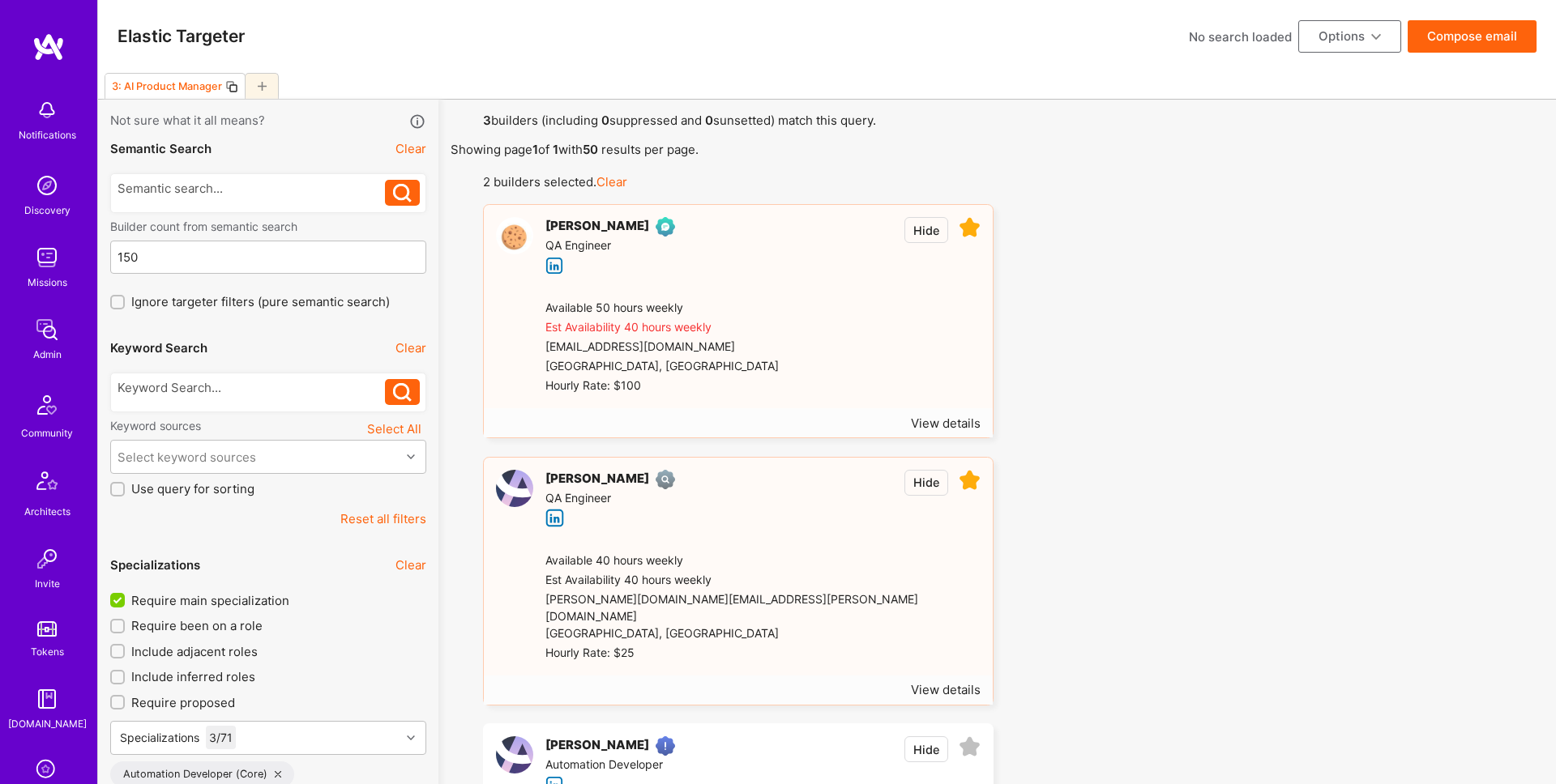 click on "Require main specialization" at bounding box center [210, 600] 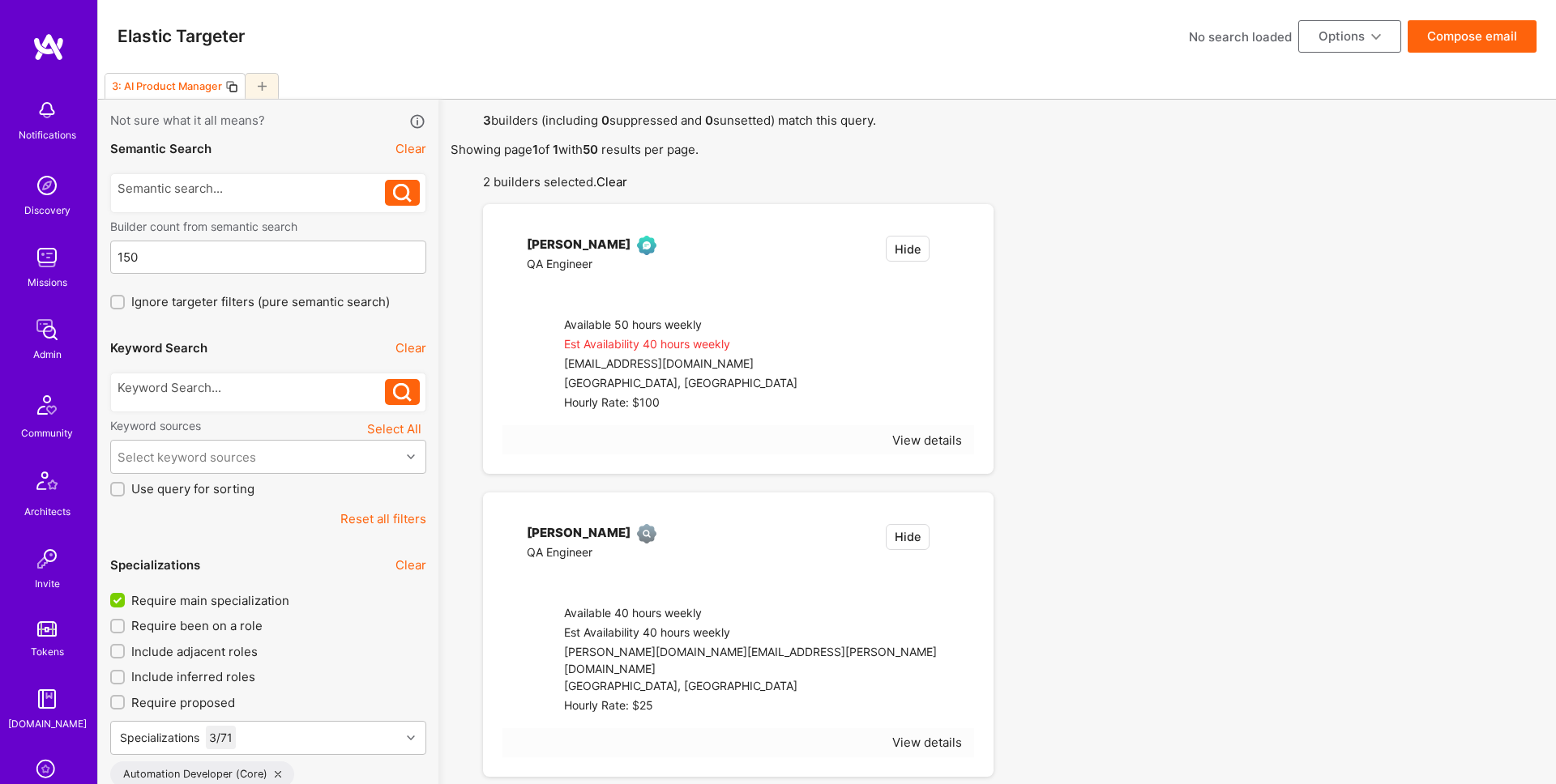 checkbox on "false" 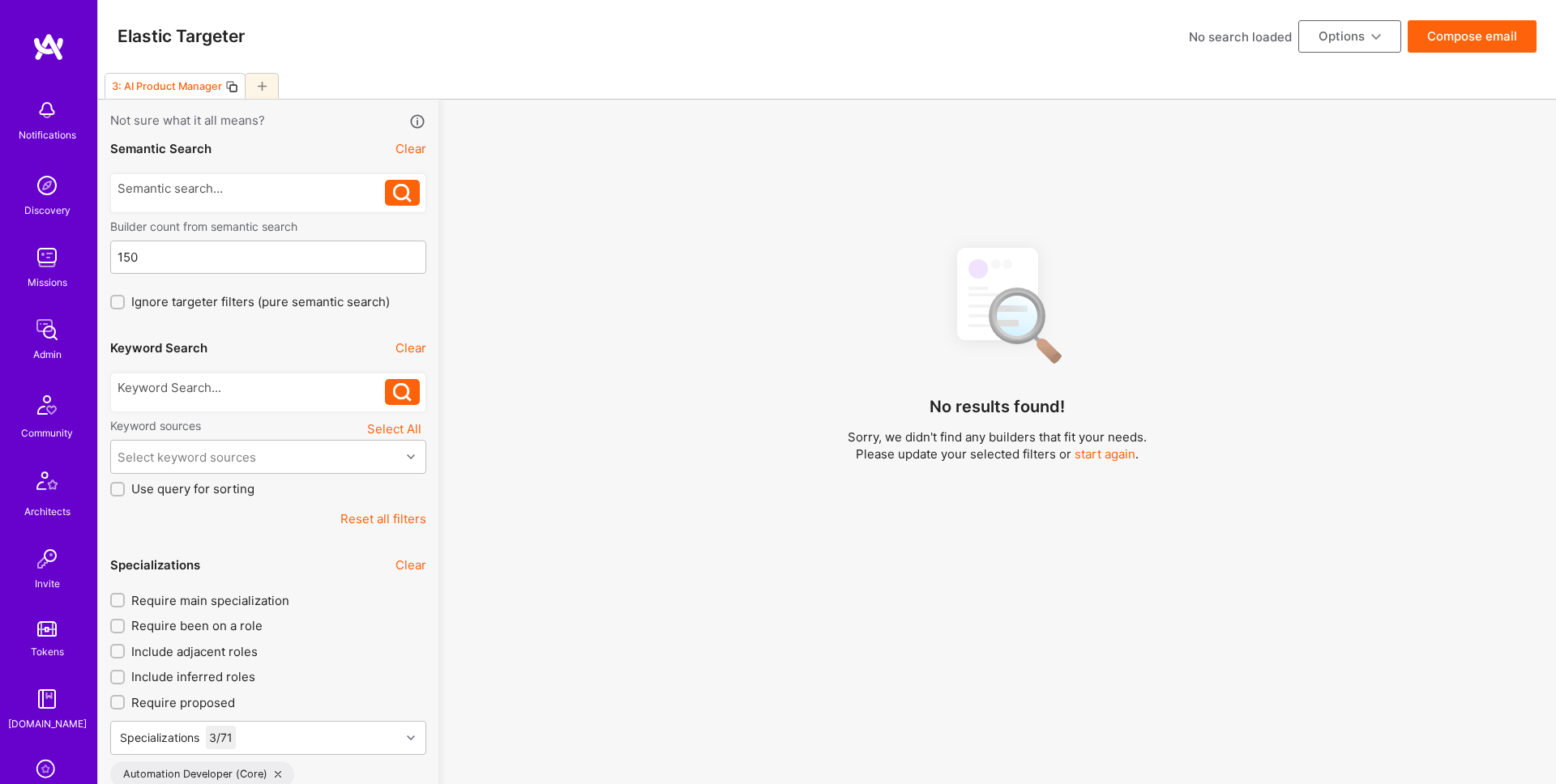 scroll, scrollTop: 1, scrollLeft: 0, axis: vertical 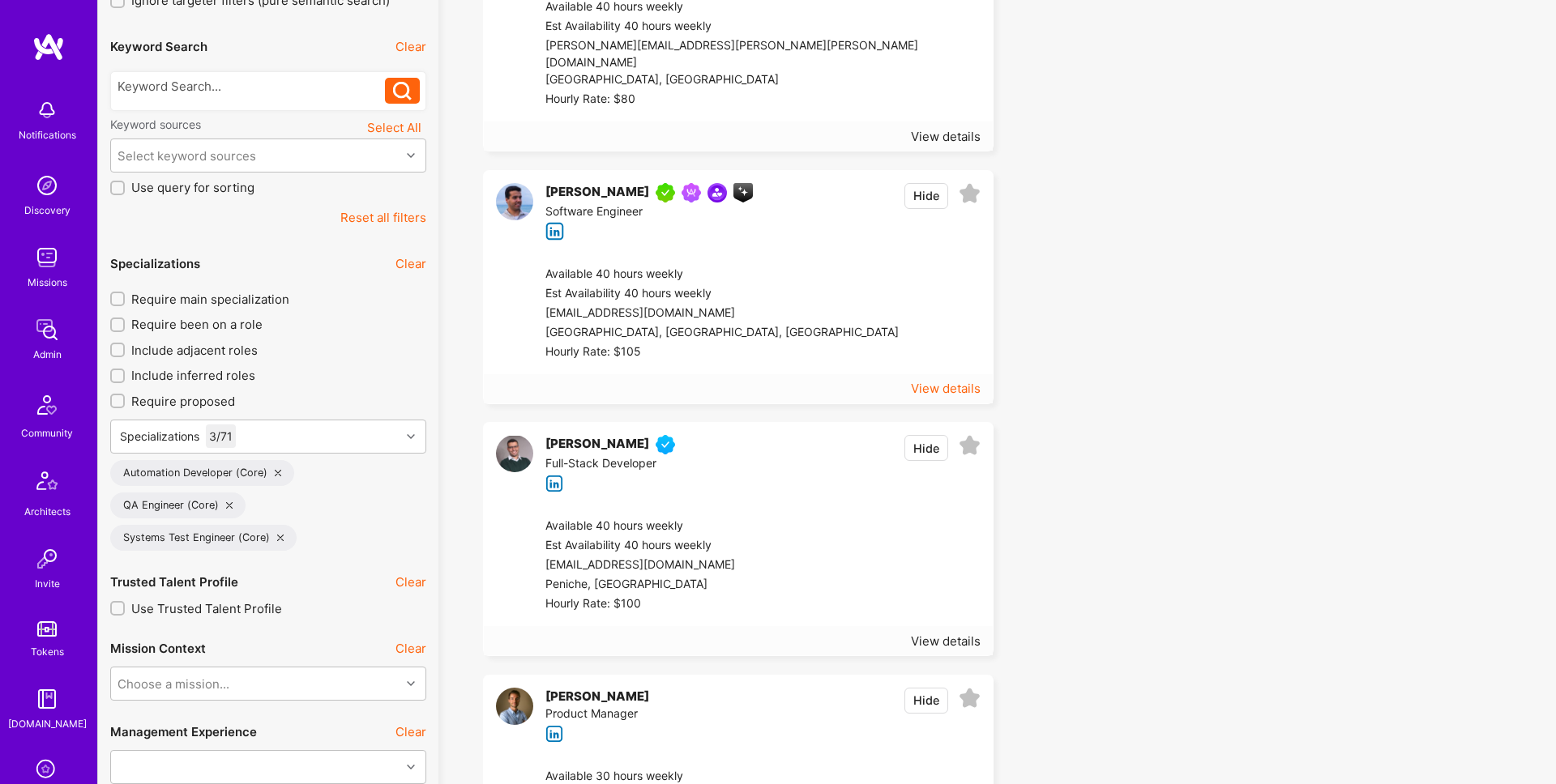 click on "View details" at bounding box center (946, 388) 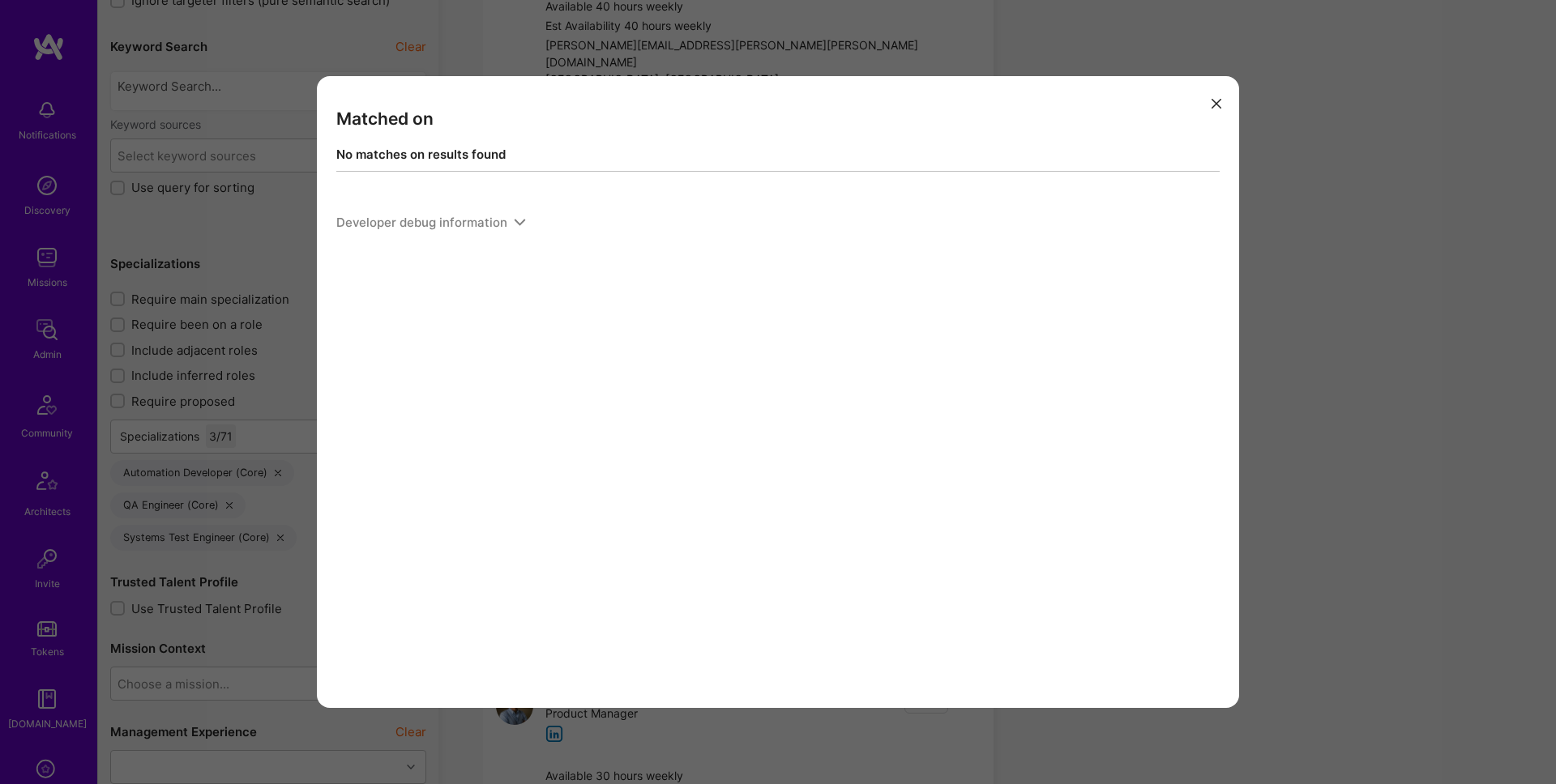 click at bounding box center [1216, 104] 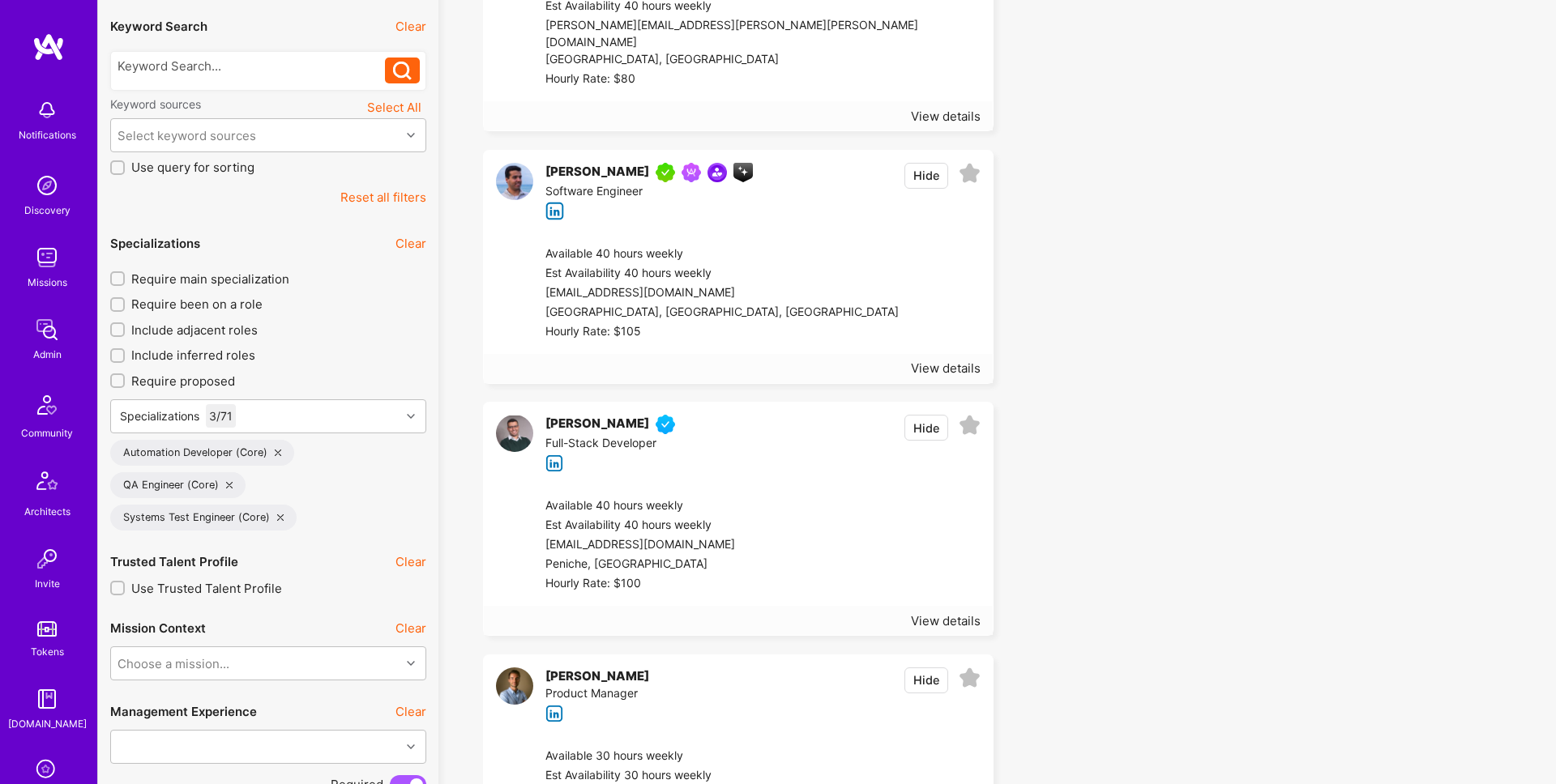 scroll, scrollTop: 0, scrollLeft: 0, axis: both 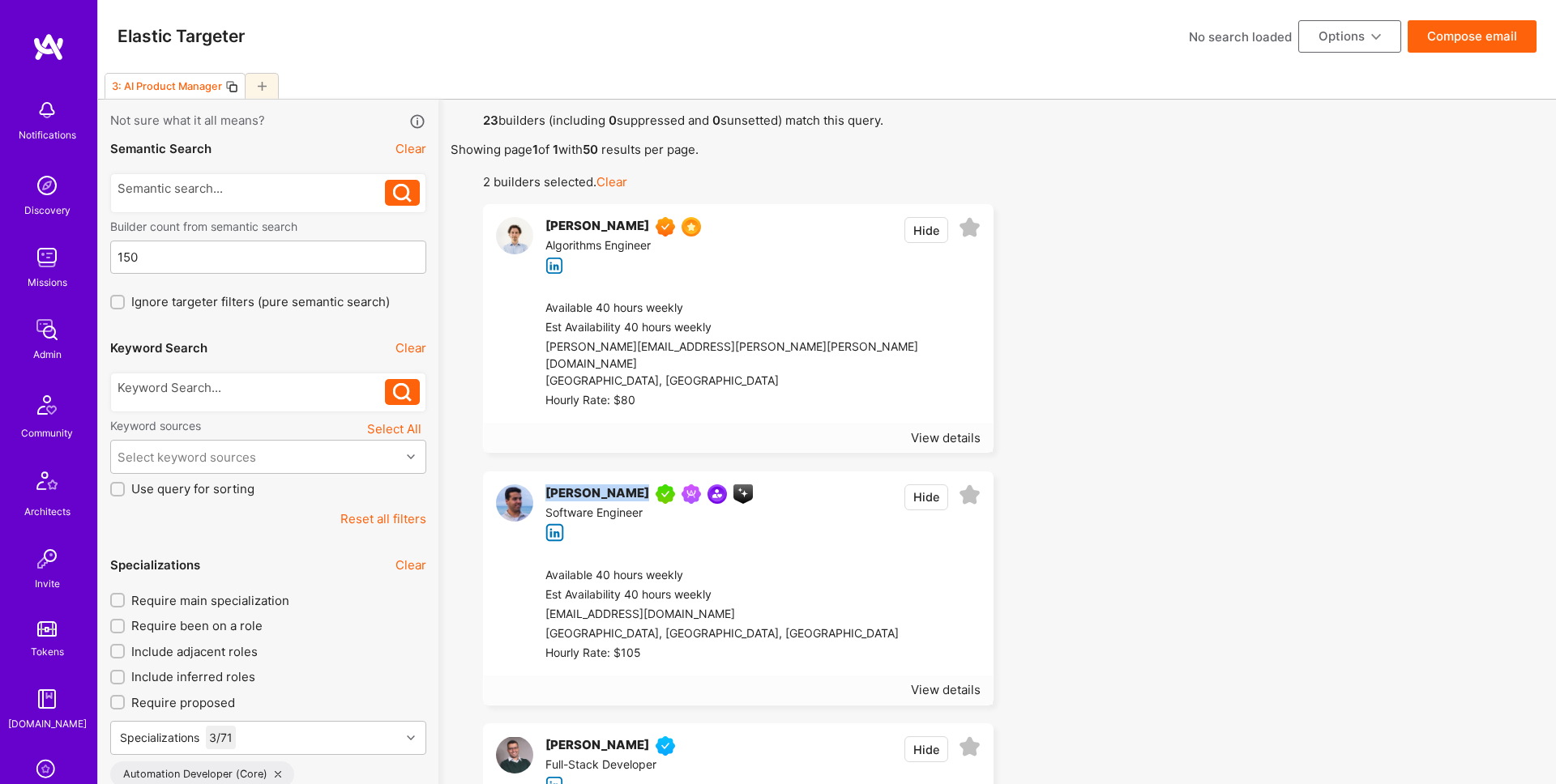 drag, startPoint x: 542, startPoint y: 477, endPoint x: 635, endPoint y: 478, distance: 93.00538 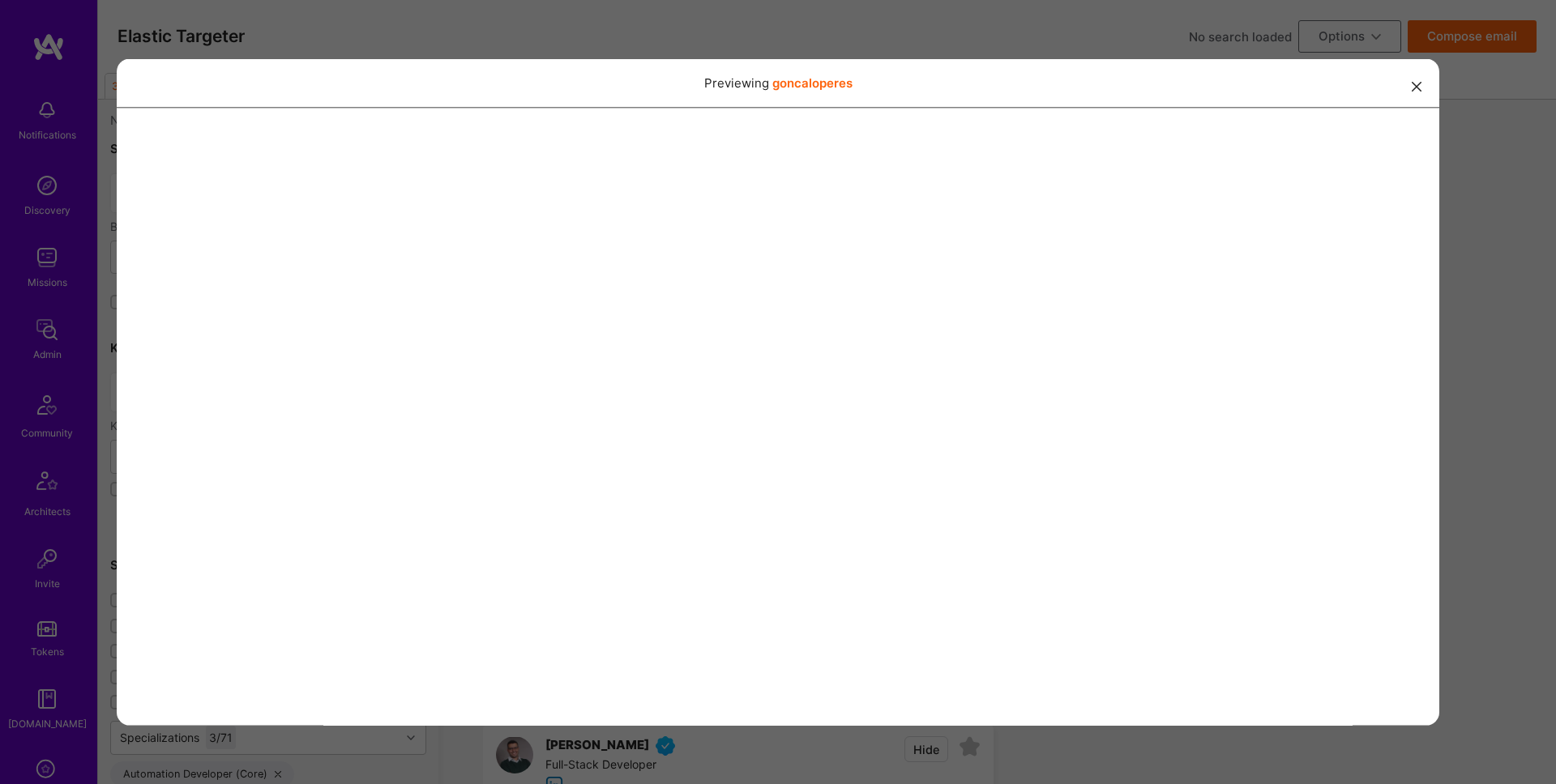 copy on "[PERSON_NAME]" 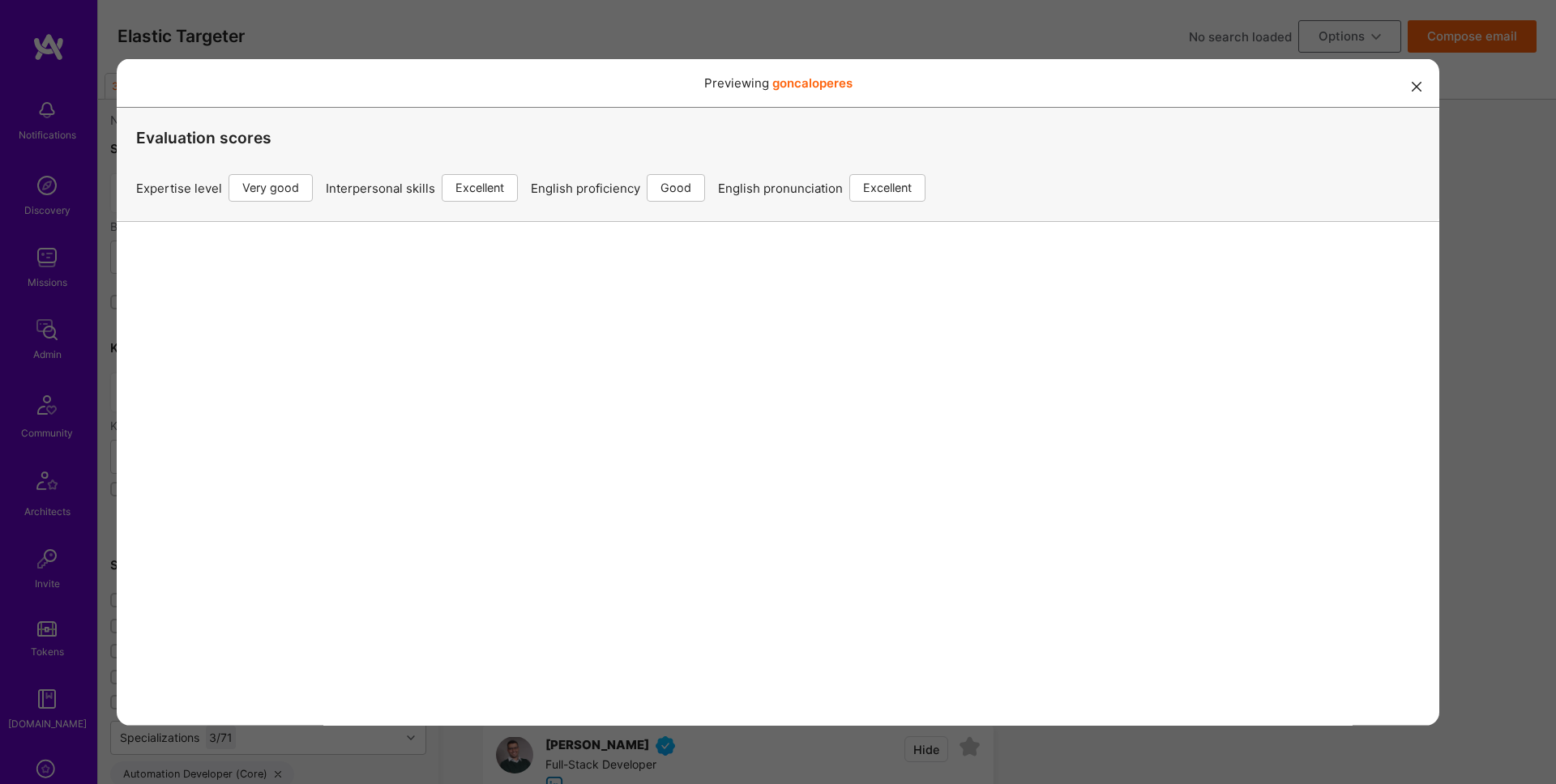 scroll, scrollTop: 274, scrollLeft: 0, axis: vertical 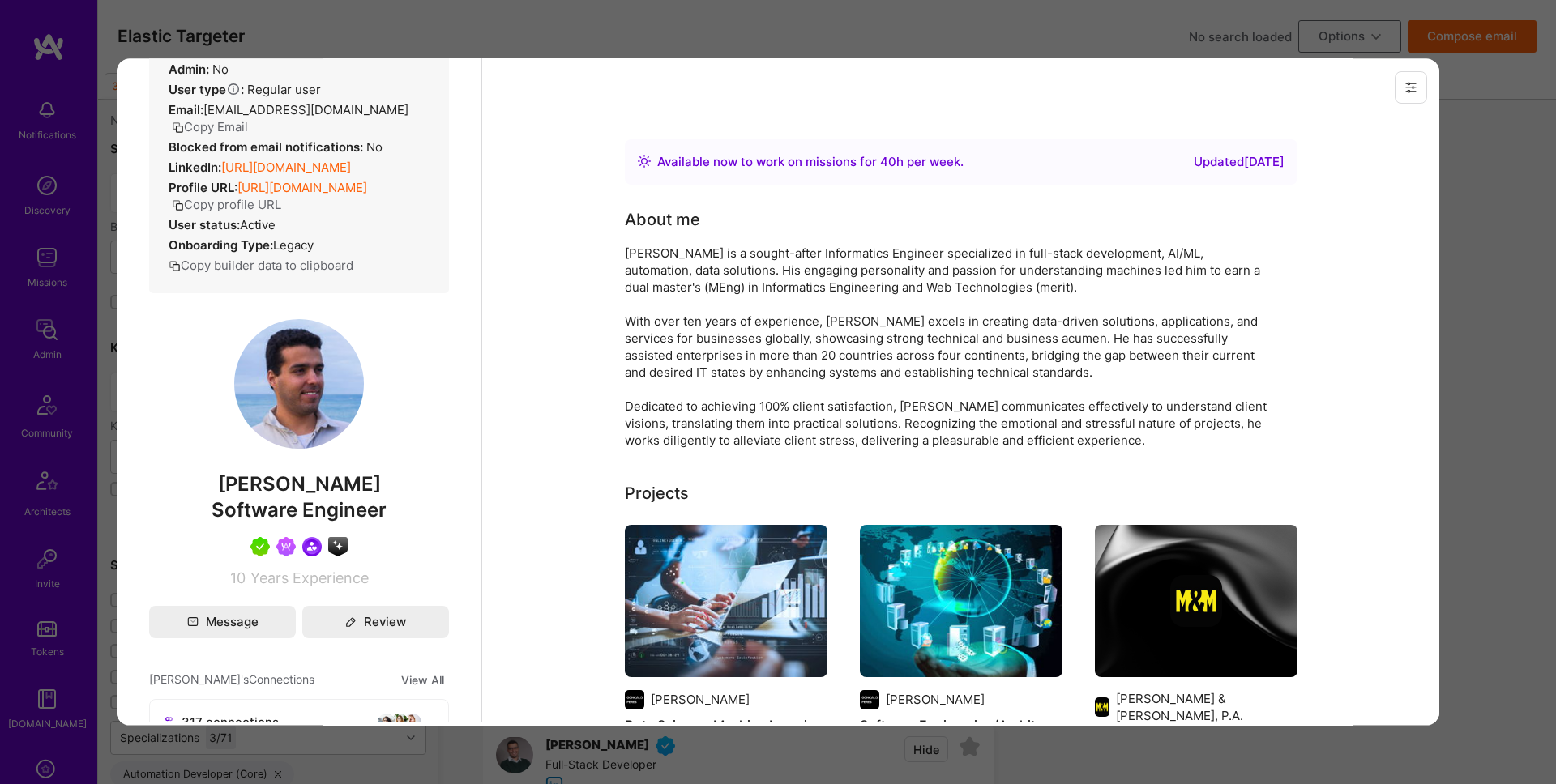 click on "[PERSON_NAME]" at bounding box center (299, 484) 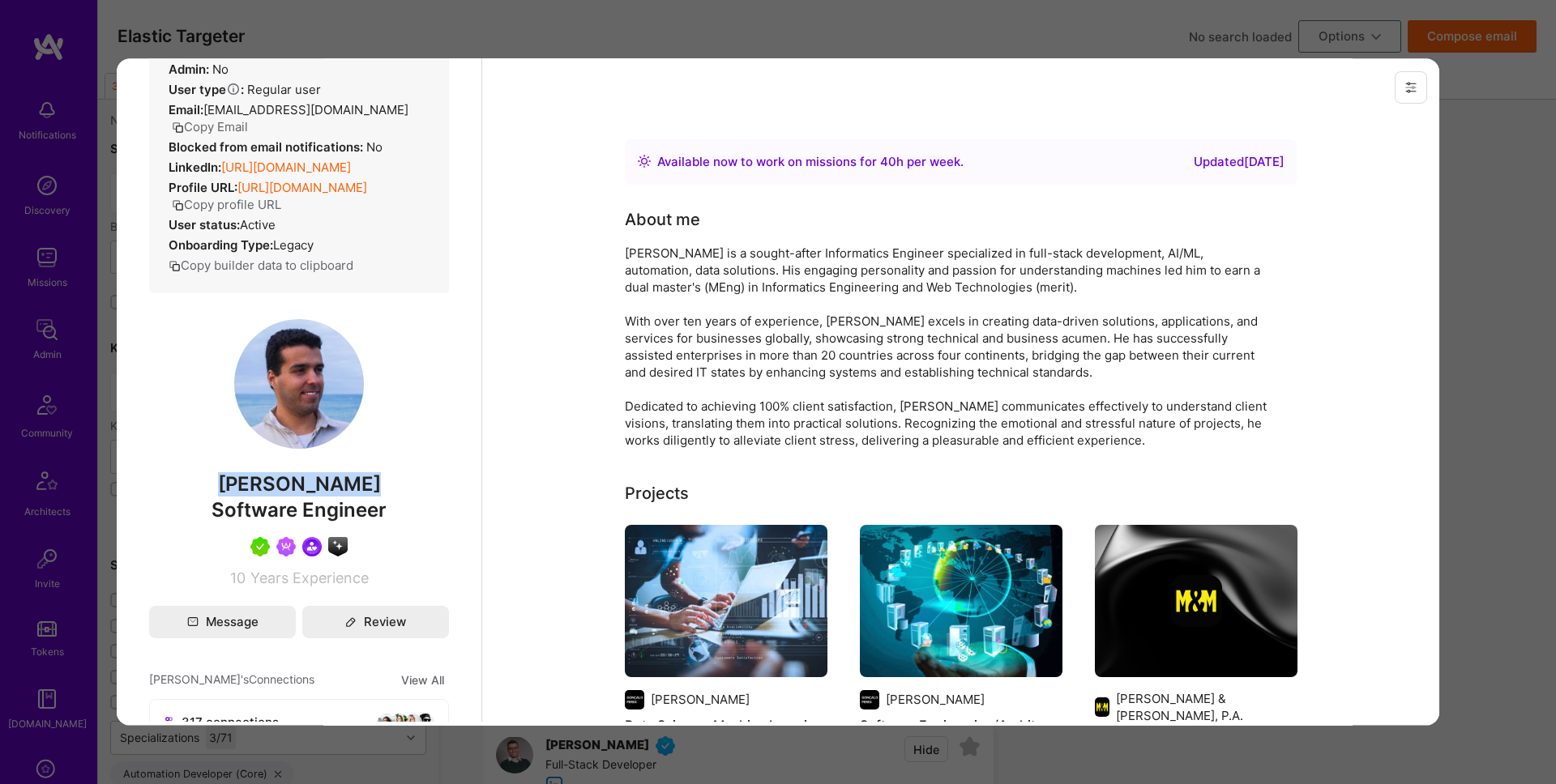click on "[PERSON_NAME]" at bounding box center [299, 484] 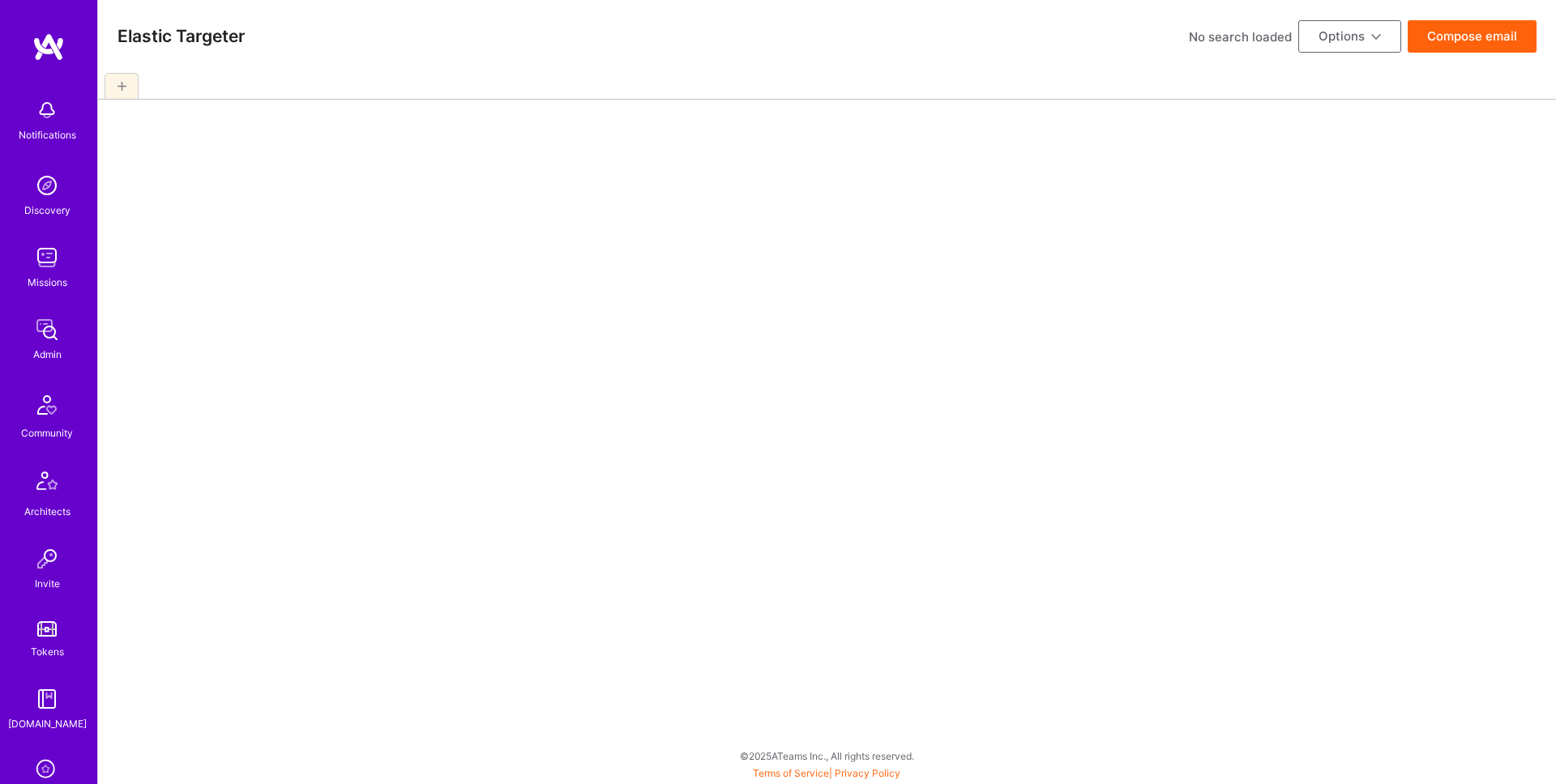 scroll, scrollTop: 0, scrollLeft: 0, axis: both 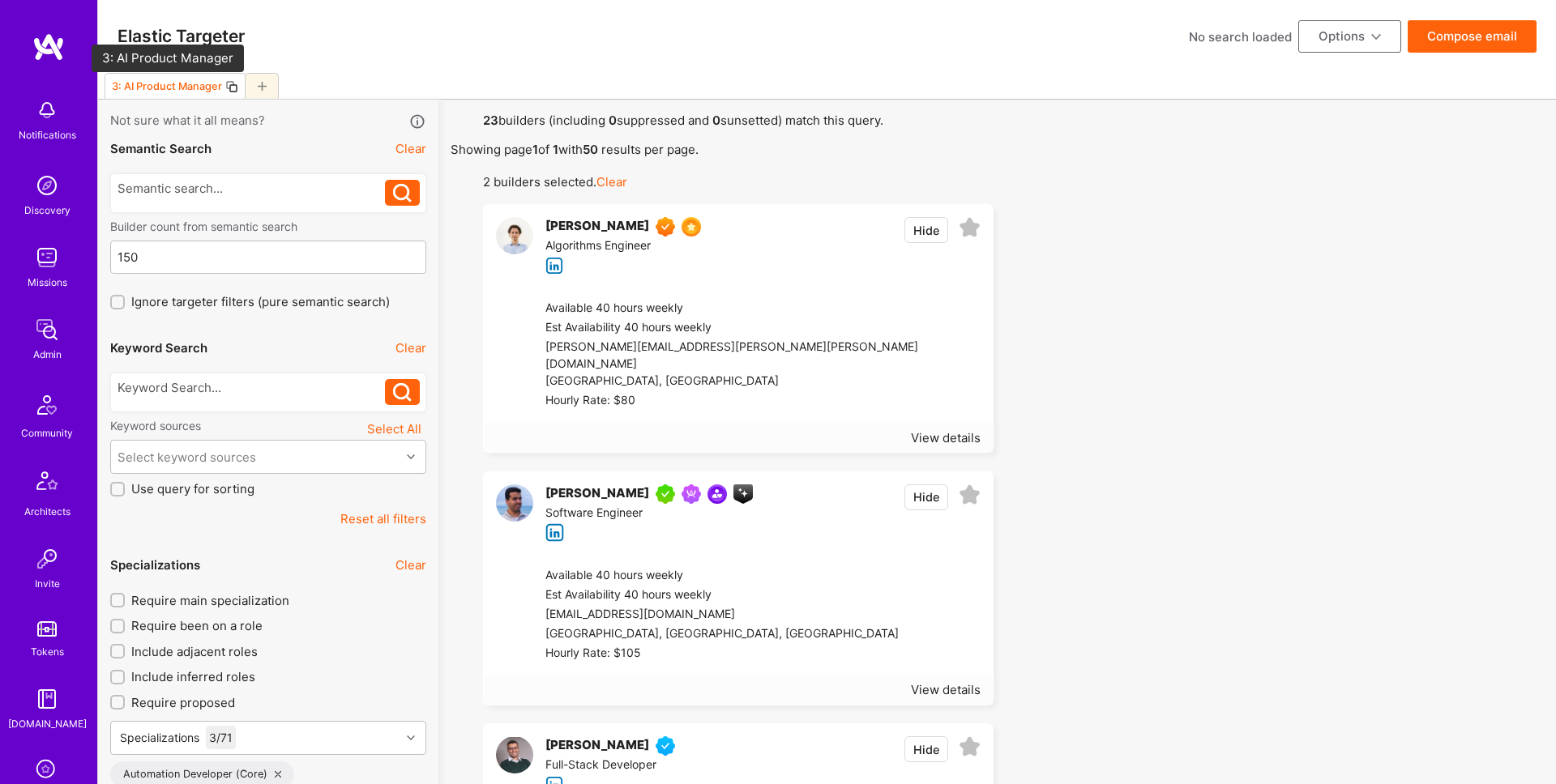 click on "3: AI Product Manager" at bounding box center [167, 86] 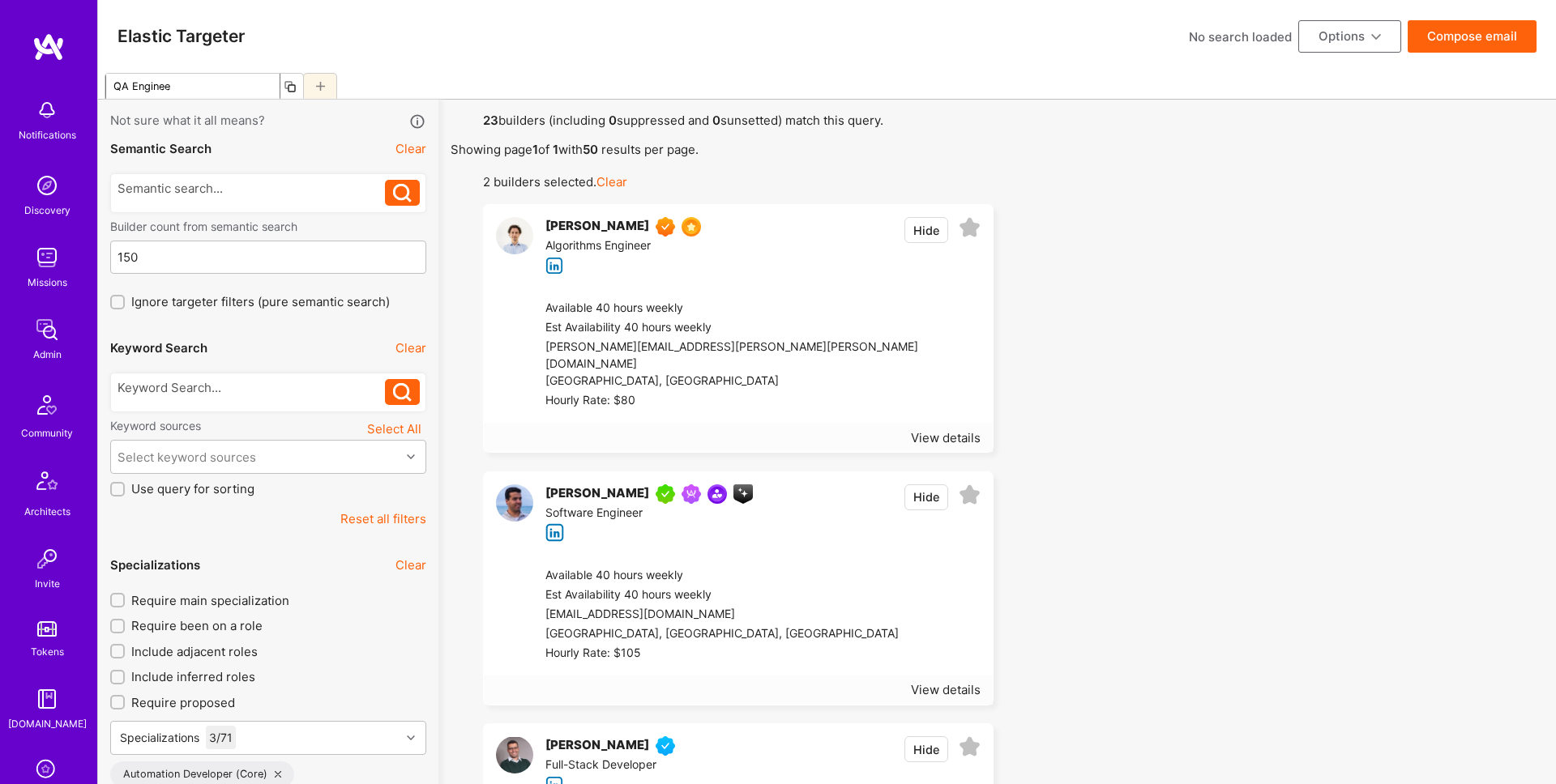 type on "QA Engineer" 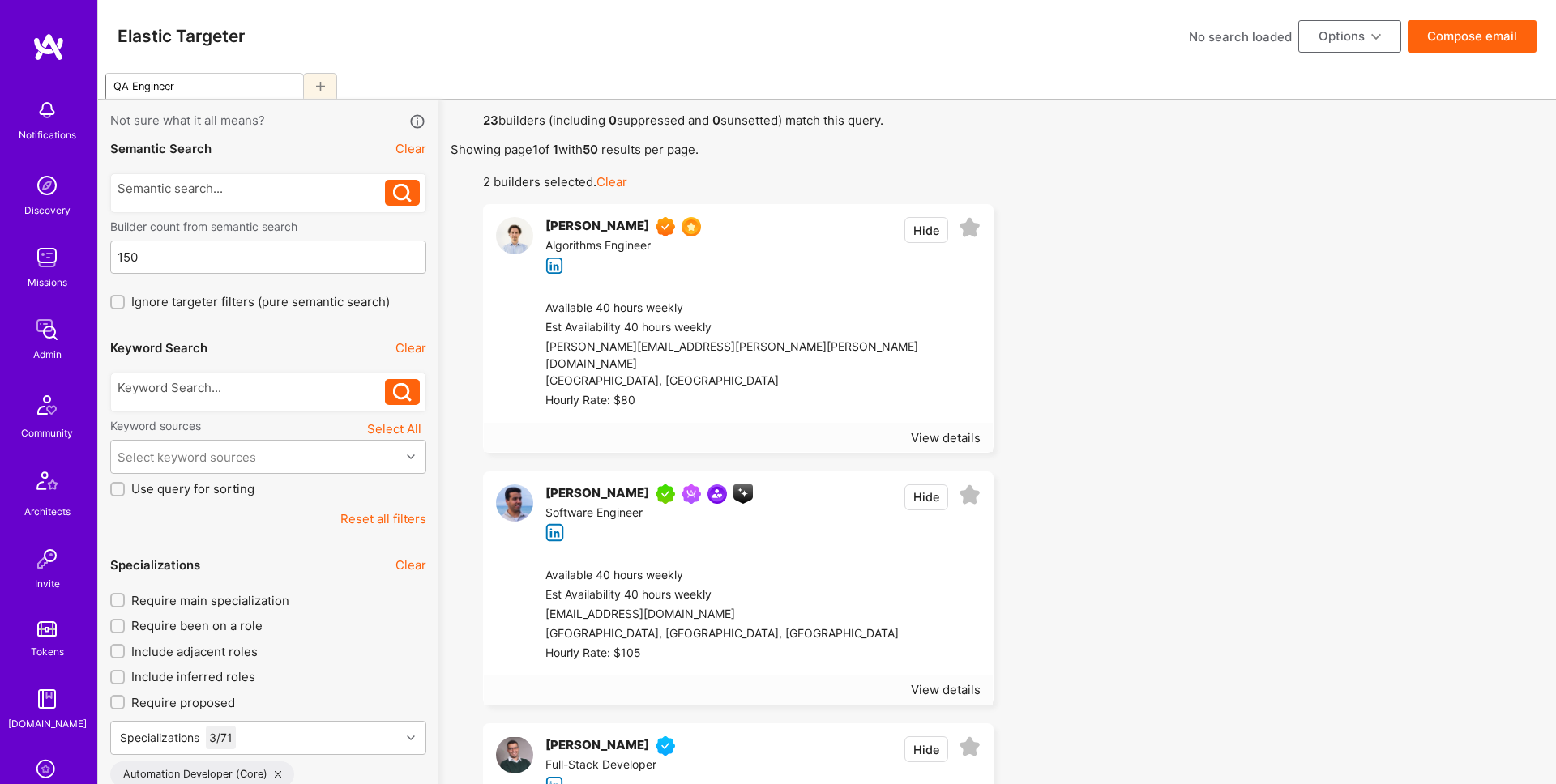 click on "Elastic Targeter No search loaded Options Compose email" at bounding box center (827, 36) 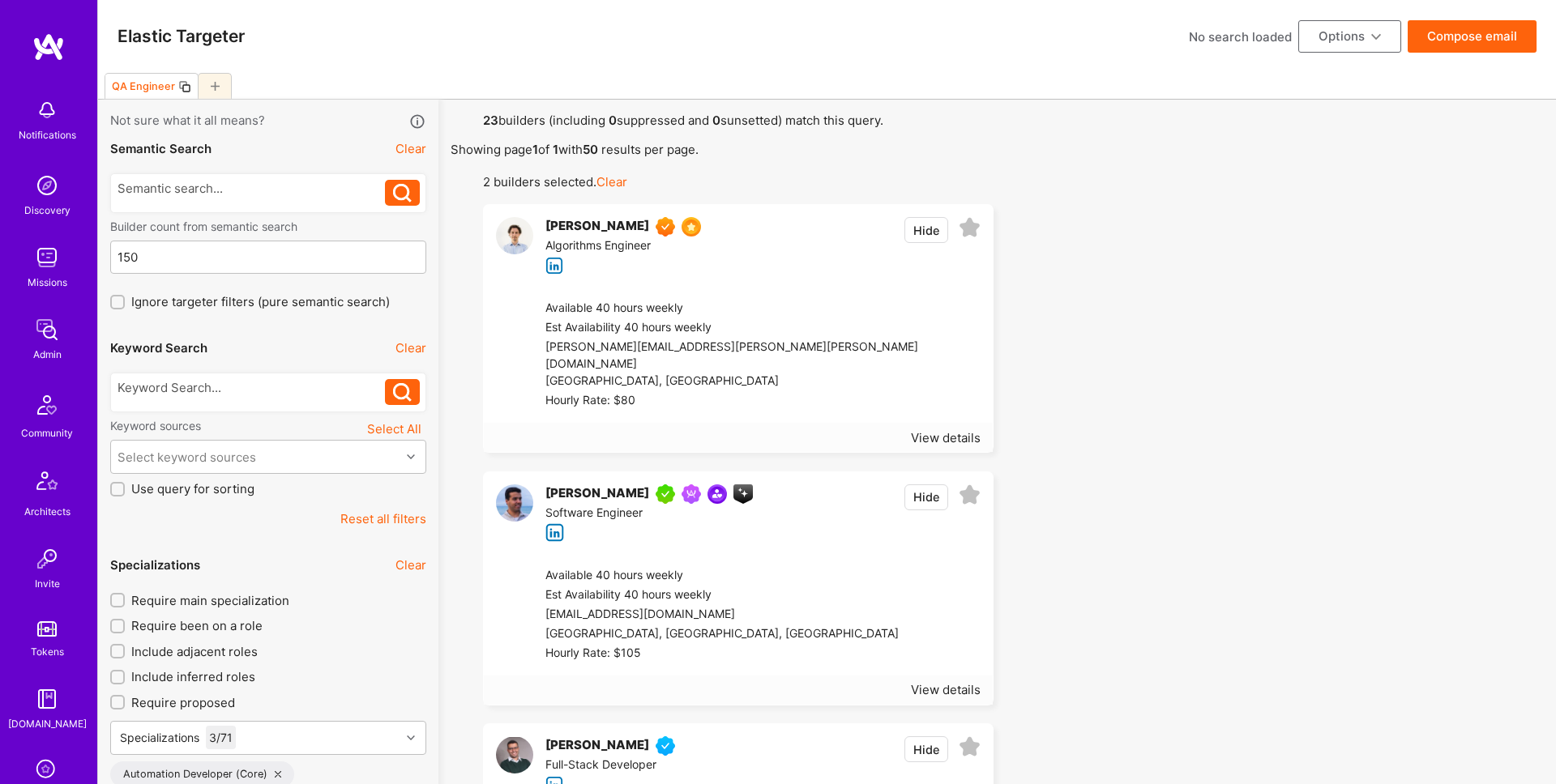 click at bounding box center (969, 495) 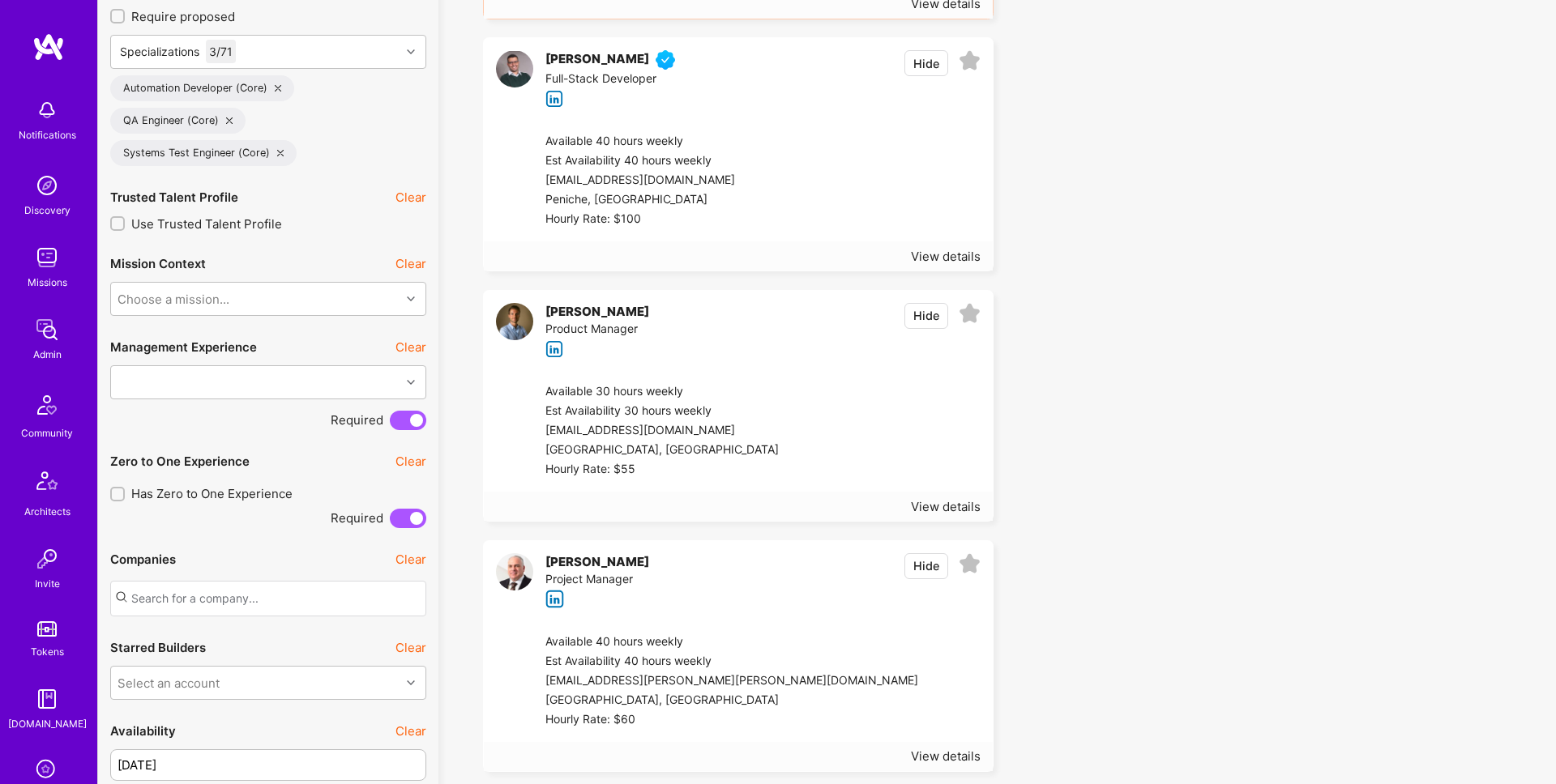 scroll, scrollTop: 597, scrollLeft: 0, axis: vertical 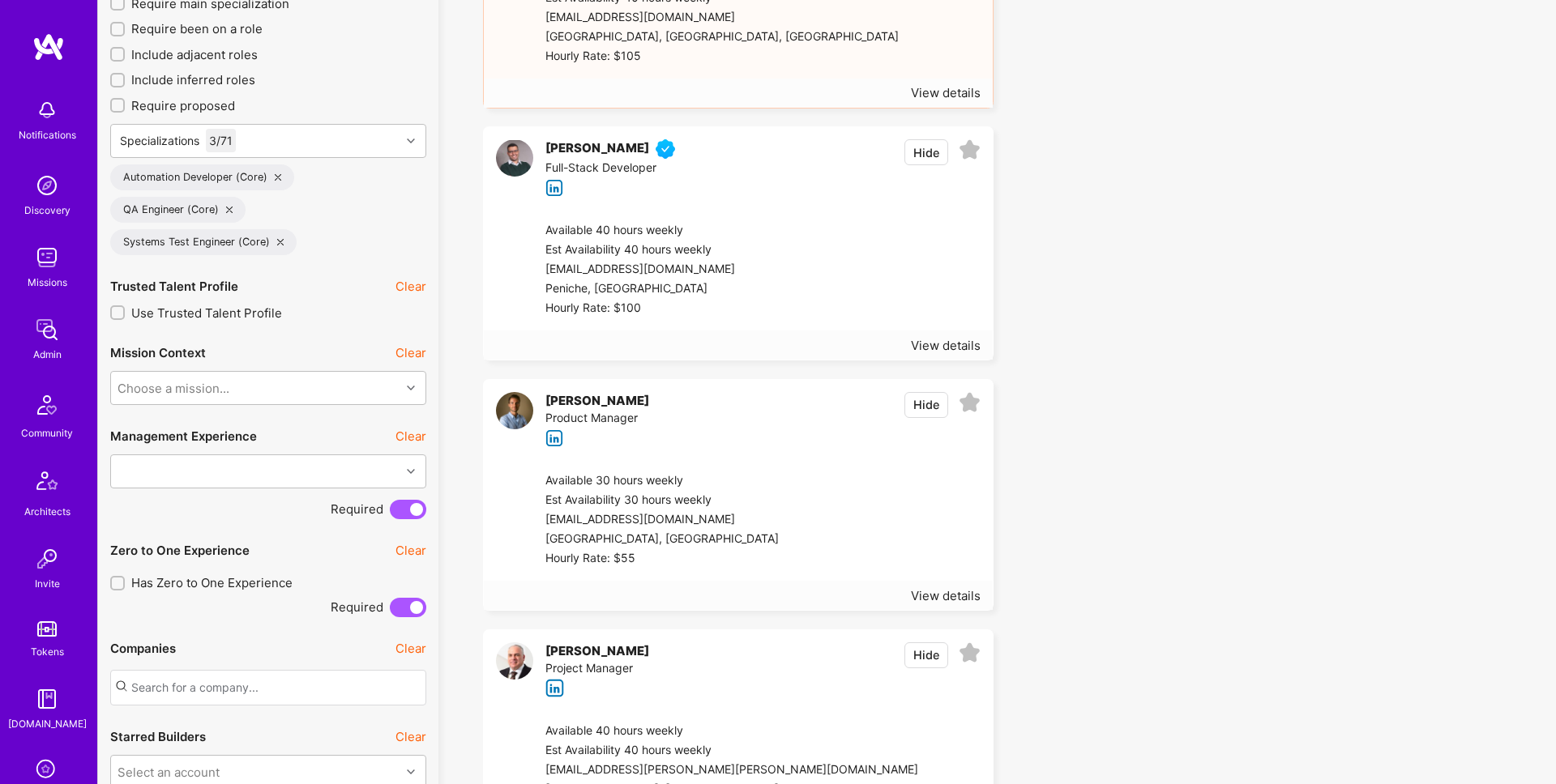 click at bounding box center (871, 270) 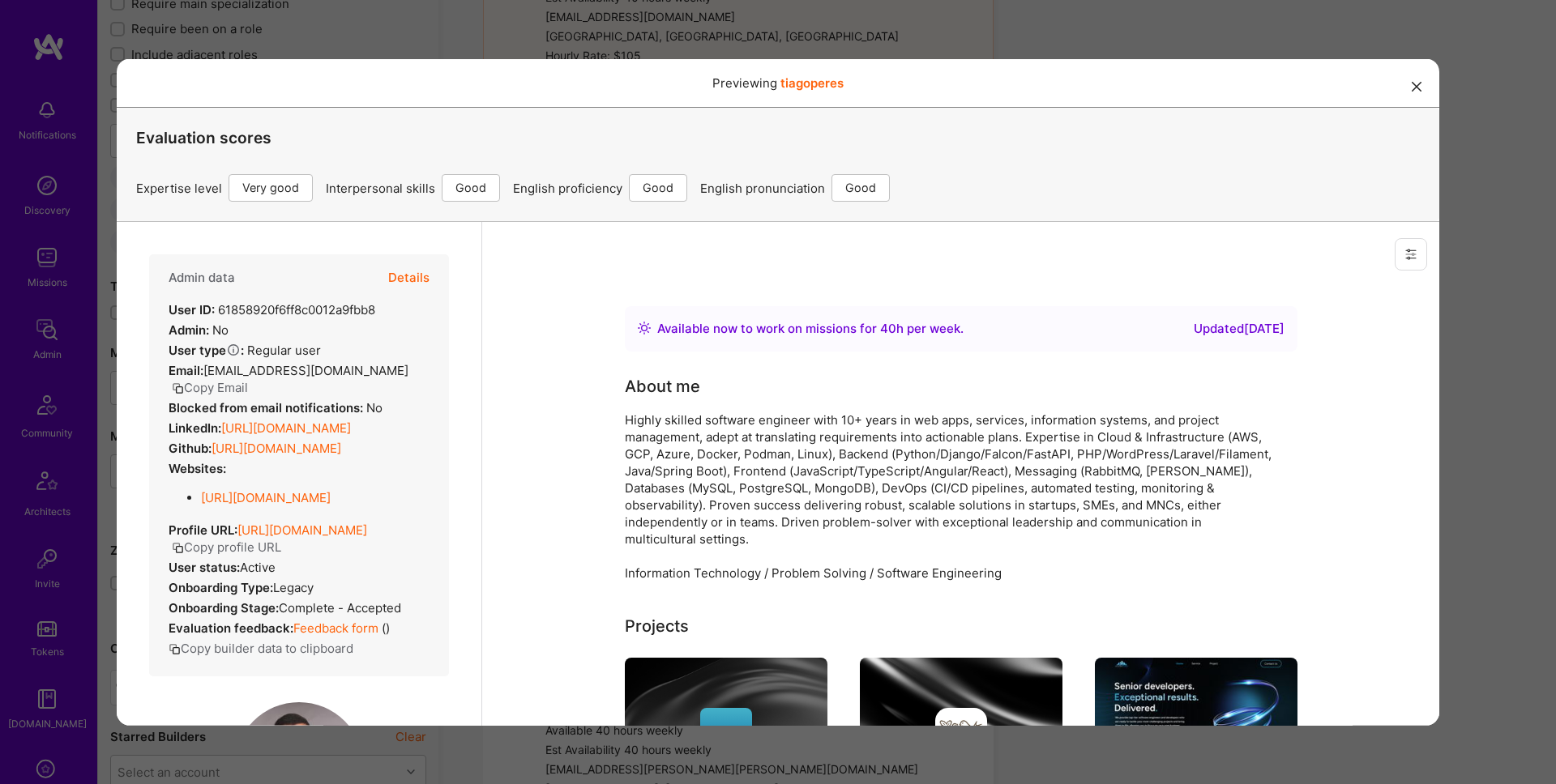 scroll, scrollTop: 0, scrollLeft: 0, axis: both 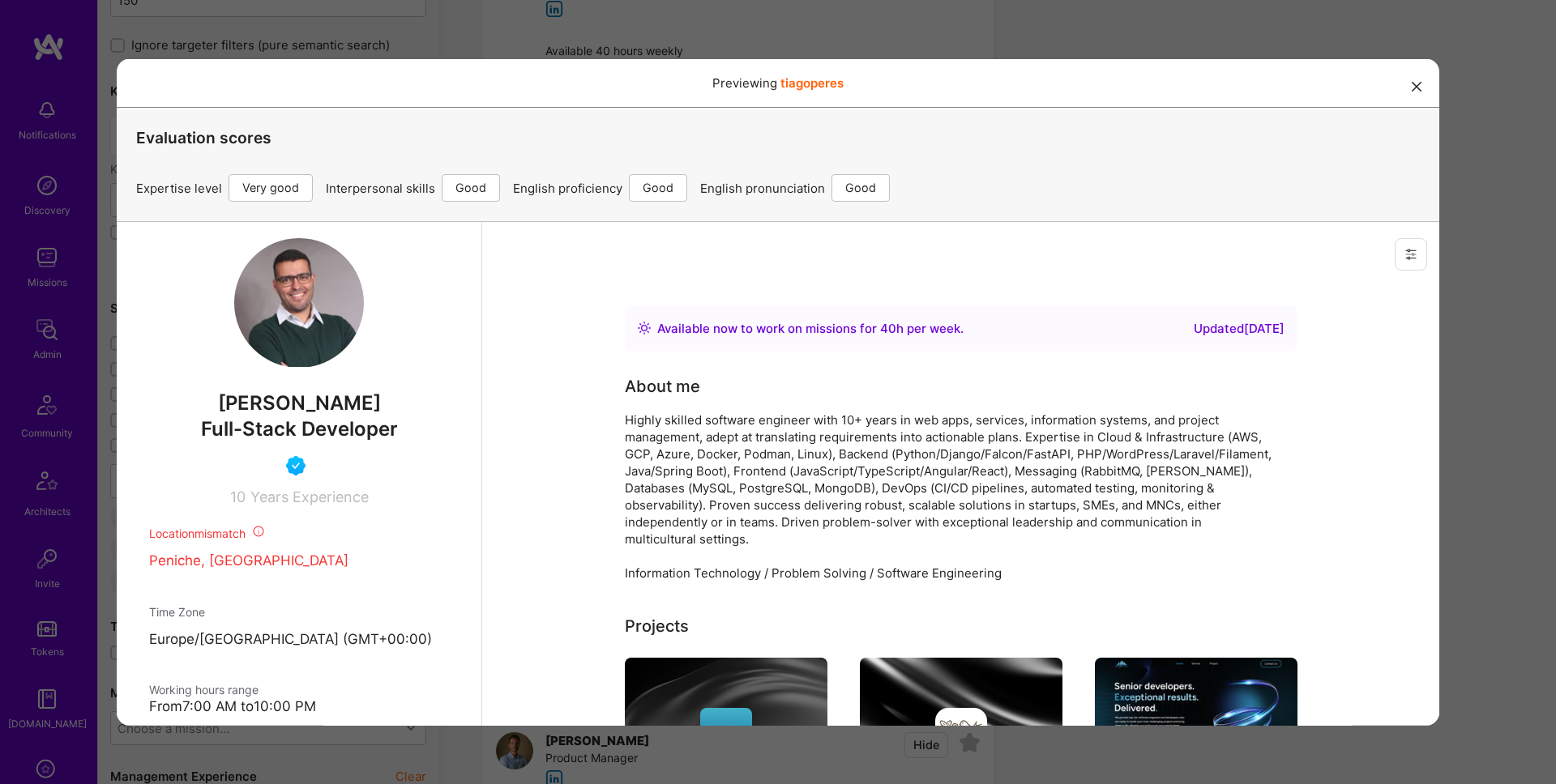 click on "Previewing   tiagoperes Evaluation scores Expertise level Very good Interpersonal skills Good English proficiency Good English pronunciation Good" at bounding box center [778, 392] 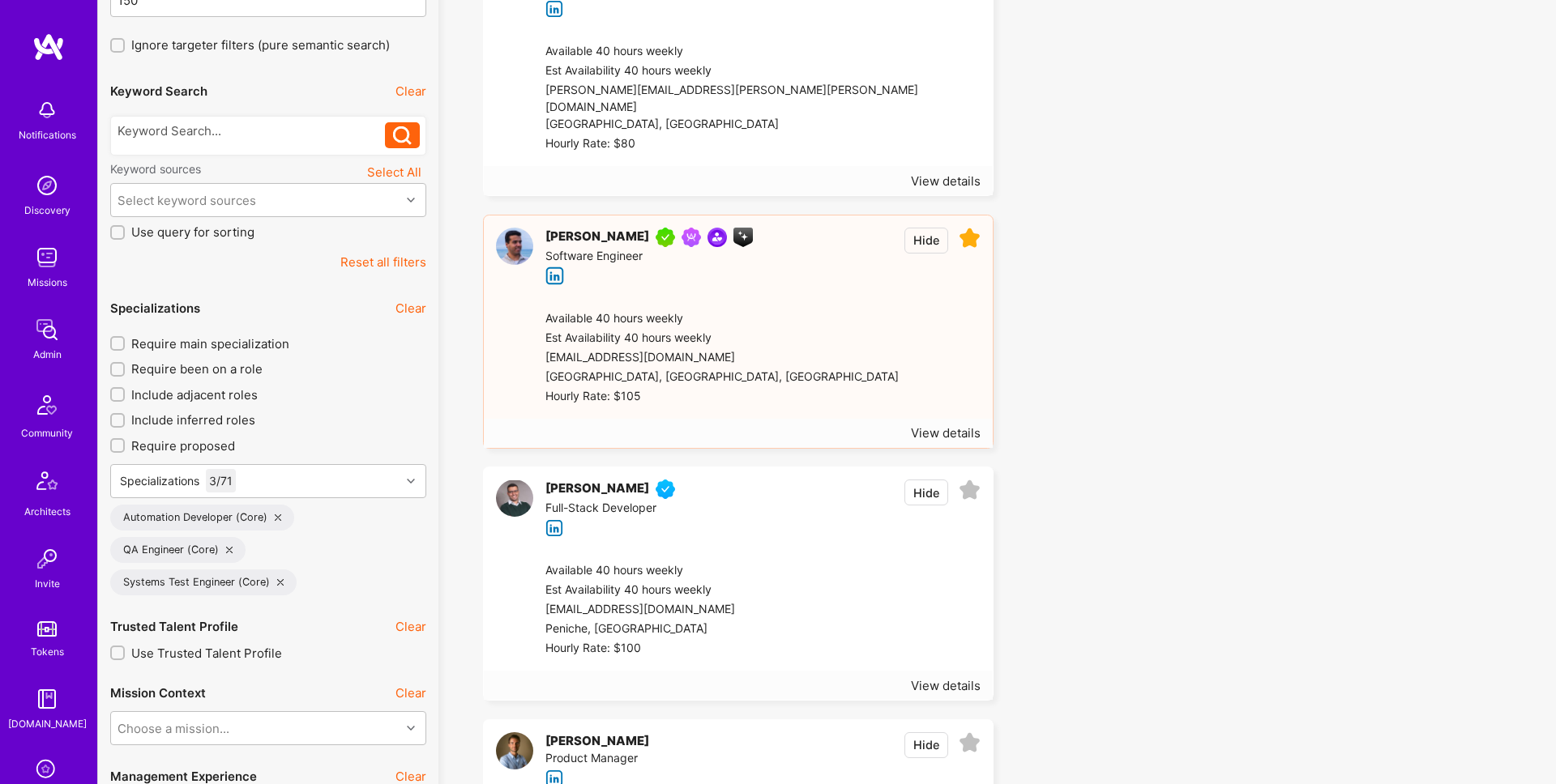 click at bounding box center [969, 490] 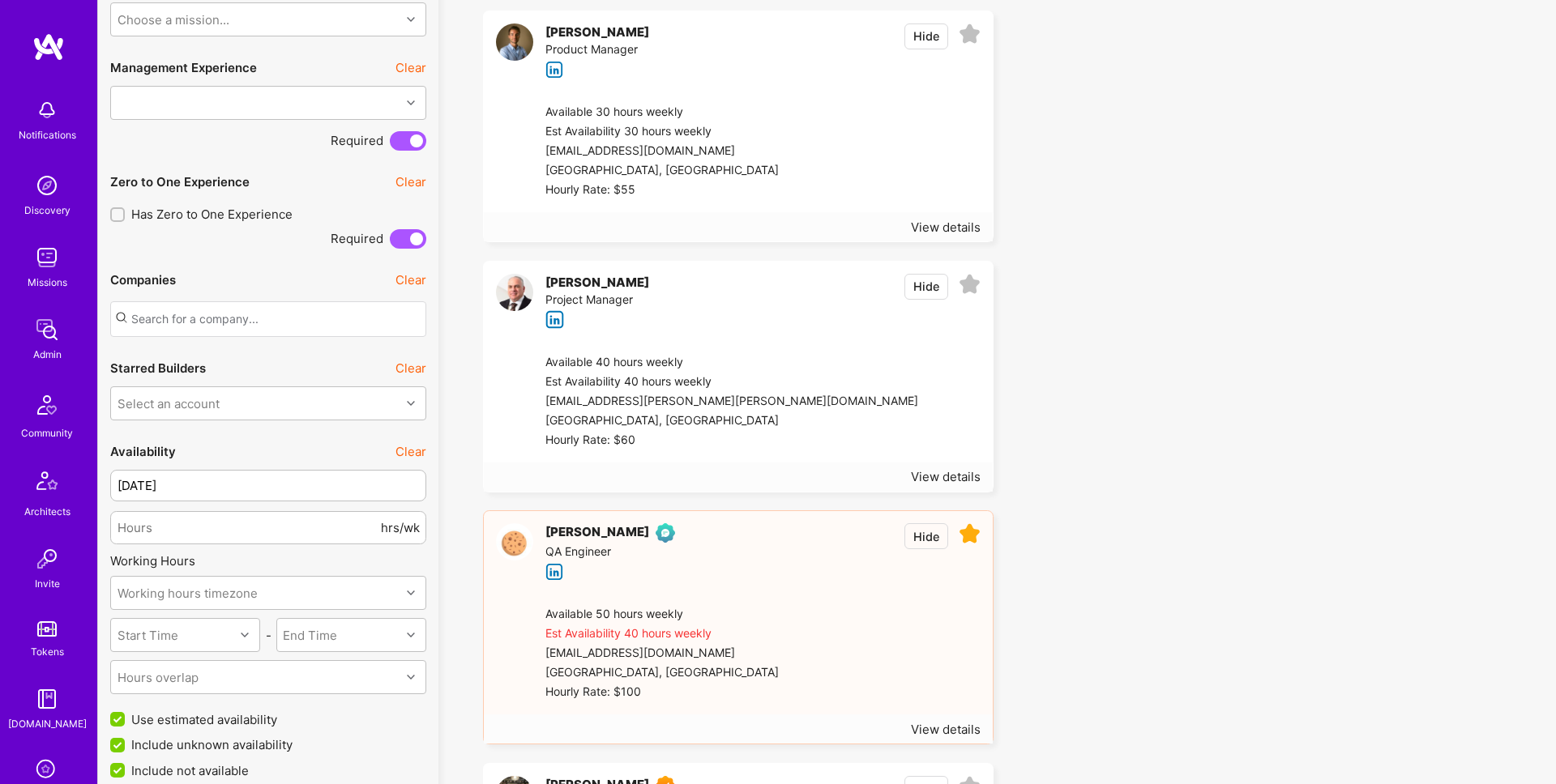 scroll, scrollTop: 1084, scrollLeft: 0, axis: vertical 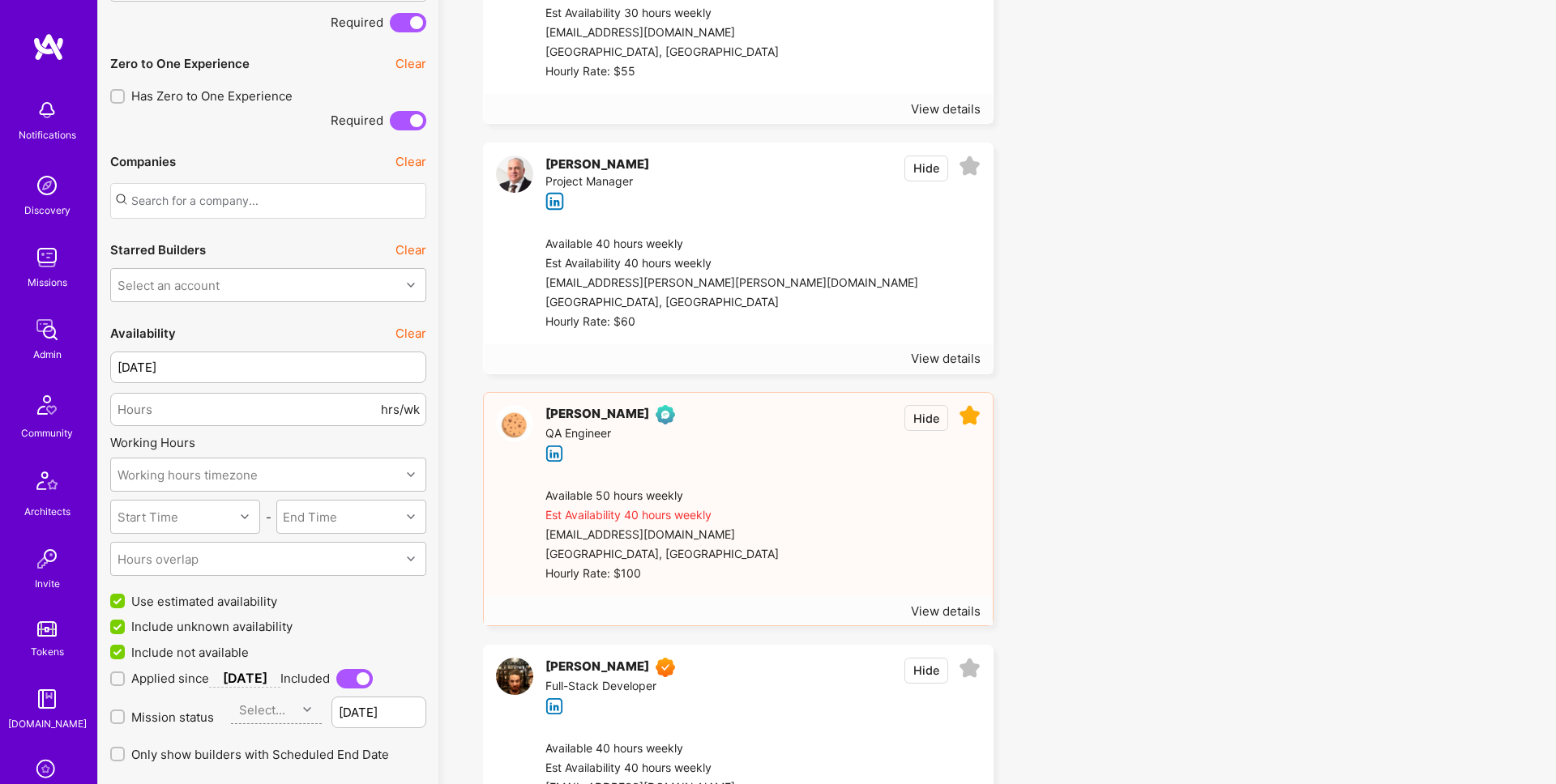 click at bounding box center (969, 415) 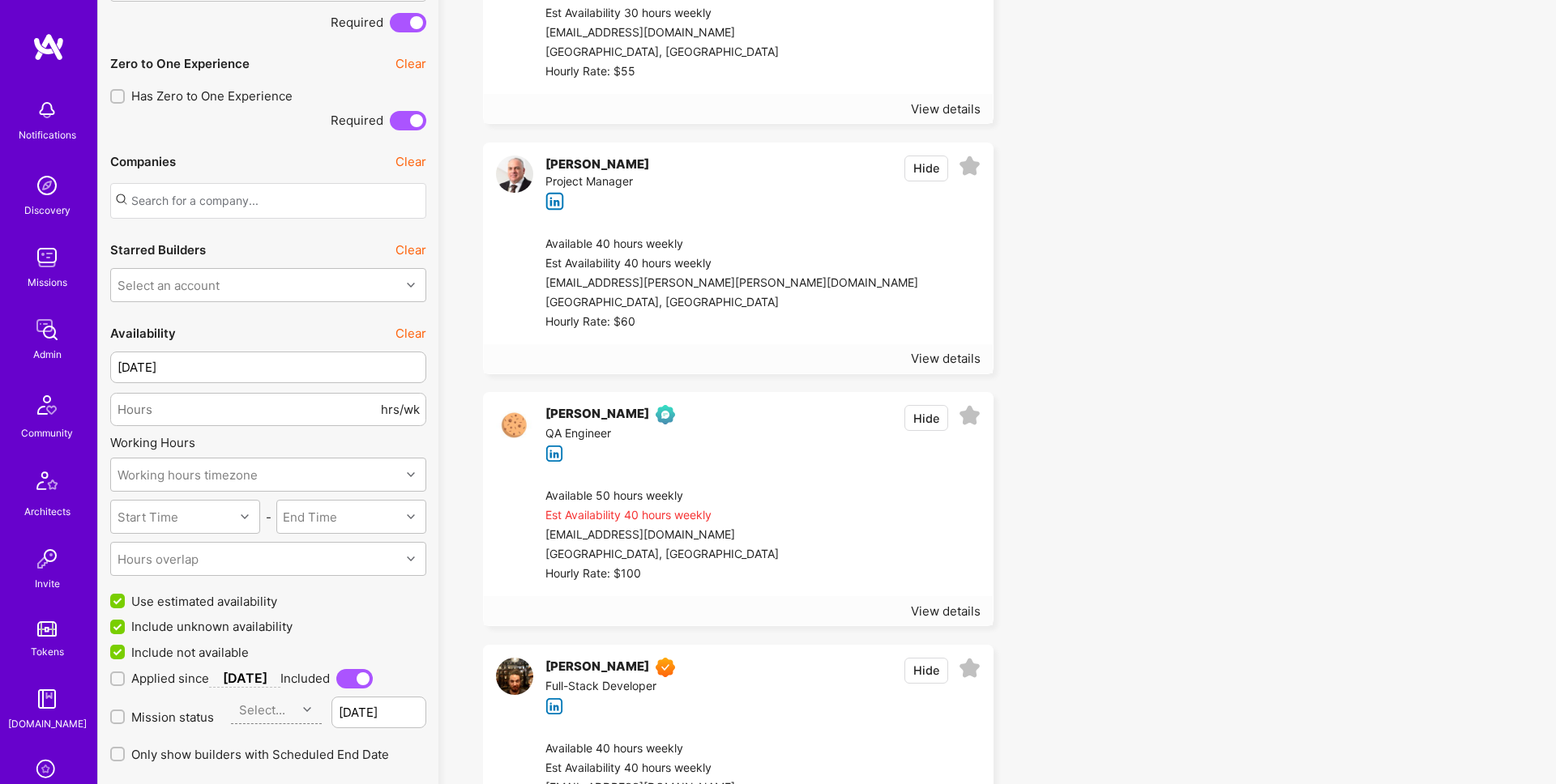 click at bounding box center (969, 415) 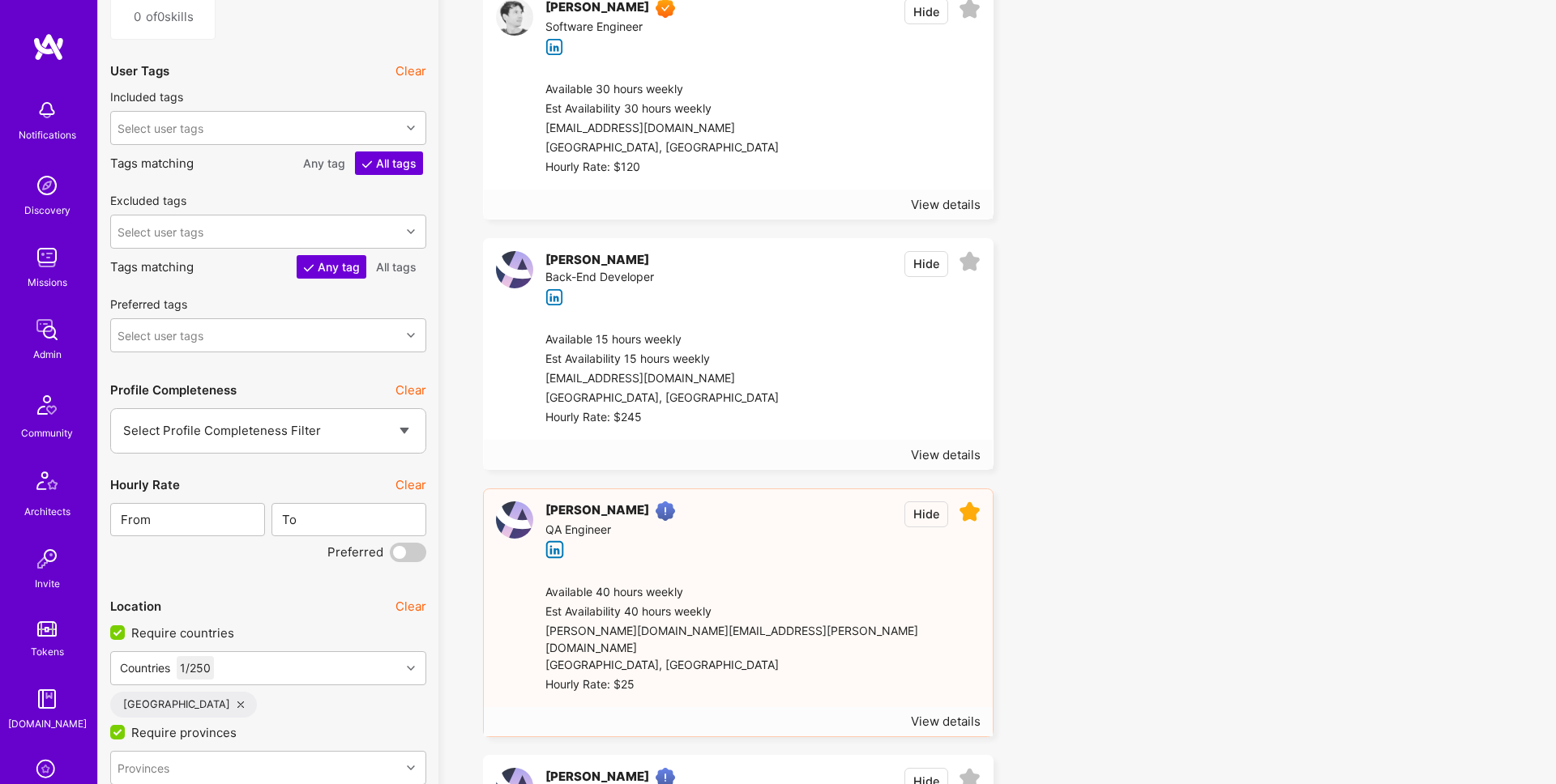 scroll, scrollTop: 2604, scrollLeft: 0, axis: vertical 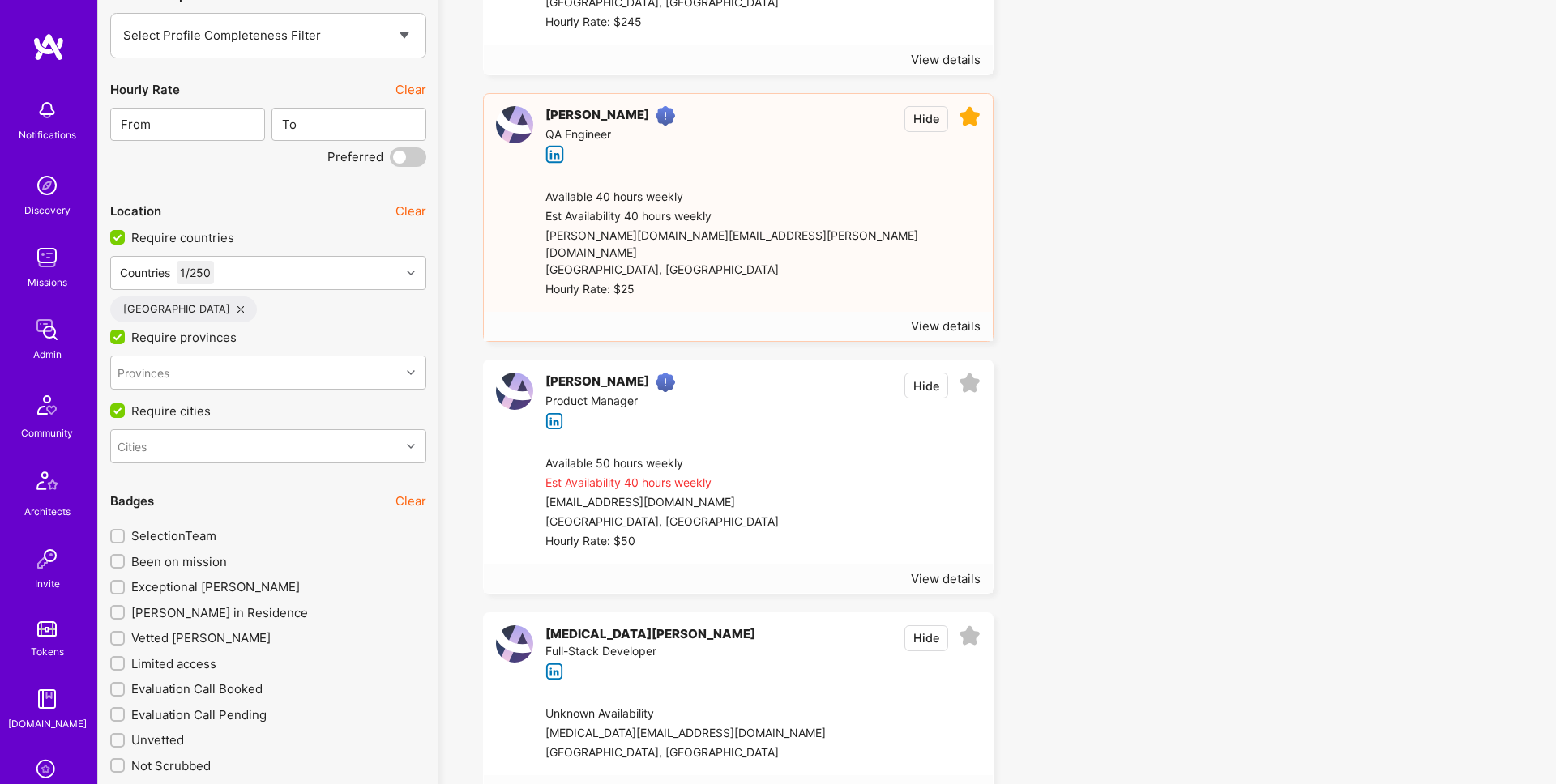 click at bounding box center [969, 117] 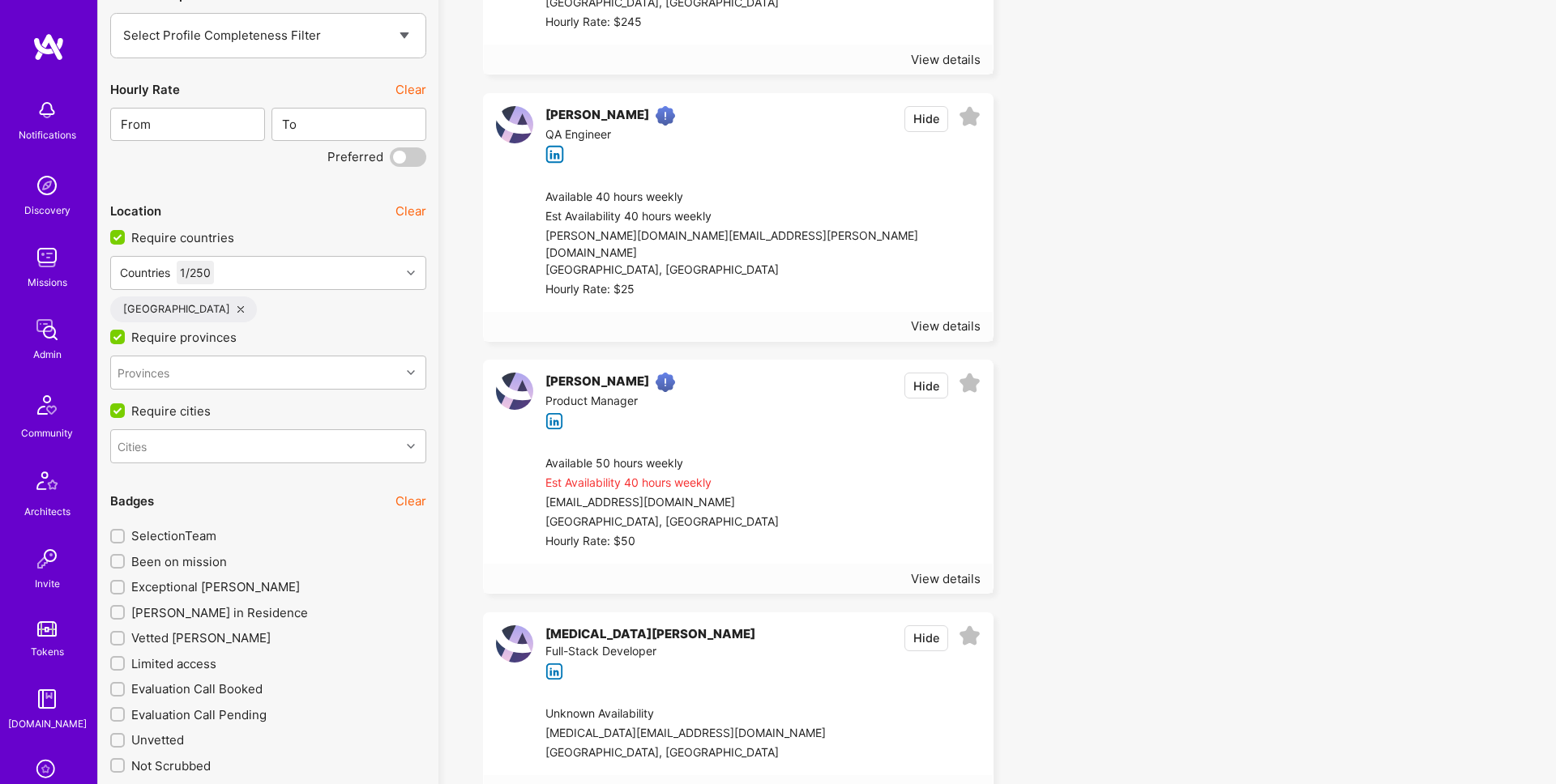 click at bounding box center (969, 117) 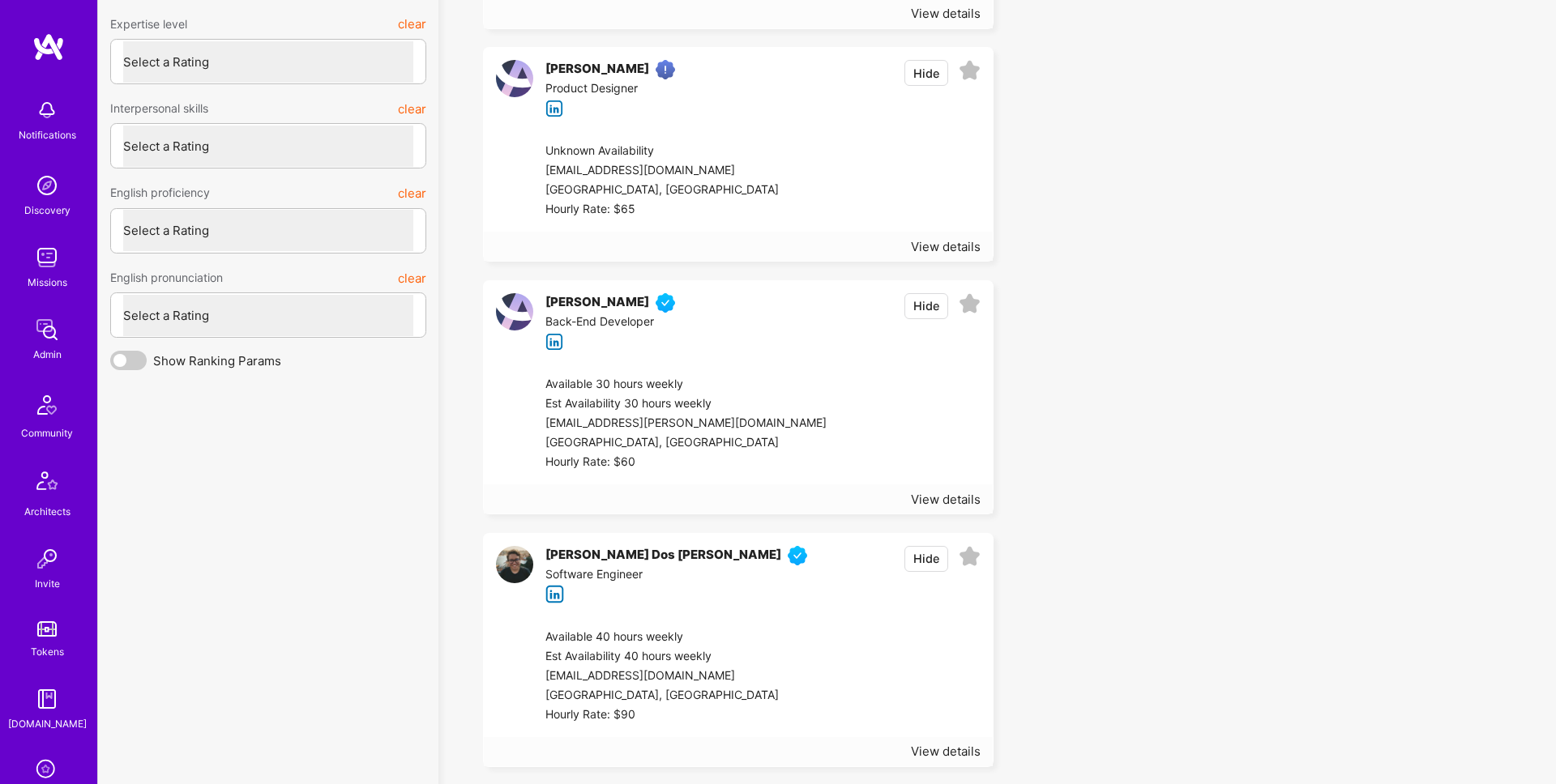 scroll, scrollTop: 4979, scrollLeft: 0, axis: vertical 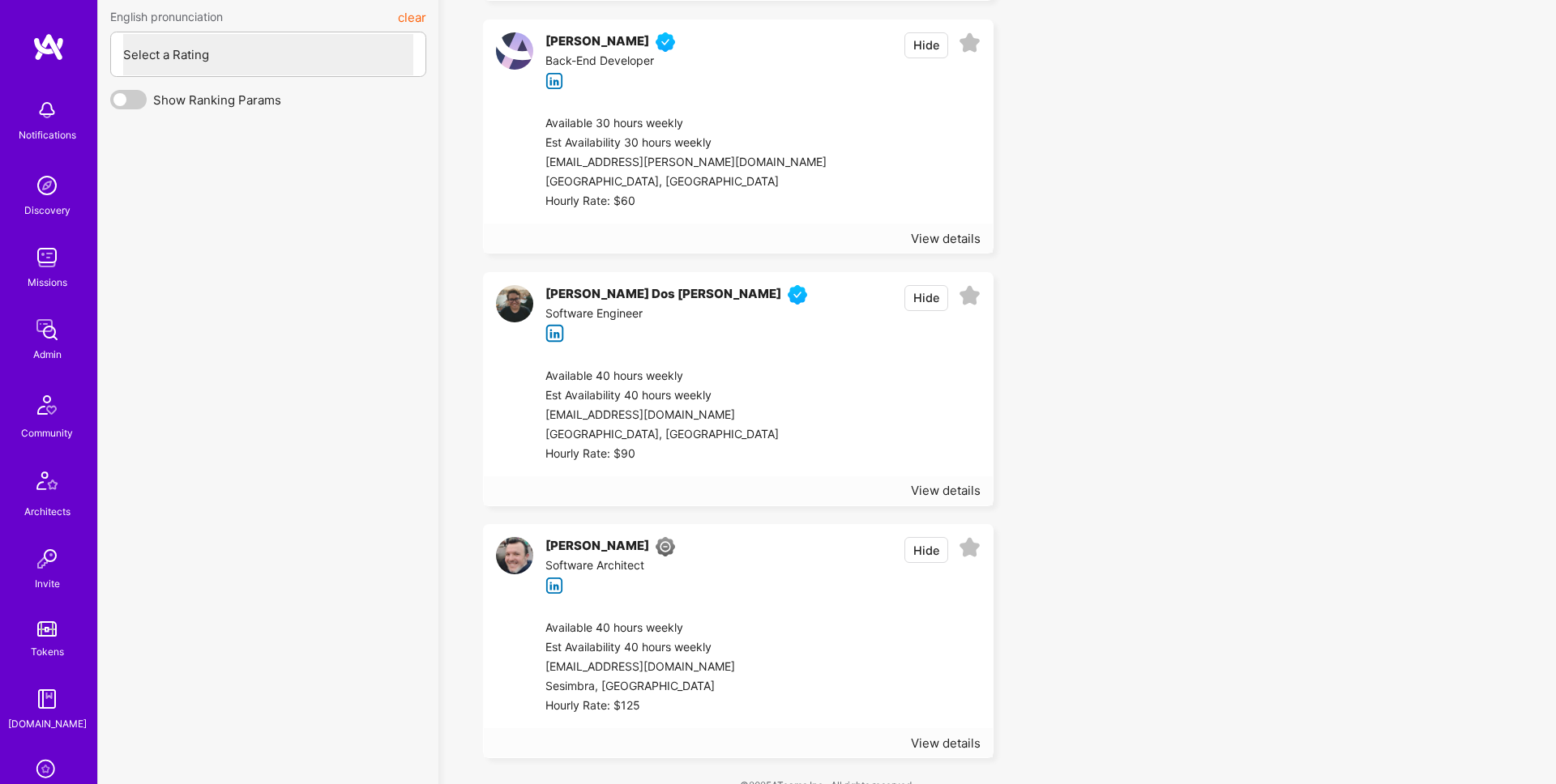 click at bounding box center (879, 415) 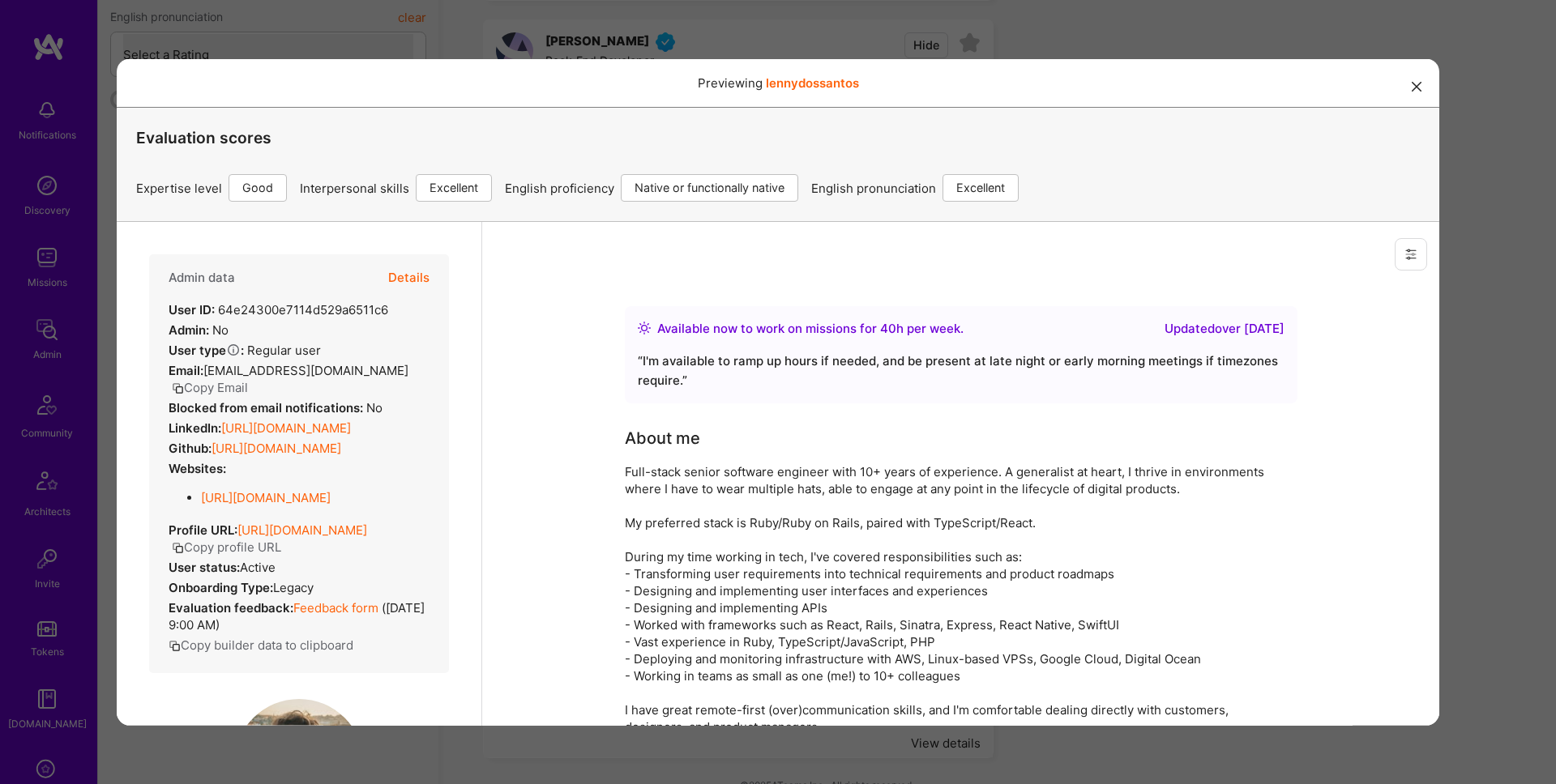 scroll, scrollTop: 0, scrollLeft: 0, axis: both 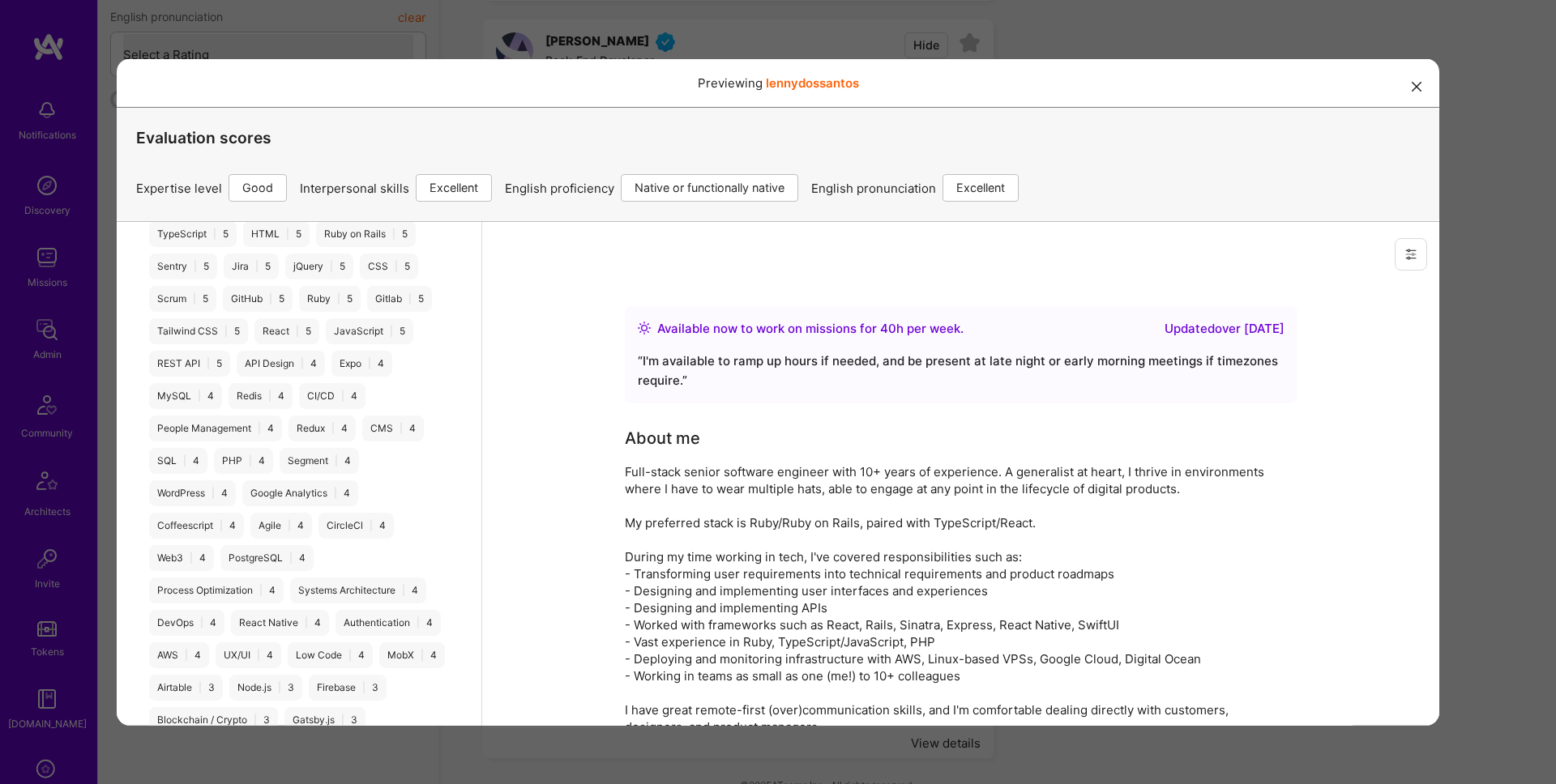 click on "Previewing   lennydossantos Evaluation scores Expertise level Good Interpersonal skills Excellent English proficiency Native or functionally native English pronunciation Excellent" at bounding box center [778, 392] 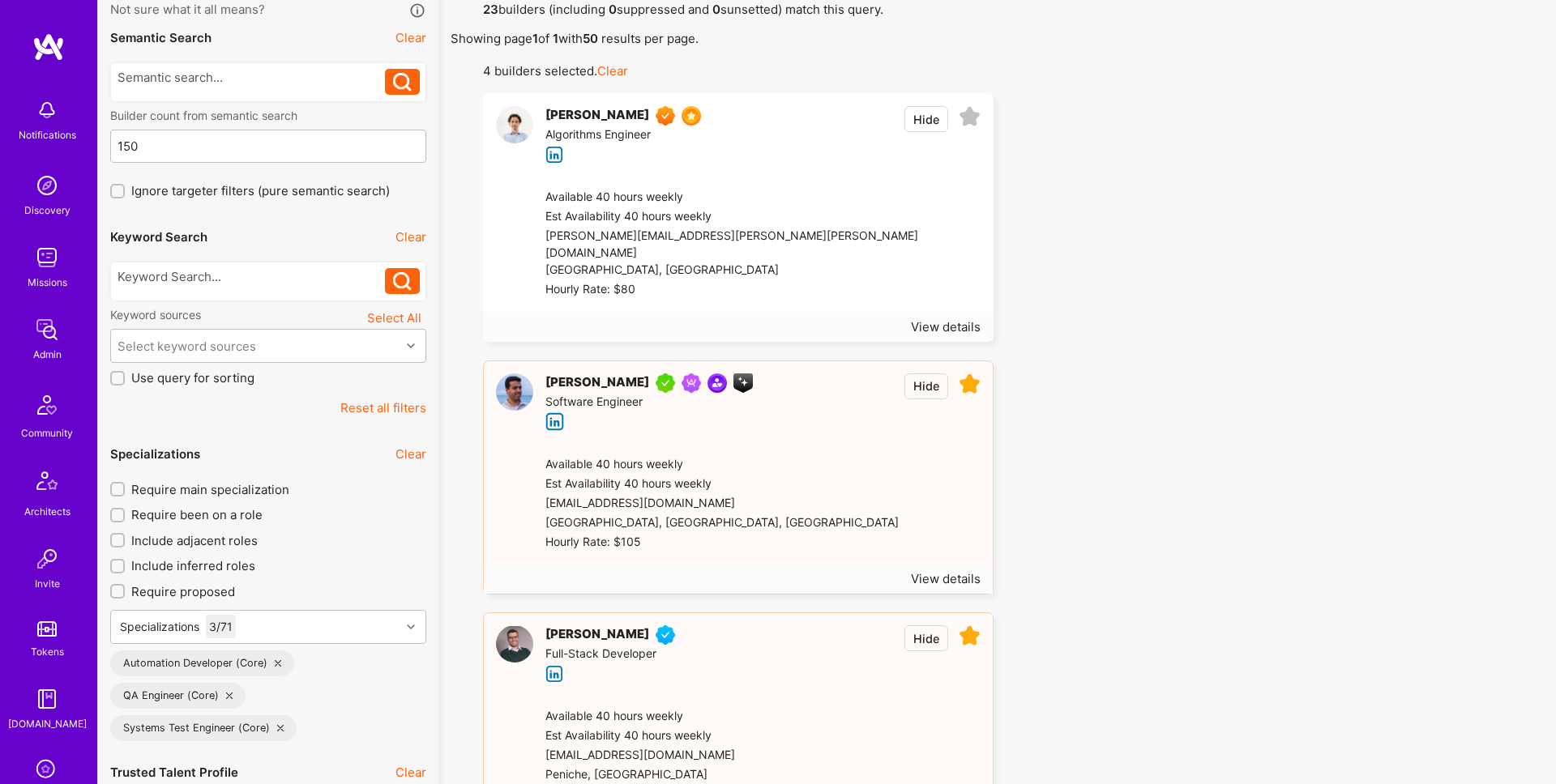 scroll, scrollTop: 0, scrollLeft: 0, axis: both 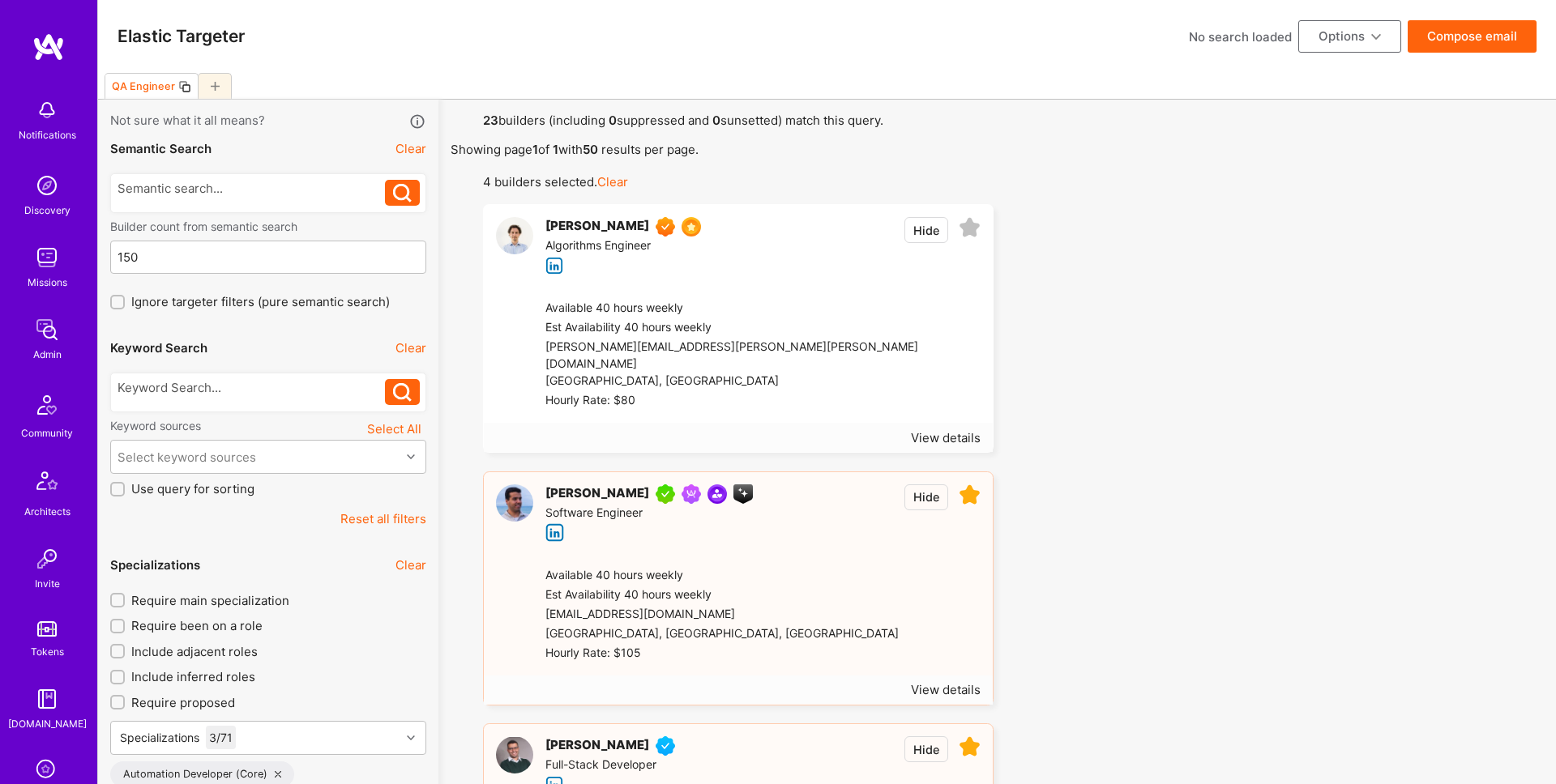 click at bounding box center (1376, 37) 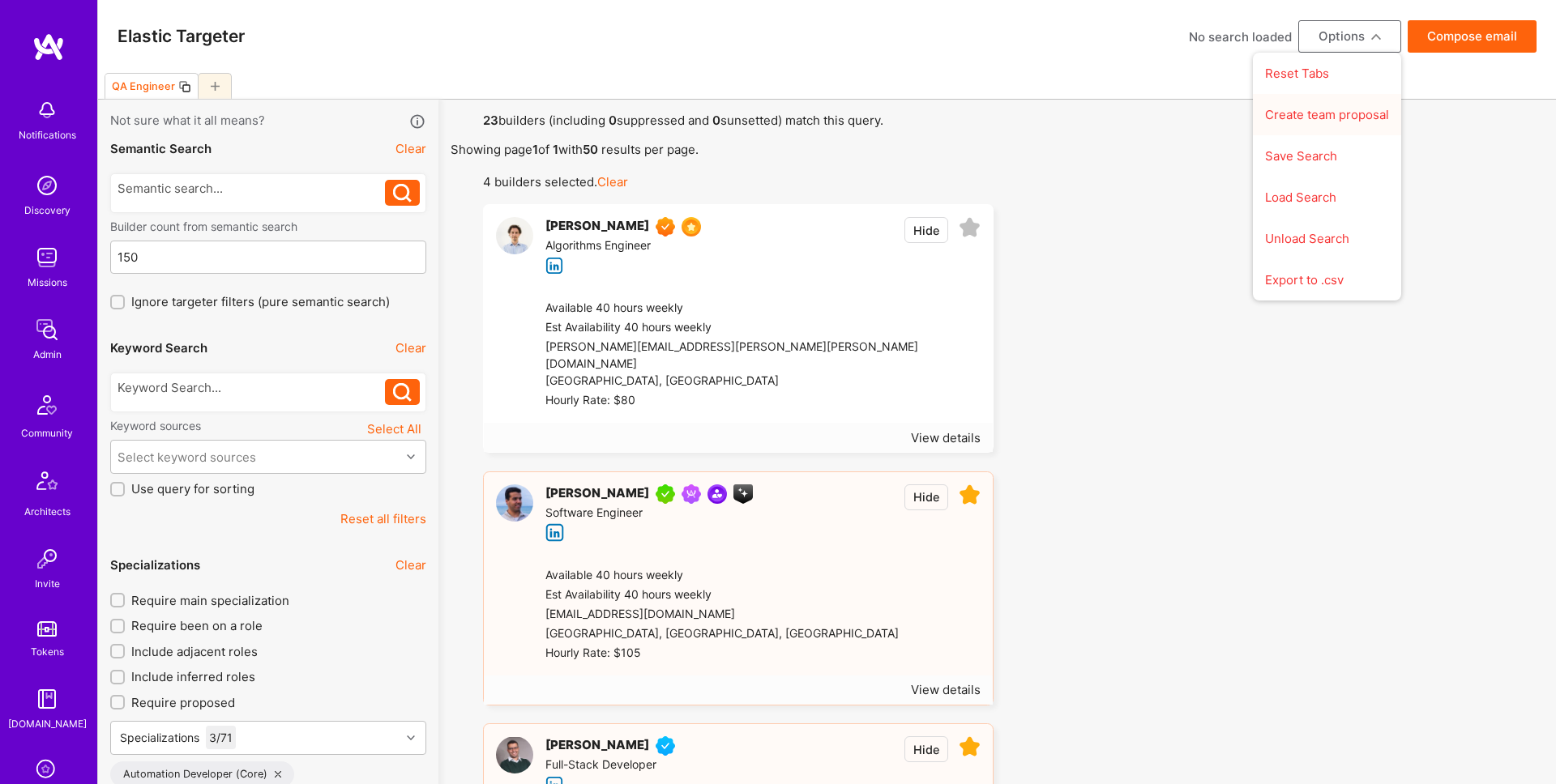 click on "Create team proposal" at bounding box center (1327, 114) 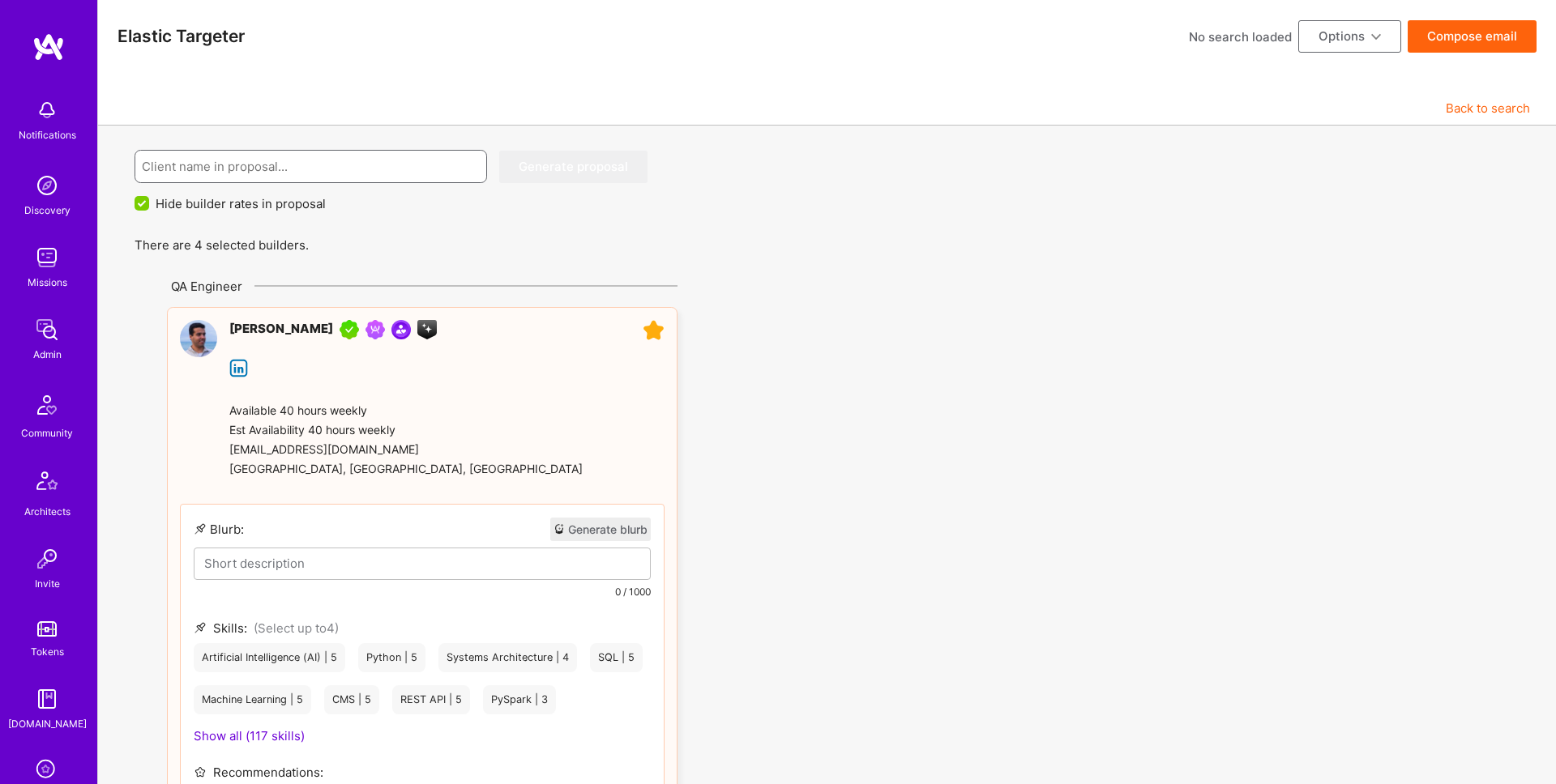 click at bounding box center [311, 166] 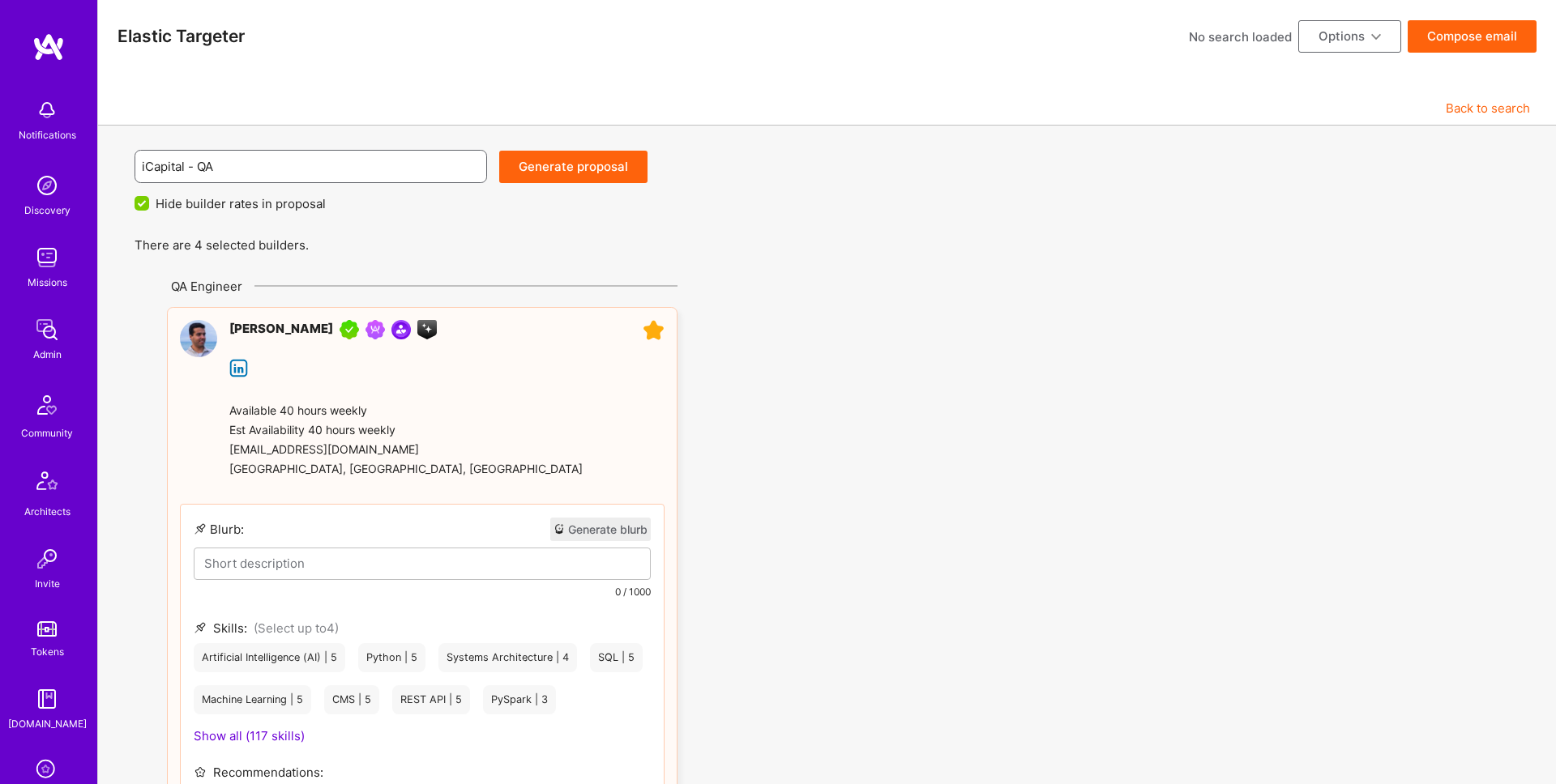 type on "iCapital - QA" 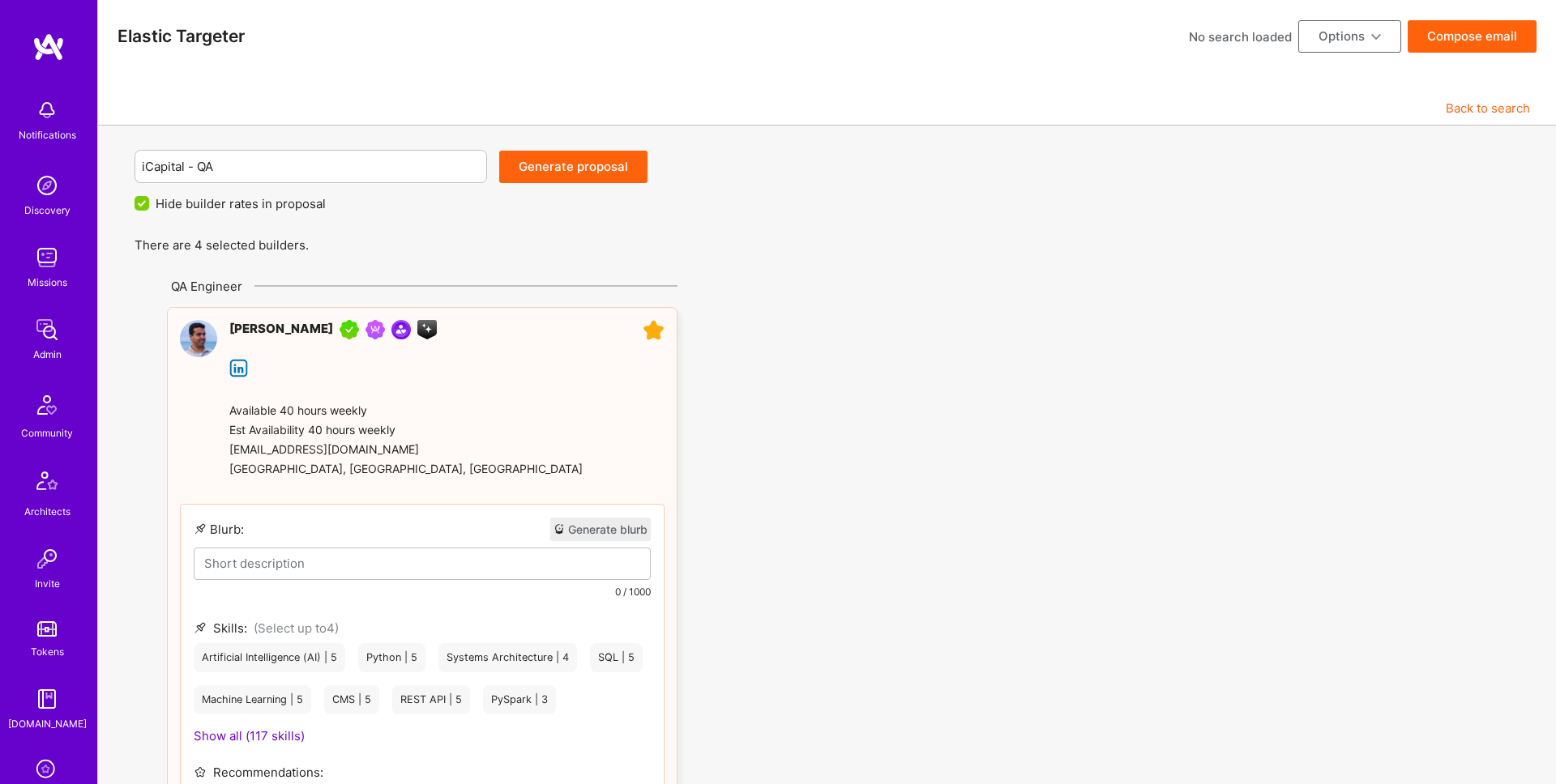click on "Artificial Intelligence (AI)  | 5" at bounding box center [269, 658] 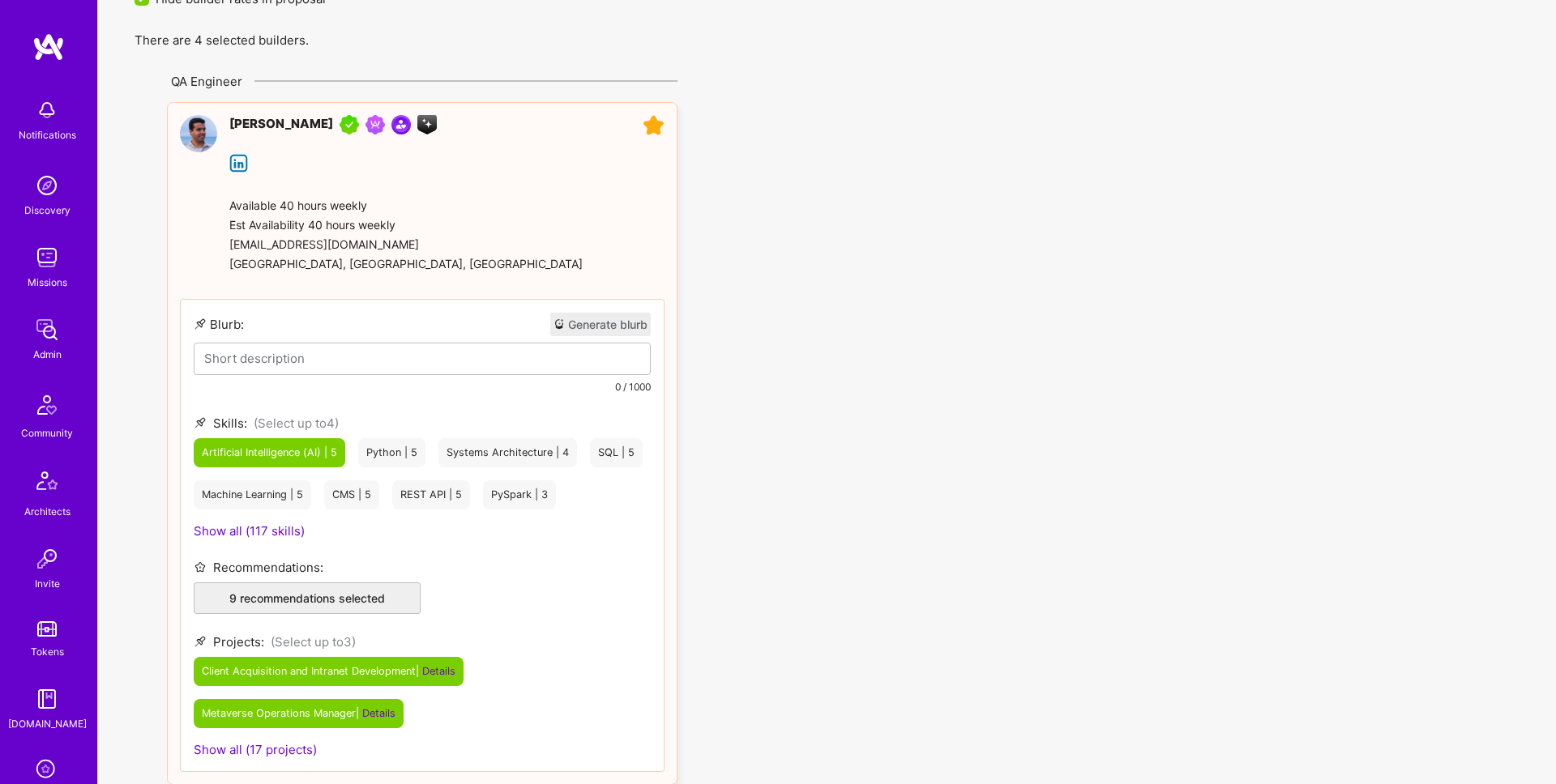 scroll, scrollTop: 300, scrollLeft: 0, axis: vertical 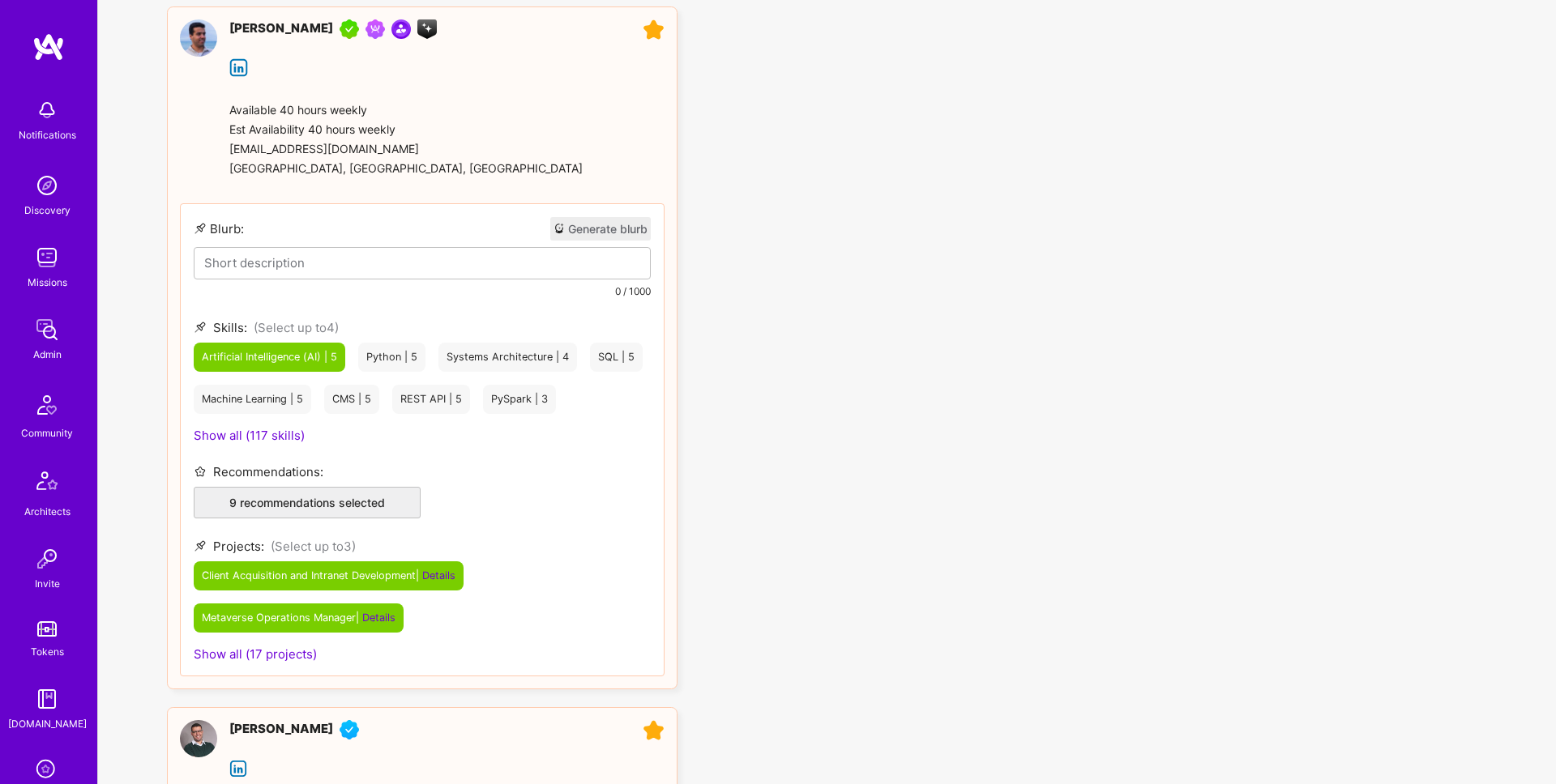 click on "Show all (117 skills)" at bounding box center [249, 435] 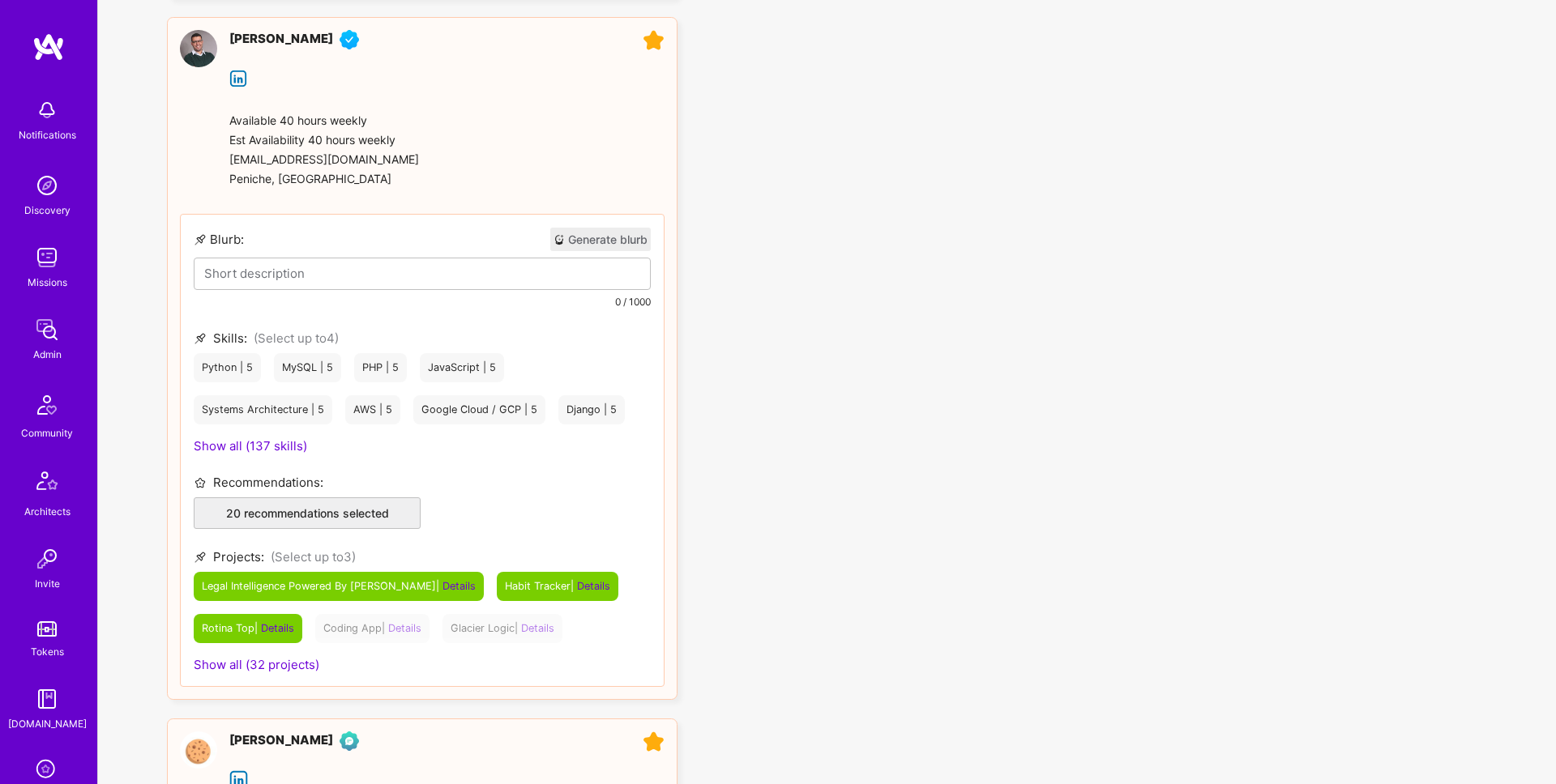 scroll, scrollTop: 2156, scrollLeft: 0, axis: vertical 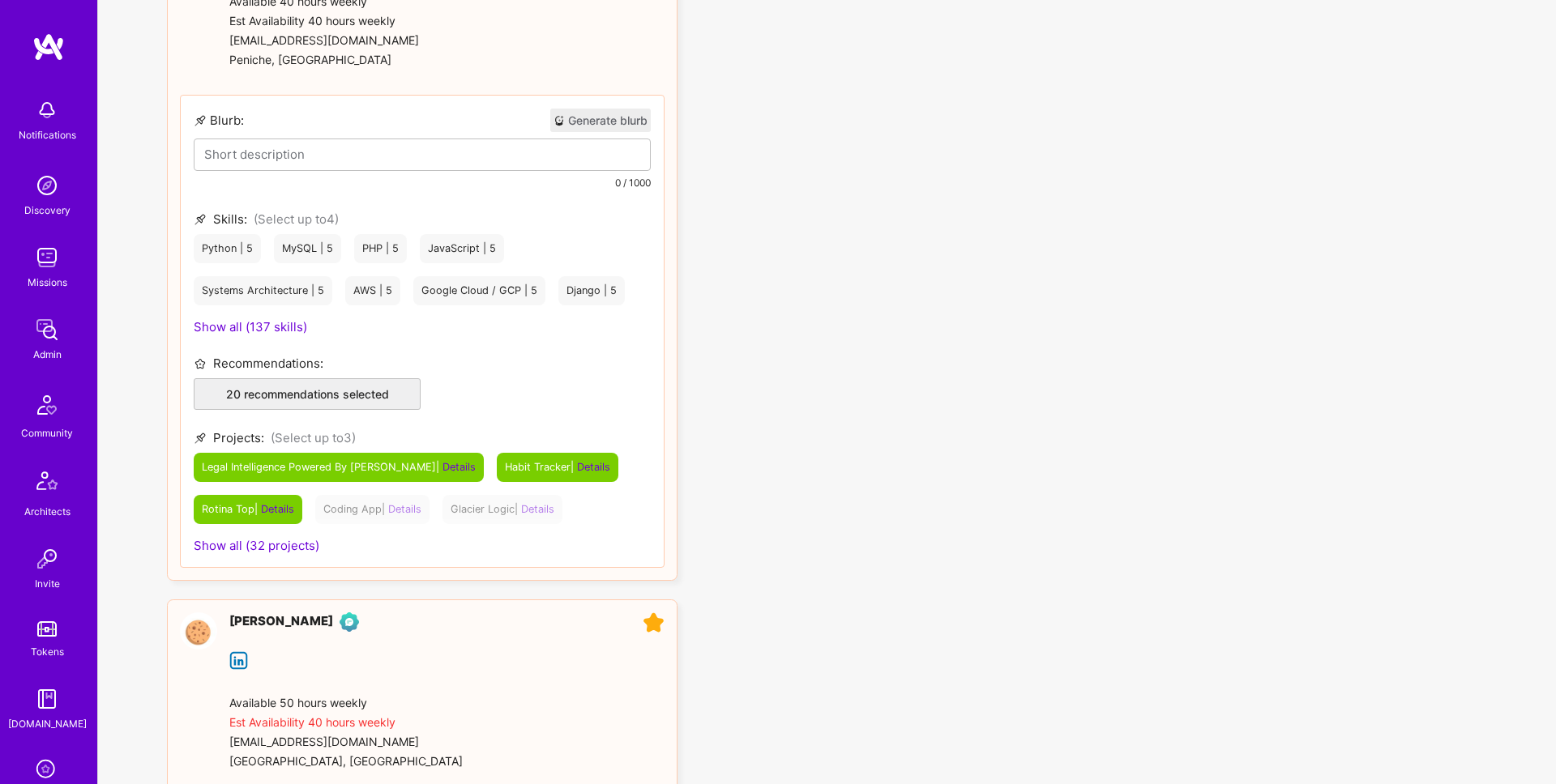 click on "Show all (137 skills)" at bounding box center (250, 326) 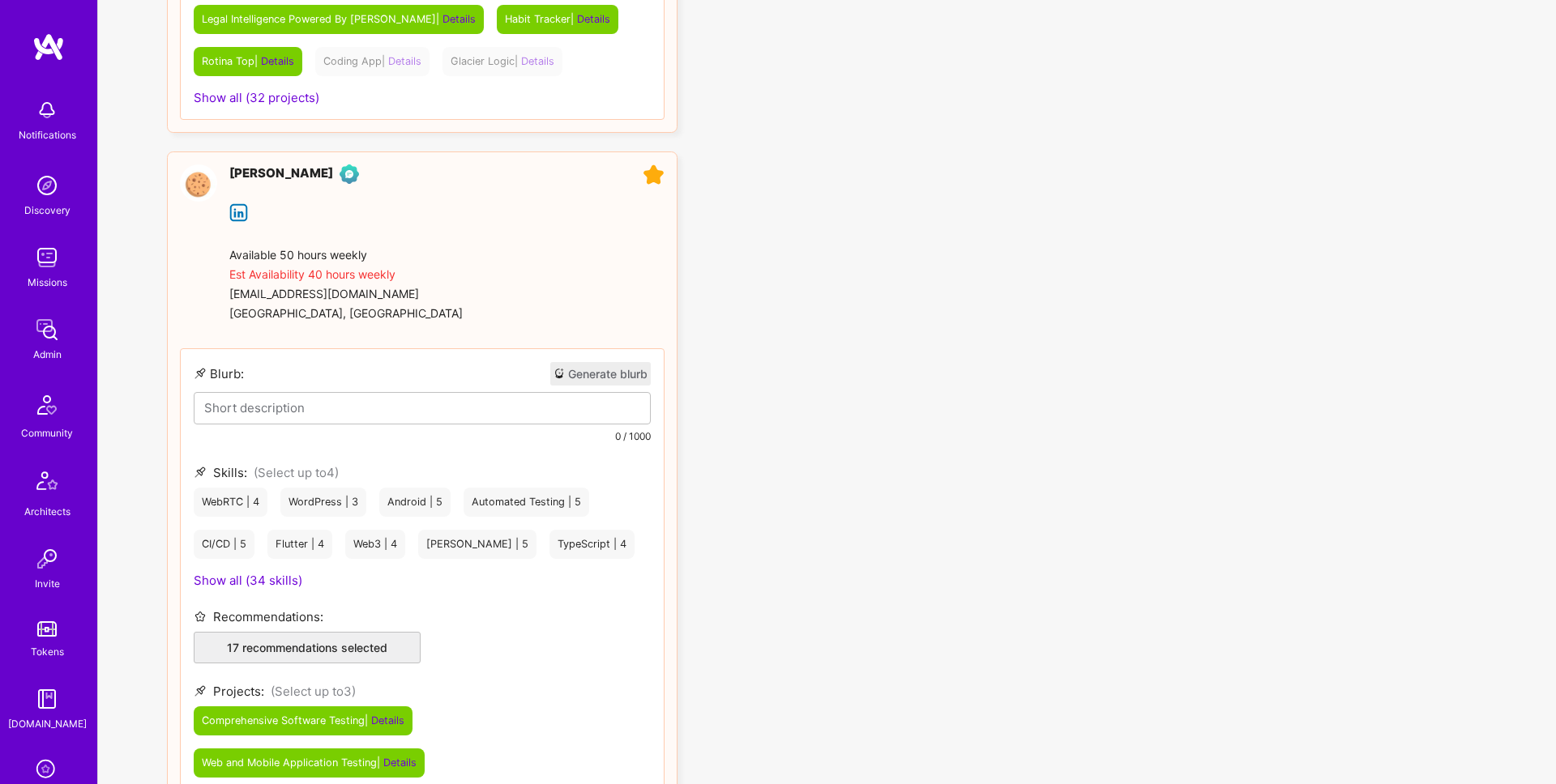 scroll, scrollTop: 3922, scrollLeft: 0, axis: vertical 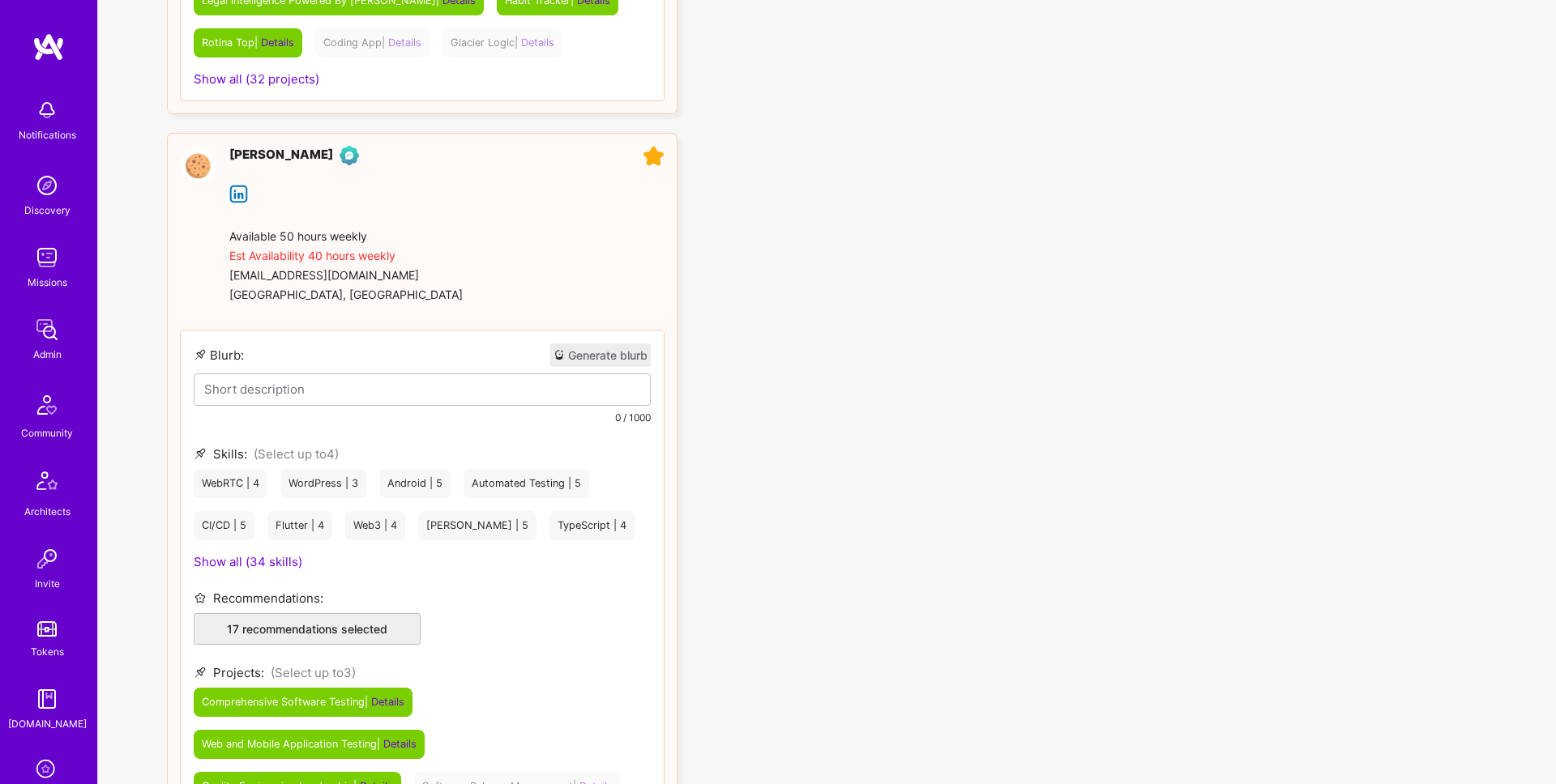 click on "Show all (34 skills)" at bounding box center (248, 561) 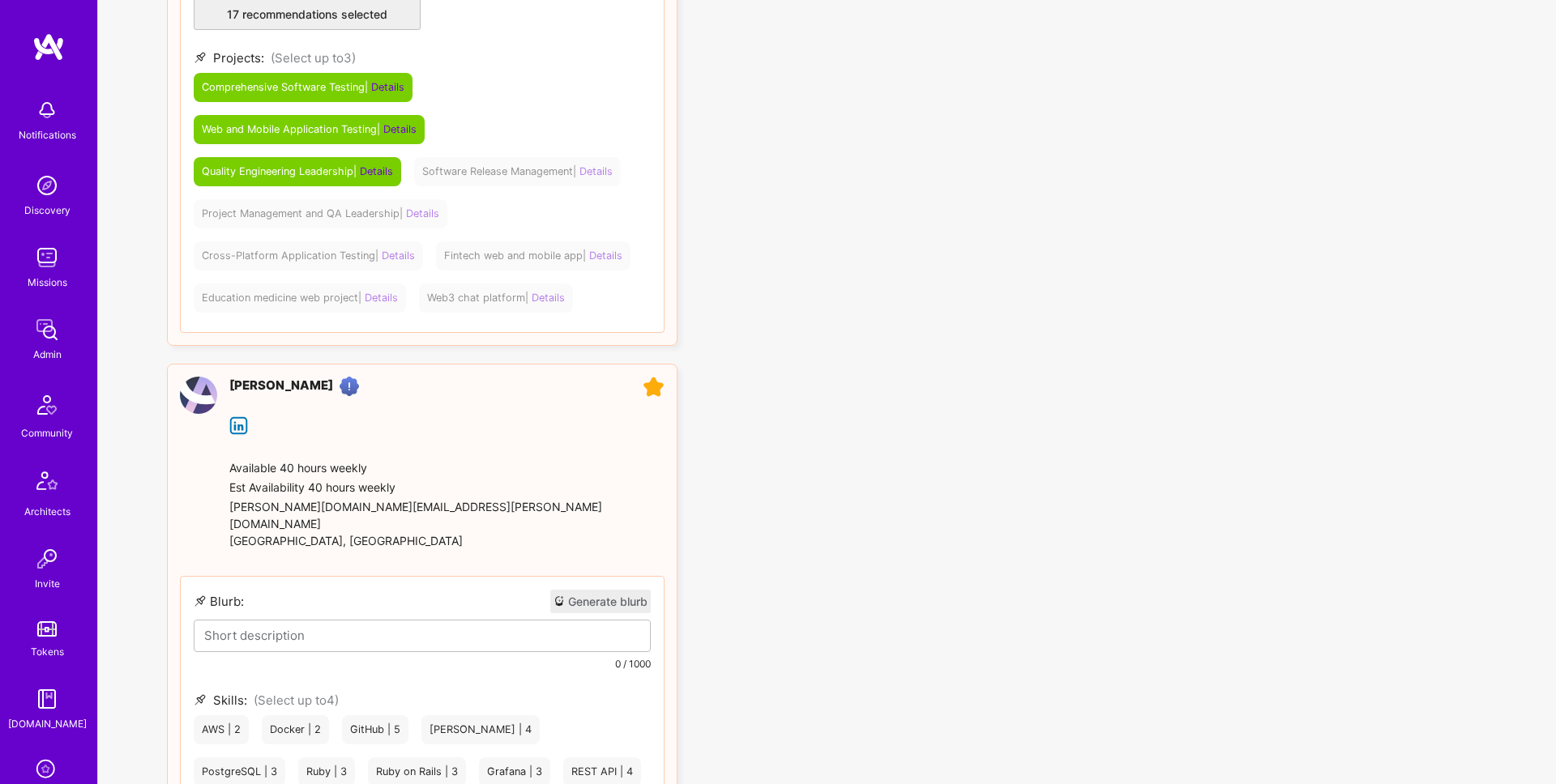 scroll, scrollTop: 4992, scrollLeft: 0, axis: vertical 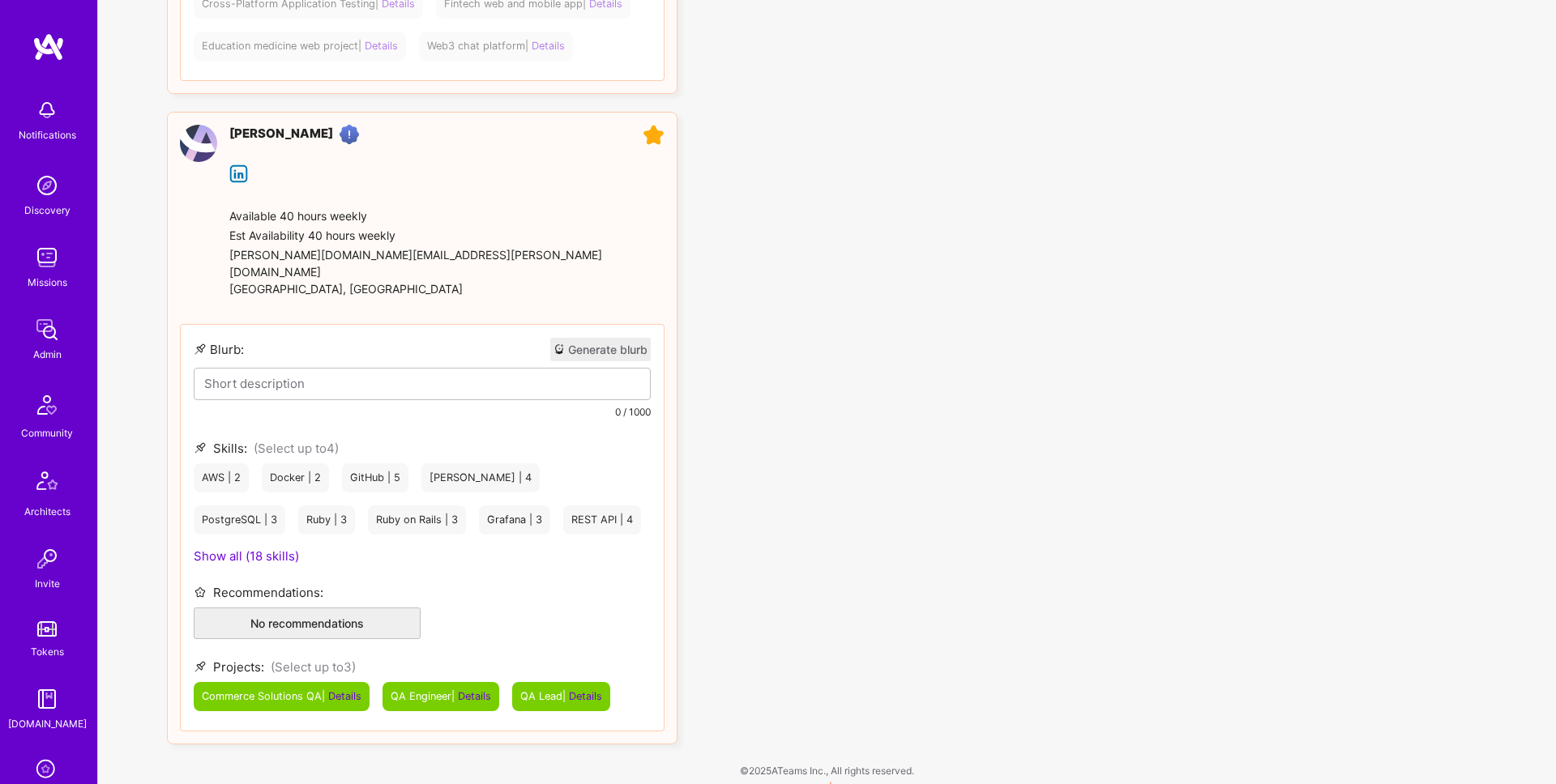 click on "Show all (18 skills)" at bounding box center (246, 556) 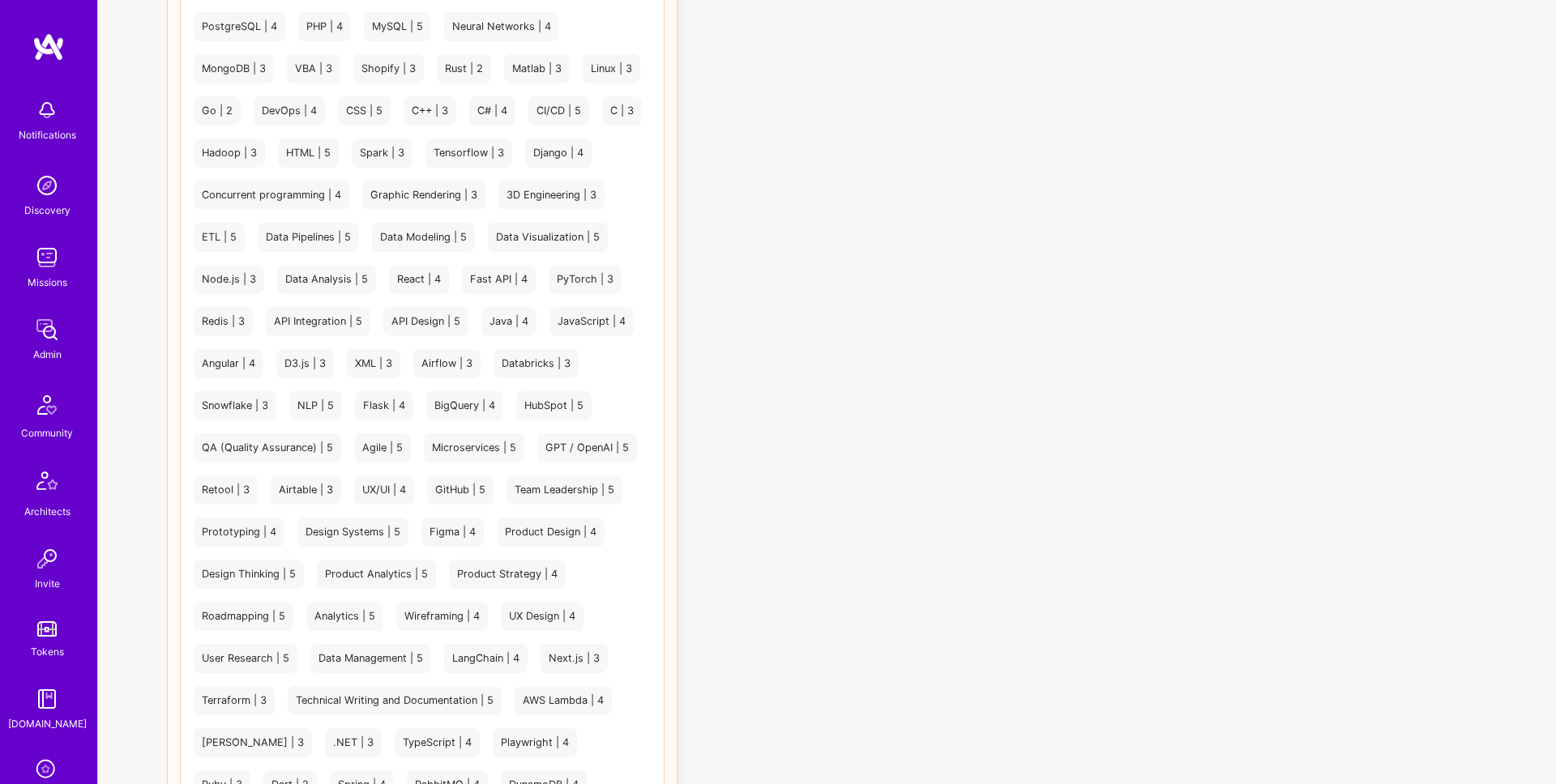 scroll, scrollTop: 867, scrollLeft: 0, axis: vertical 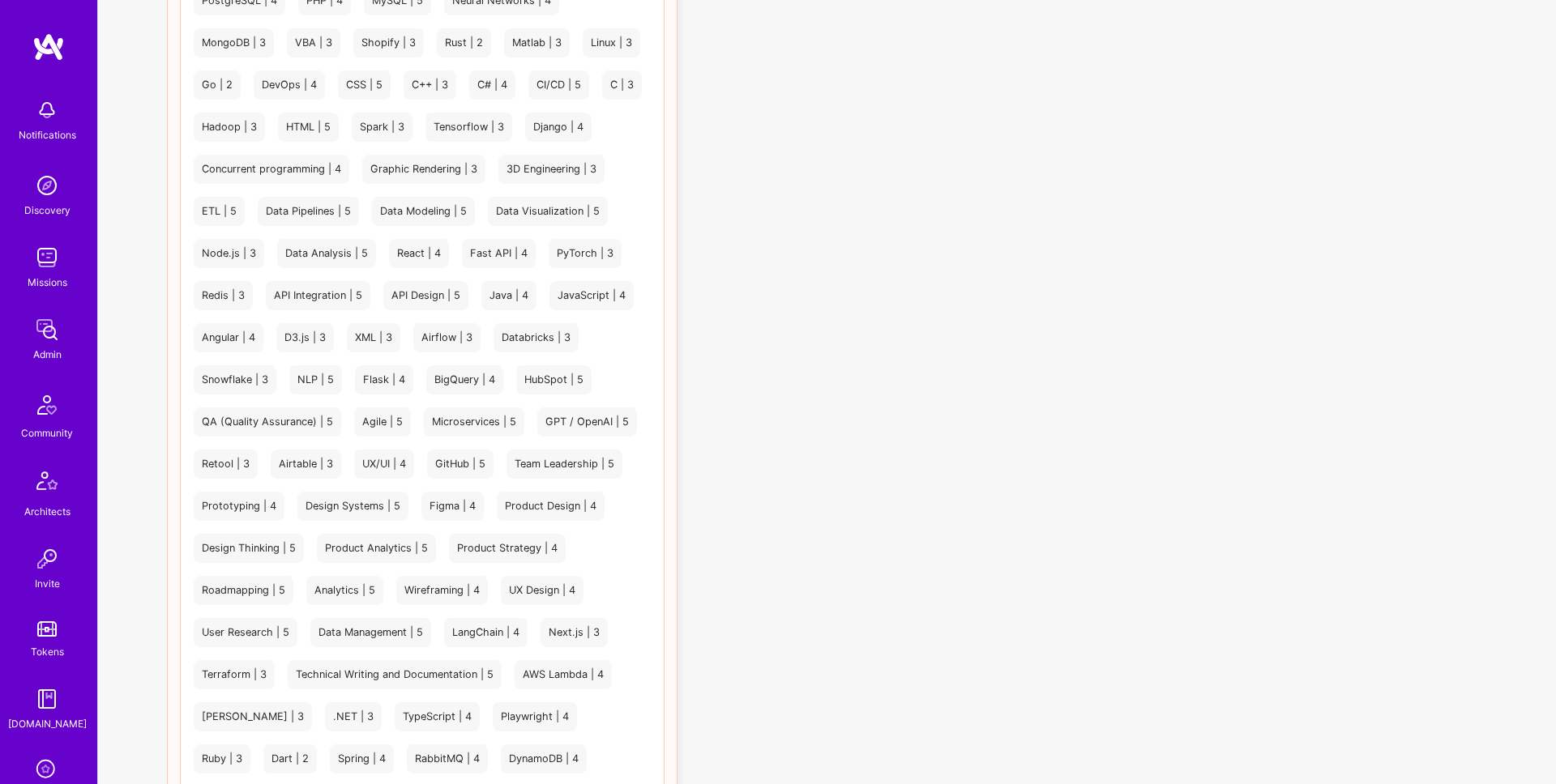 click on "QA (Quality Assurance)  | 5" at bounding box center [267, 422] 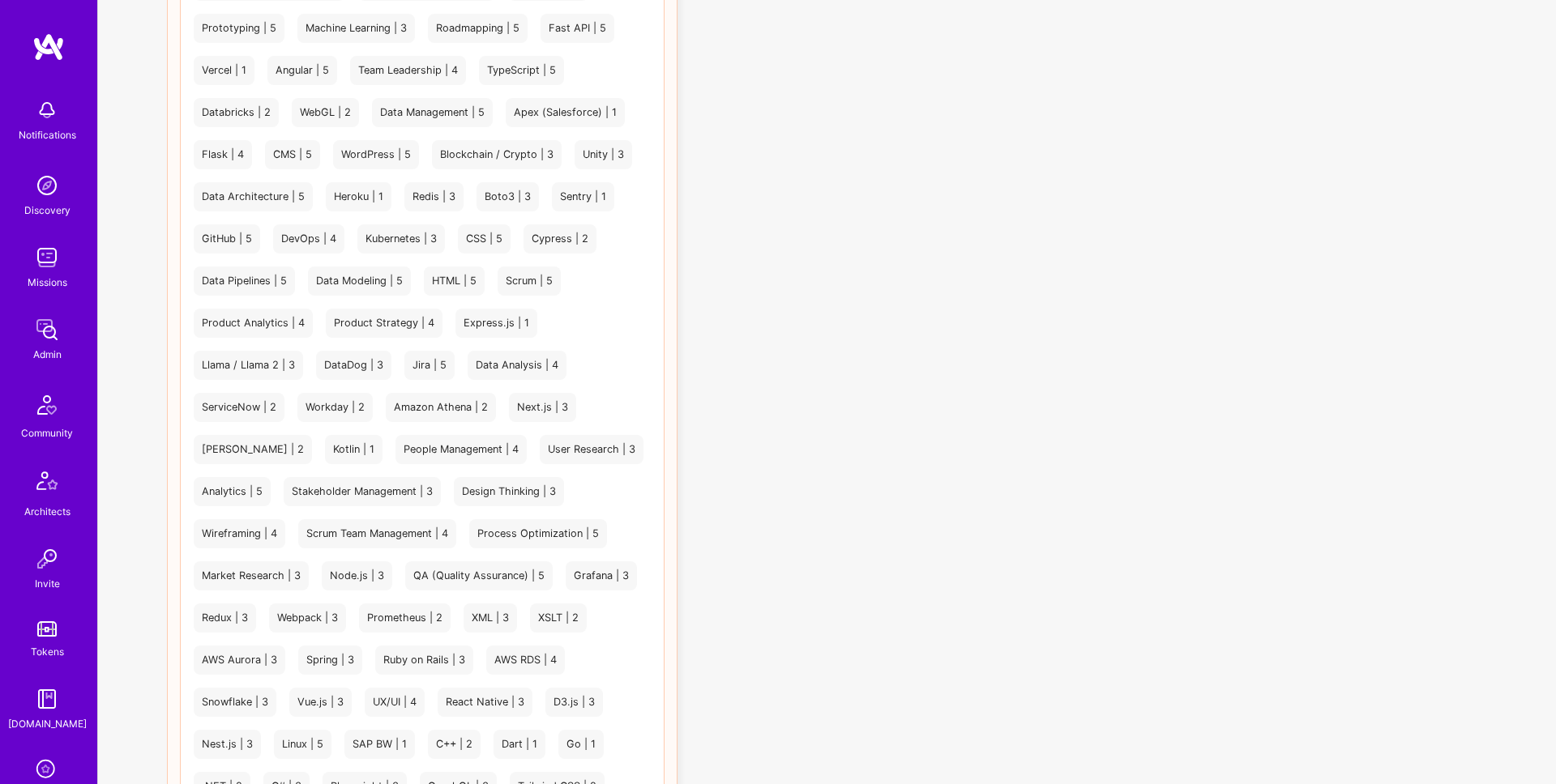 scroll, scrollTop: 2719, scrollLeft: 0, axis: vertical 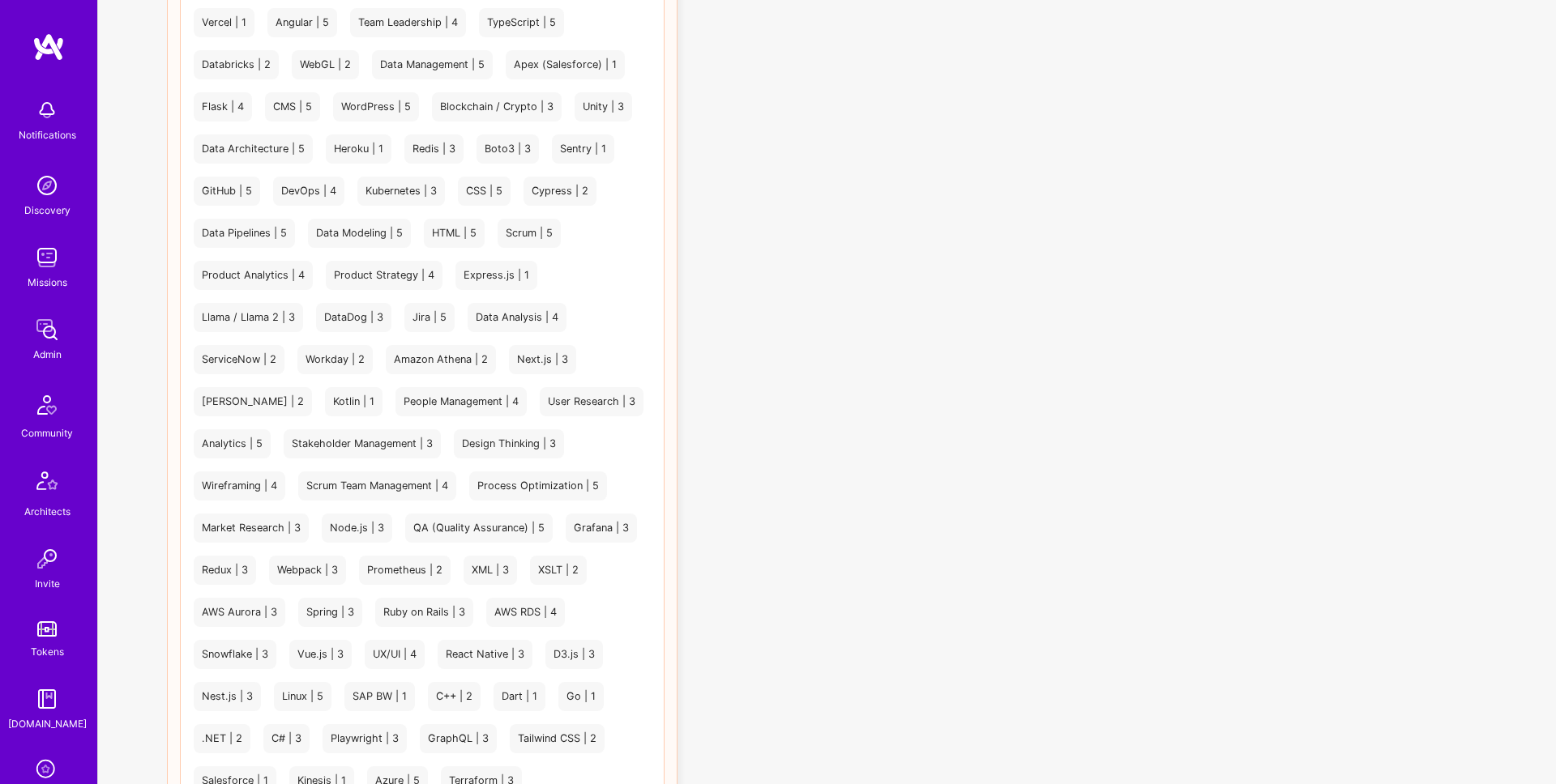 click on "QA (Quality Assurance)  | 5" at bounding box center [479, 528] 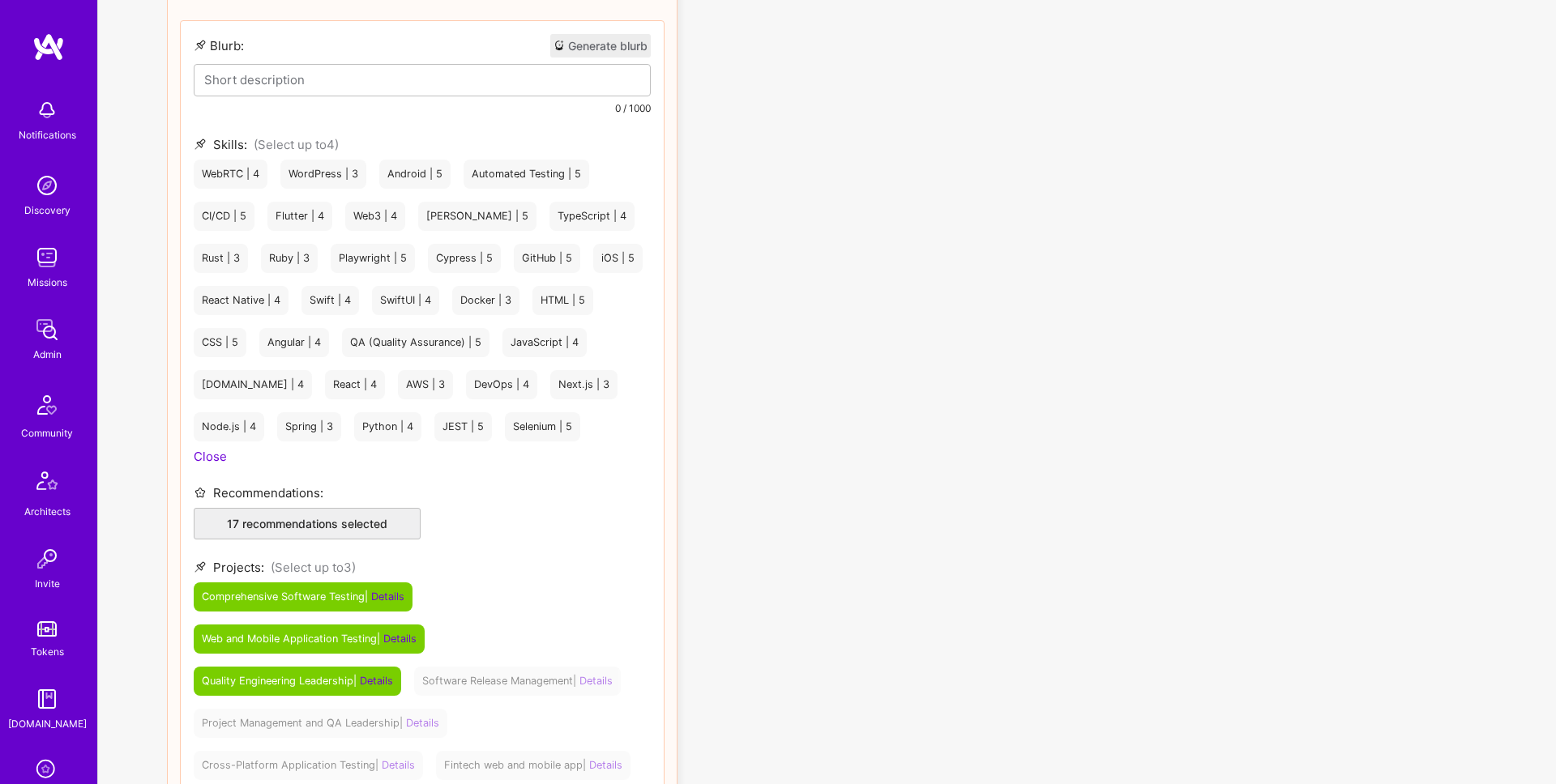 scroll, scrollTop: 4270, scrollLeft: 0, axis: vertical 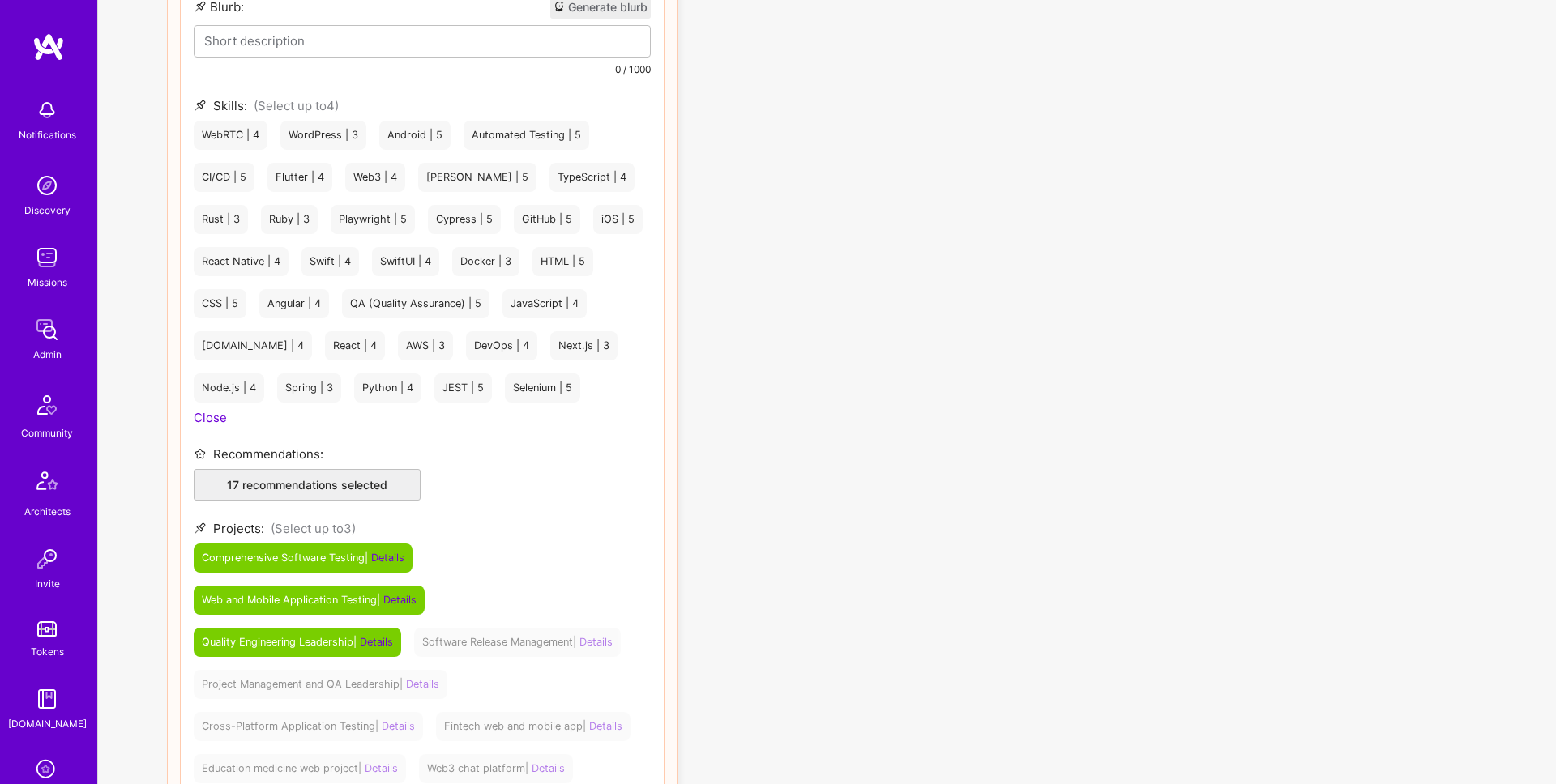 click on "QA (Quality Assurance)  | 5" at bounding box center (416, 304) 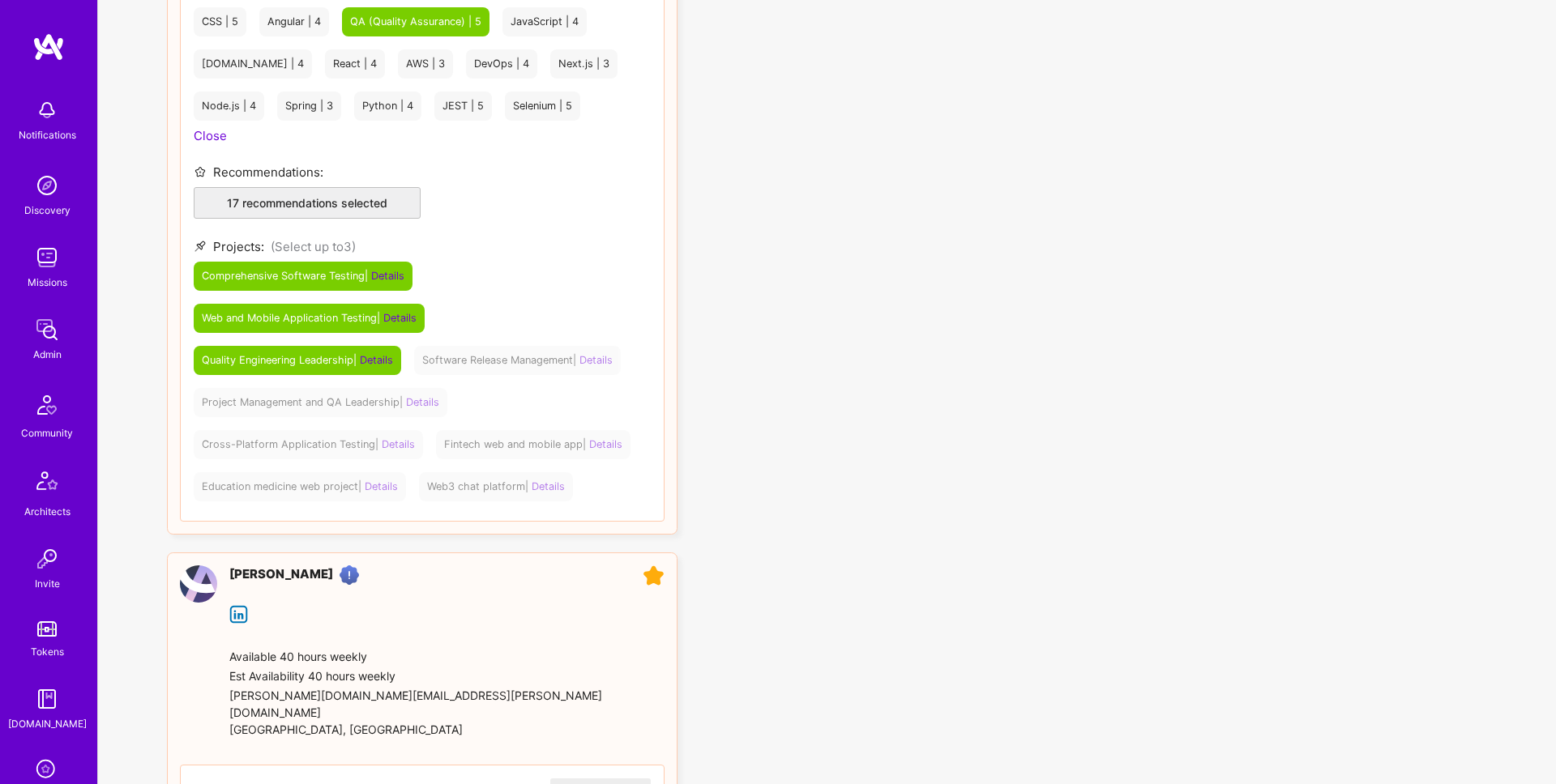 scroll, scrollTop: 5070, scrollLeft: 0, axis: vertical 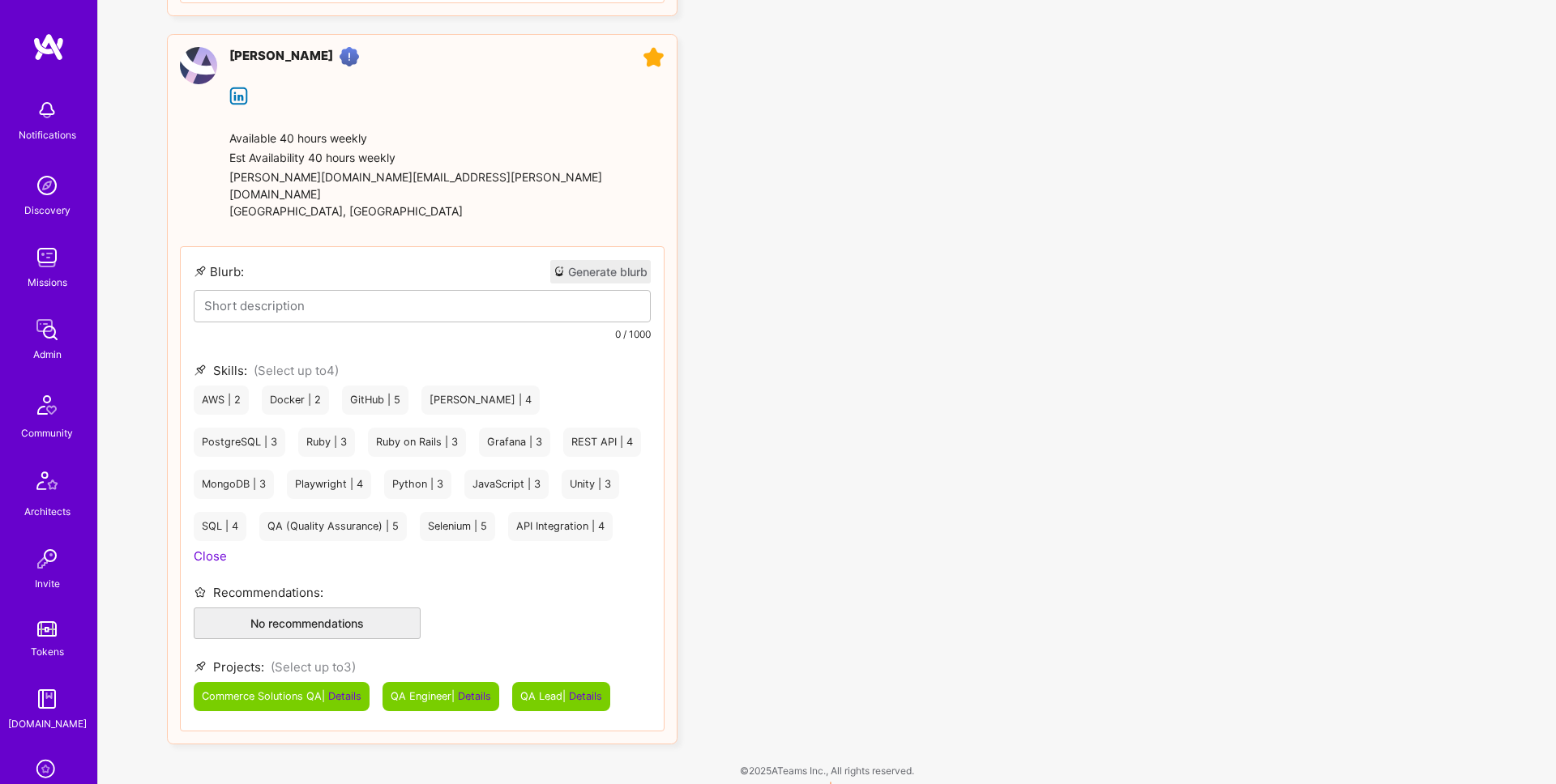 click on "QA (Quality Assurance)  | 5" at bounding box center [333, 526] 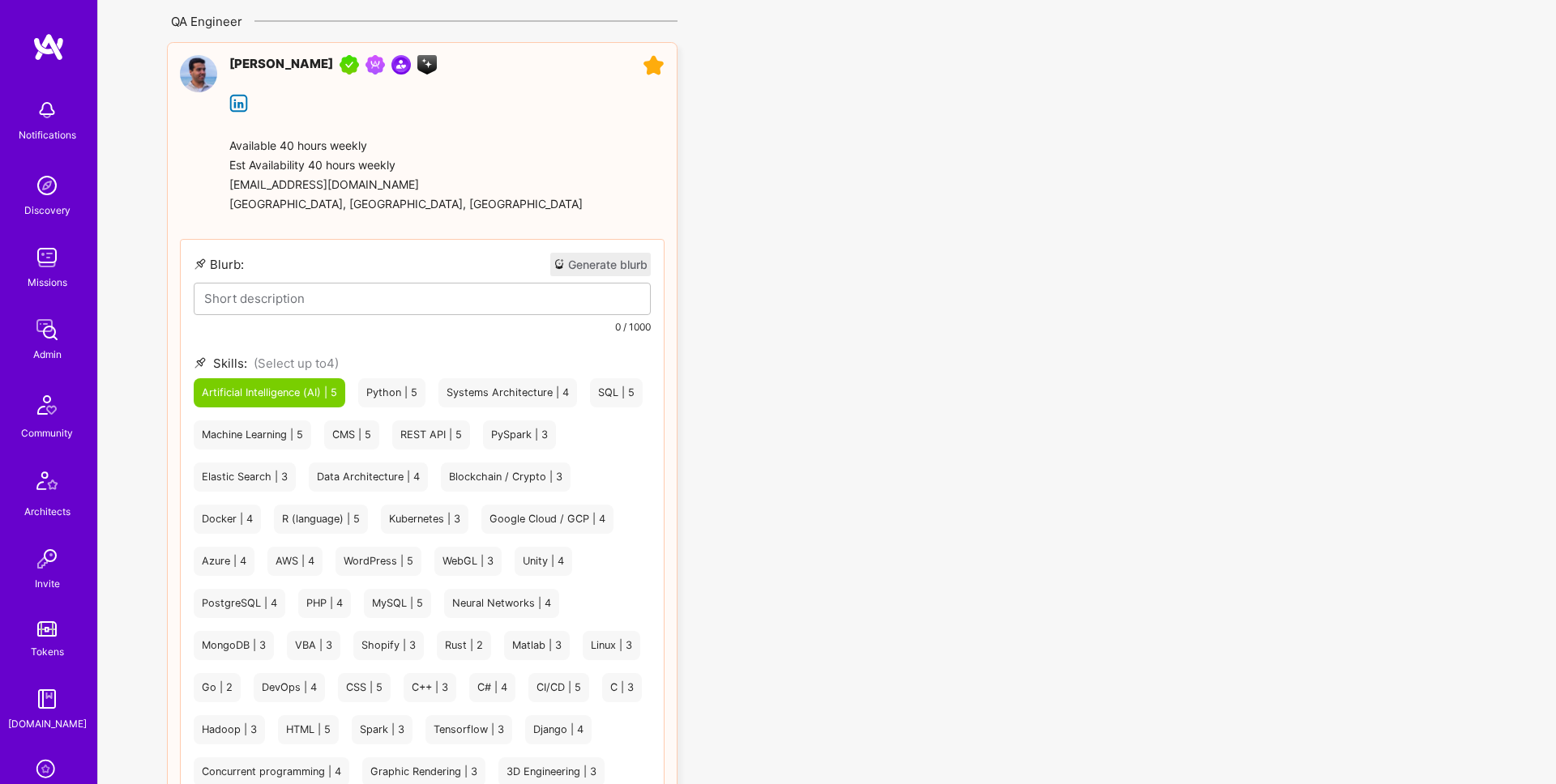 scroll, scrollTop: 2265, scrollLeft: 0, axis: vertical 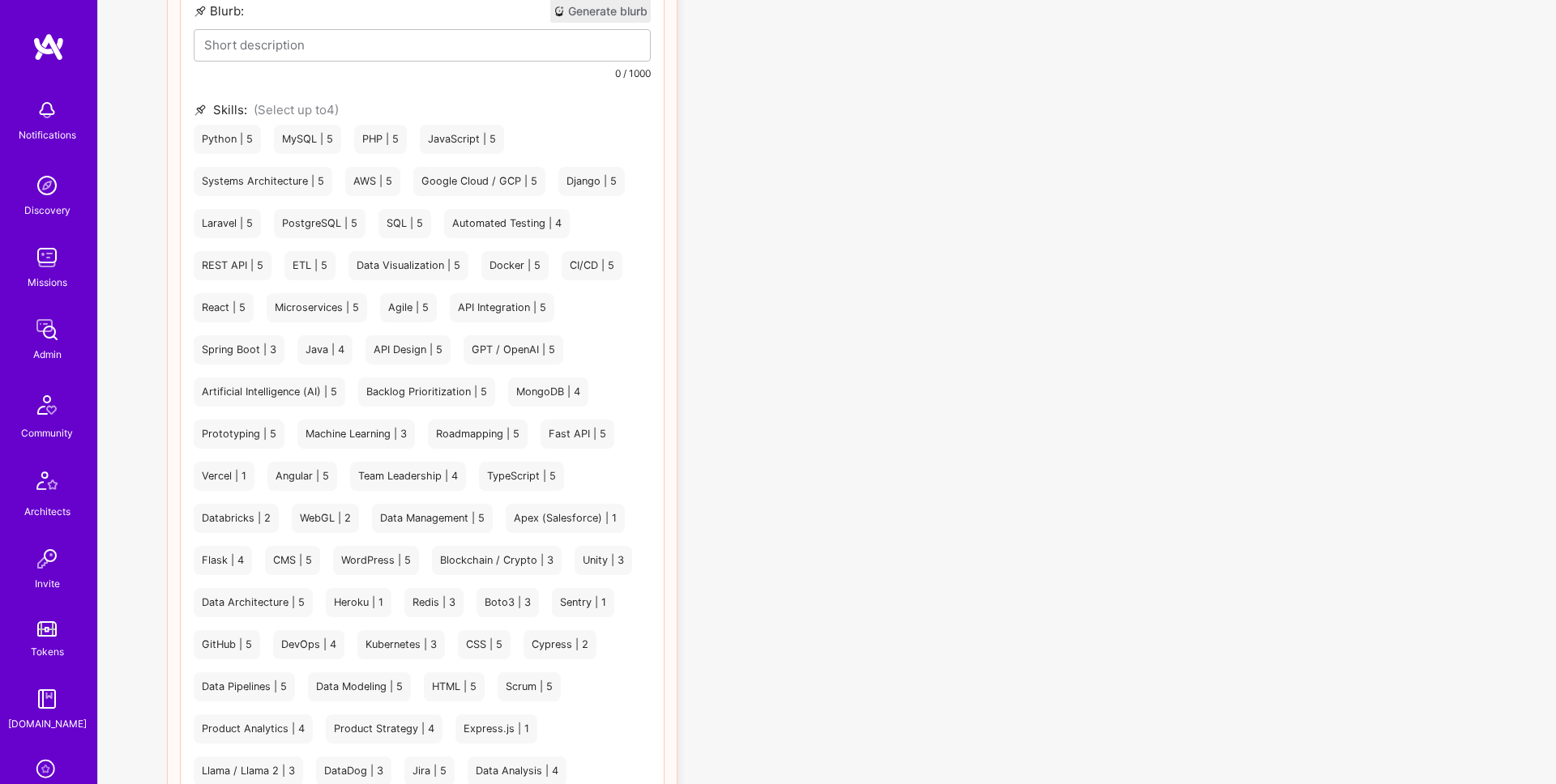 click on "Artificial Intelligence (AI)  | 5" at bounding box center (269, 392) 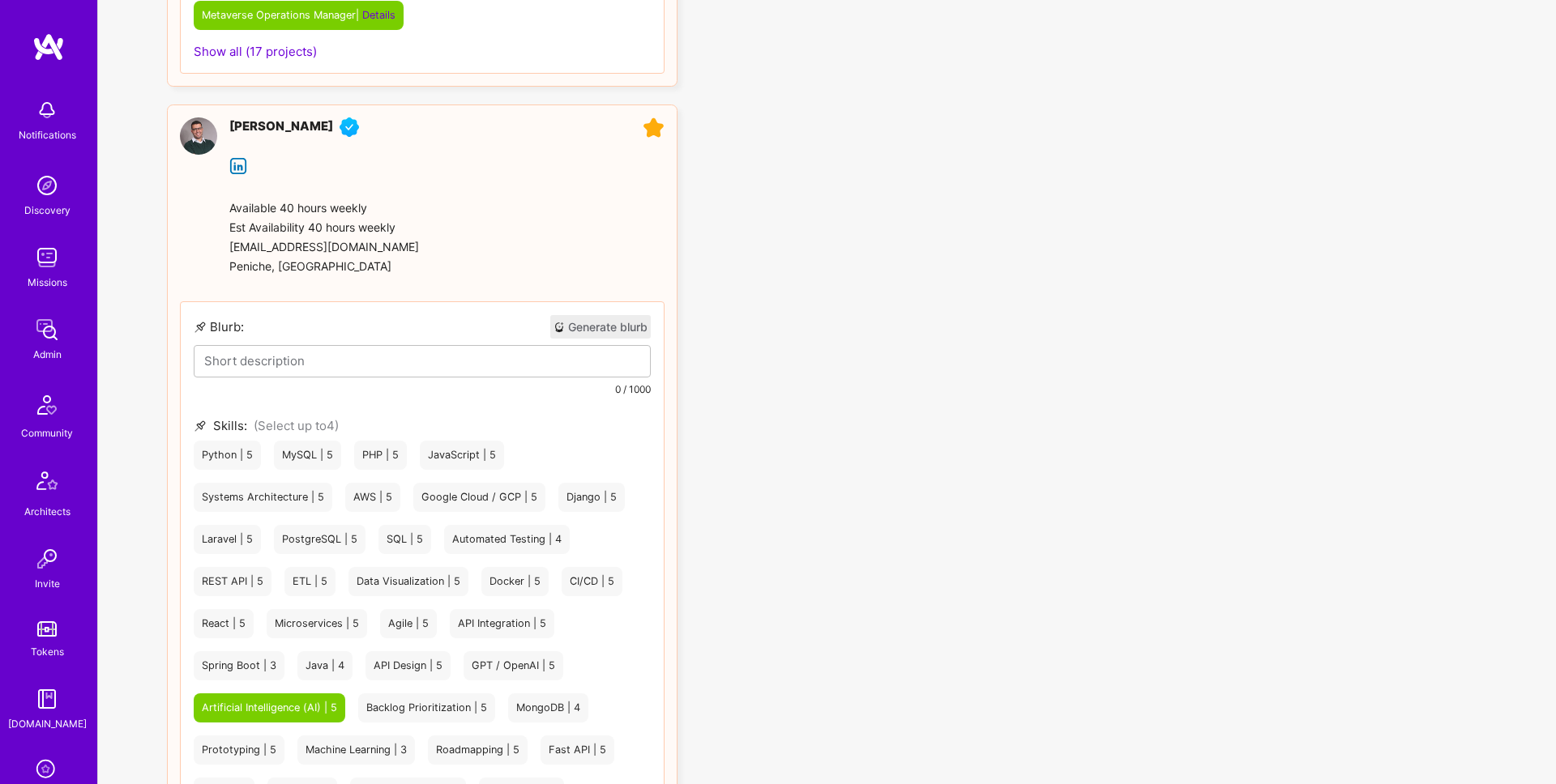 scroll, scrollTop: 4012, scrollLeft: 0, axis: vertical 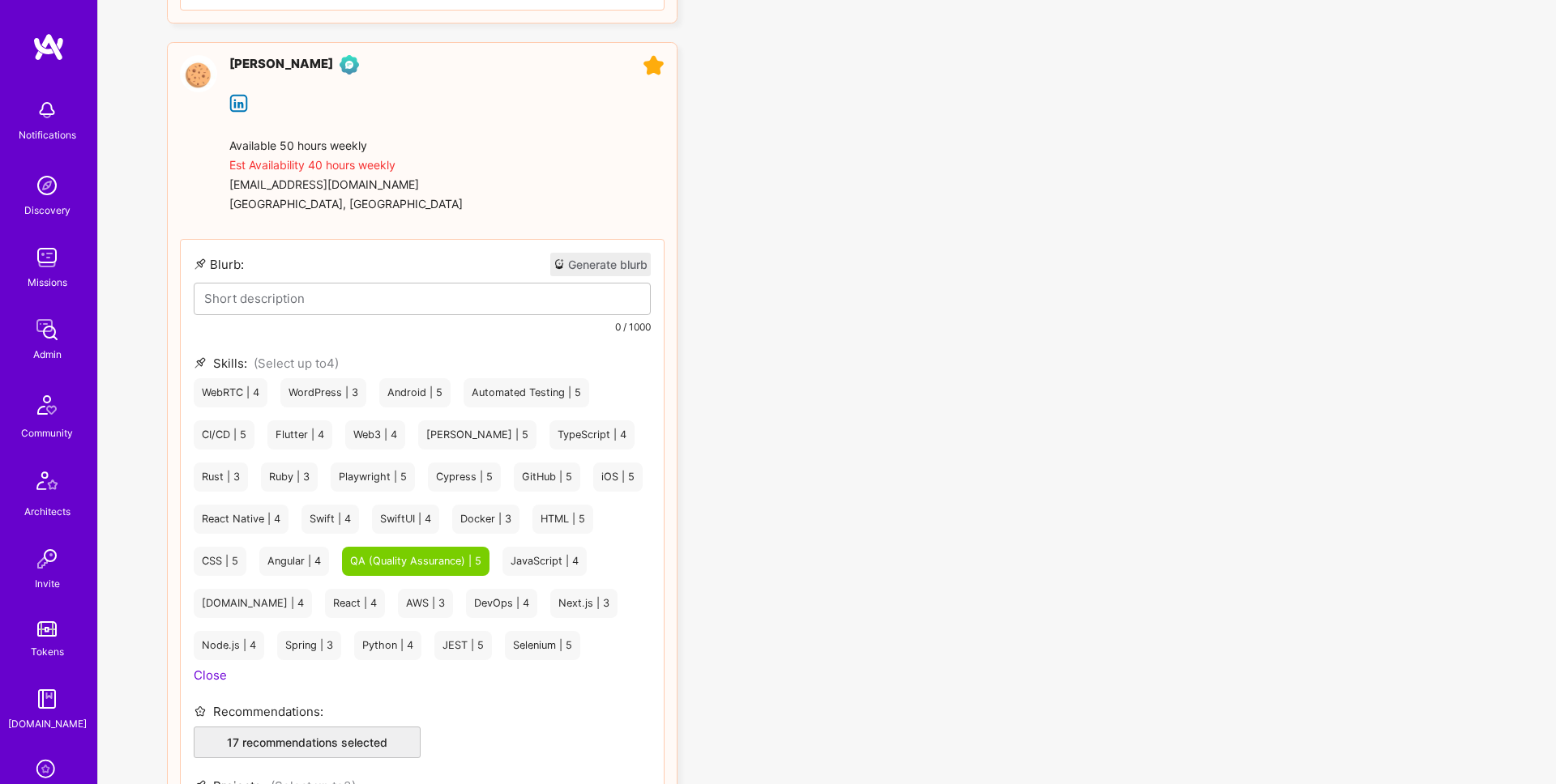click on "Automated Testing  | 5" at bounding box center (526, 393) 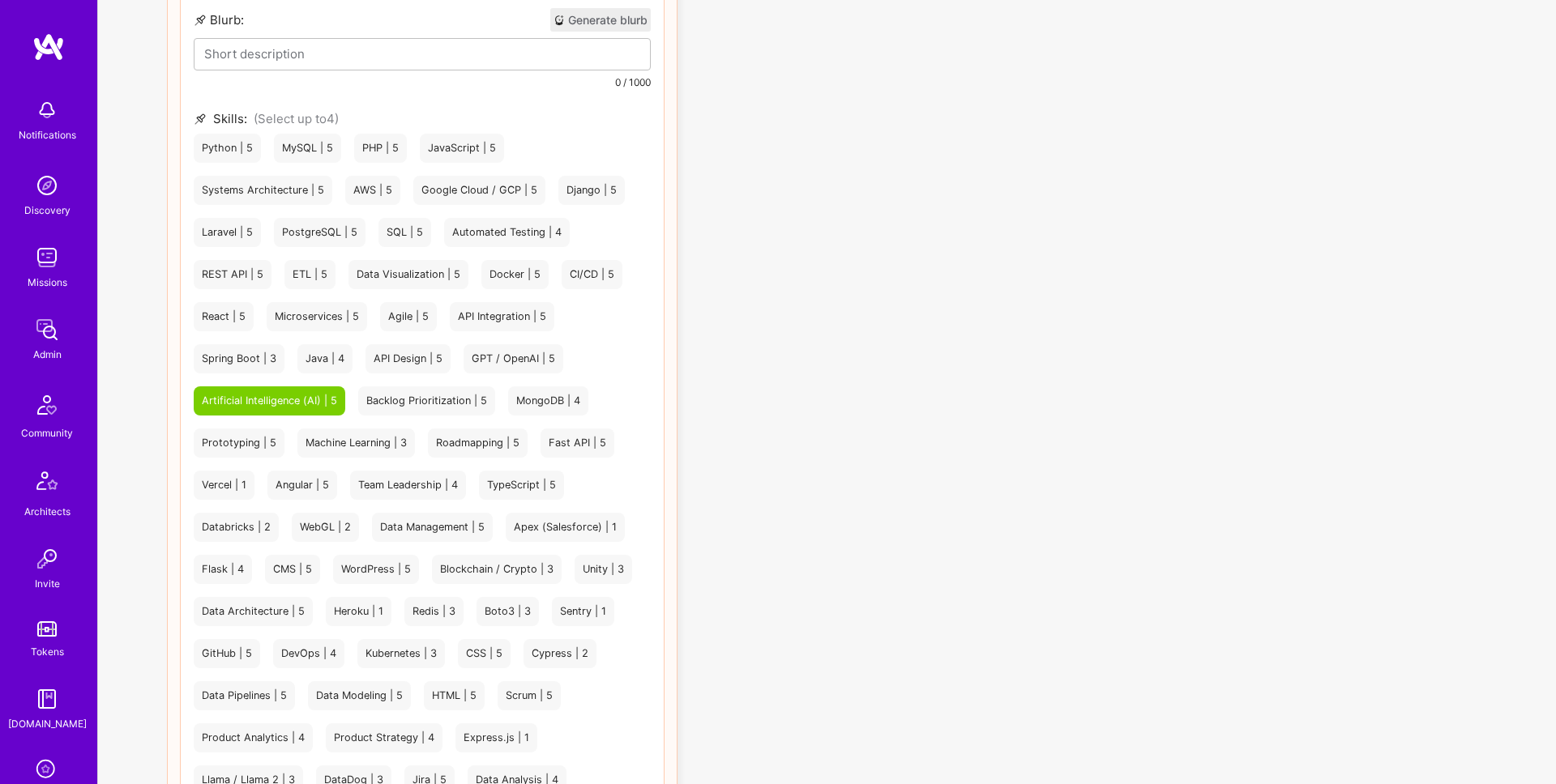 scroll, scrollTop: 2162, scrollLeft: 0, axis: vertical 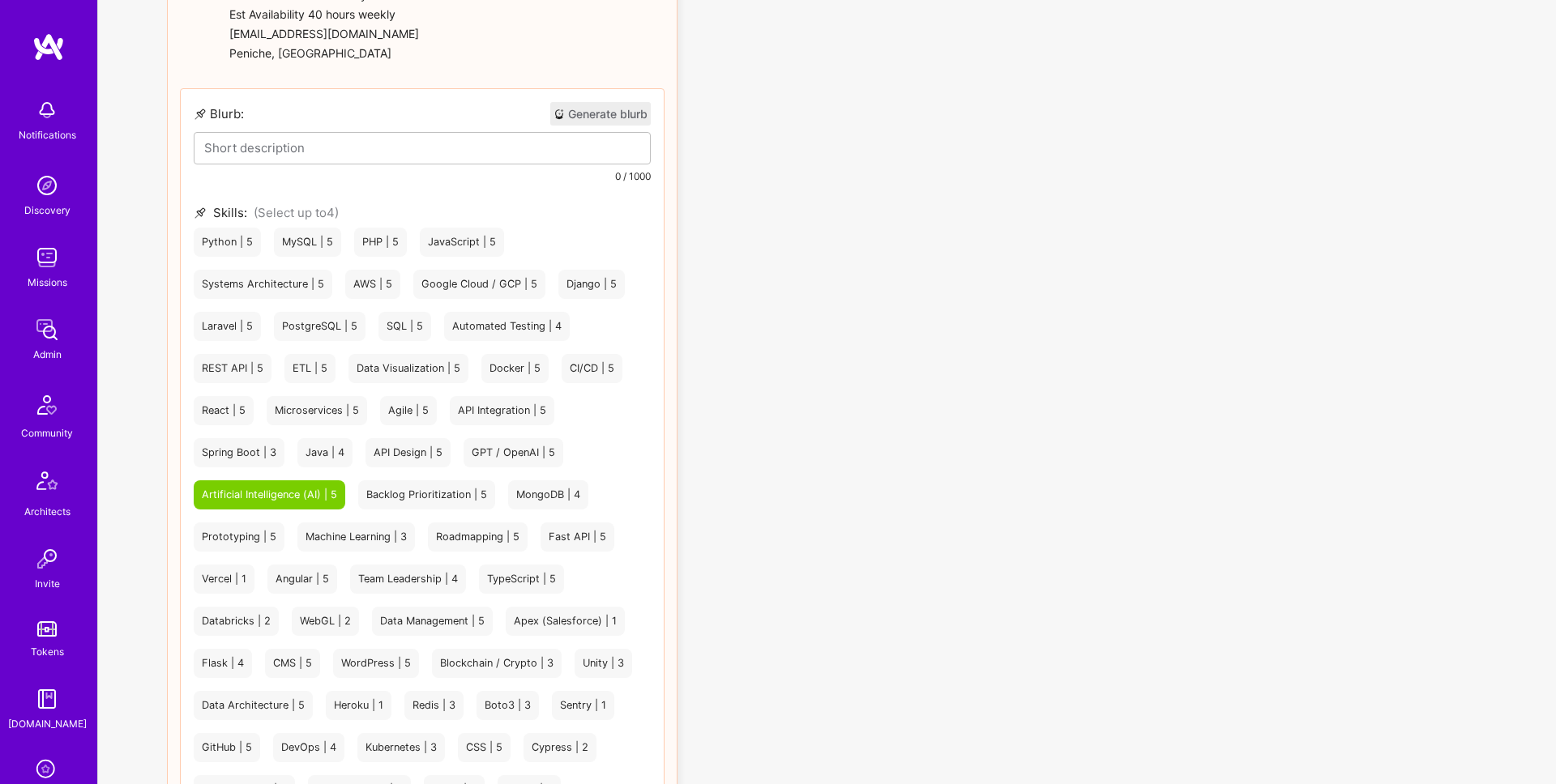 click on "Automated Testing  | 4" at bounding box center [507, 326] 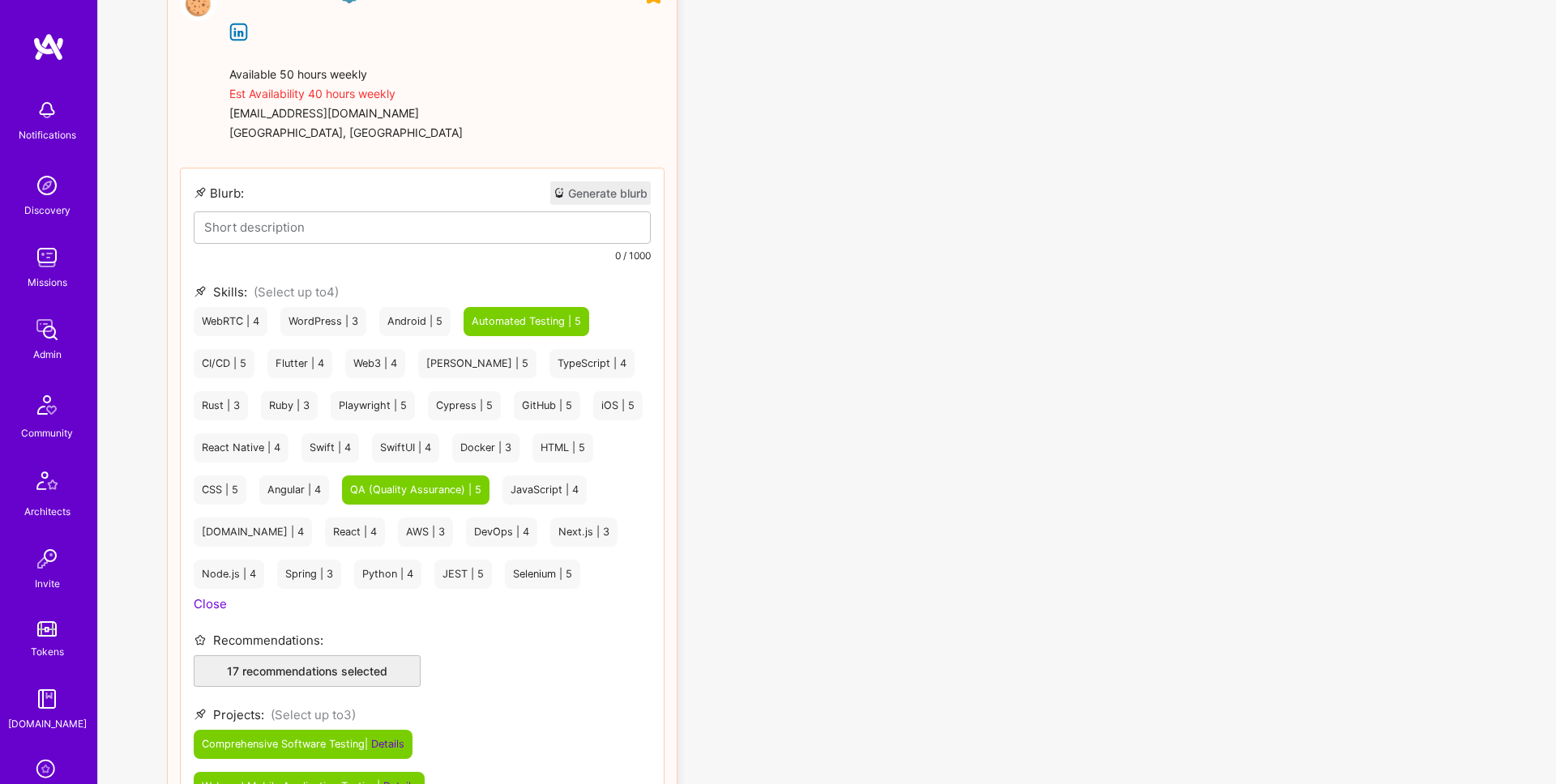 scroll, scrollTop: 4074, scrollLeft: 0, axis: vertical 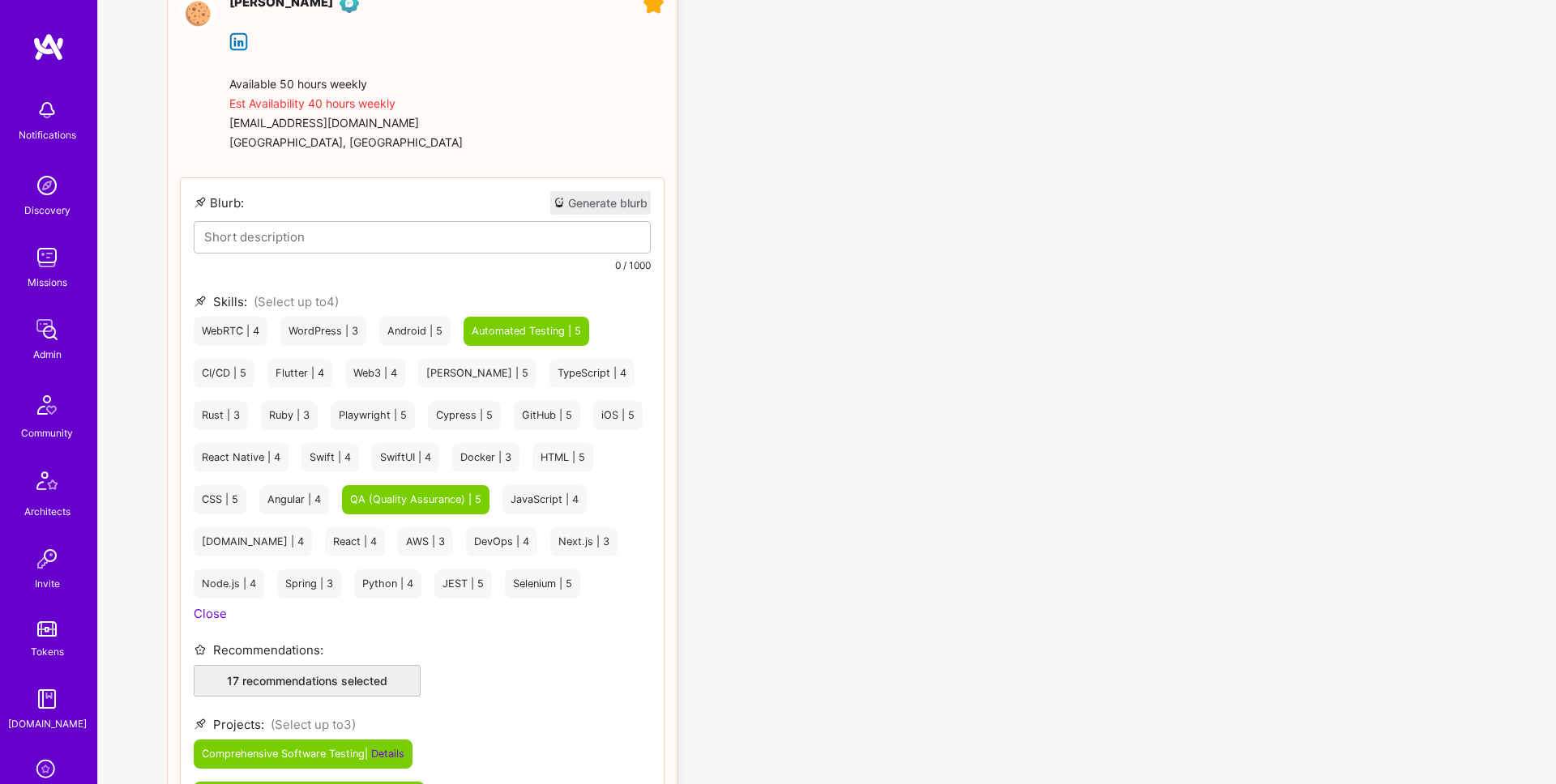 click on "Selenium  | 5" at bounding box center [542, 584] 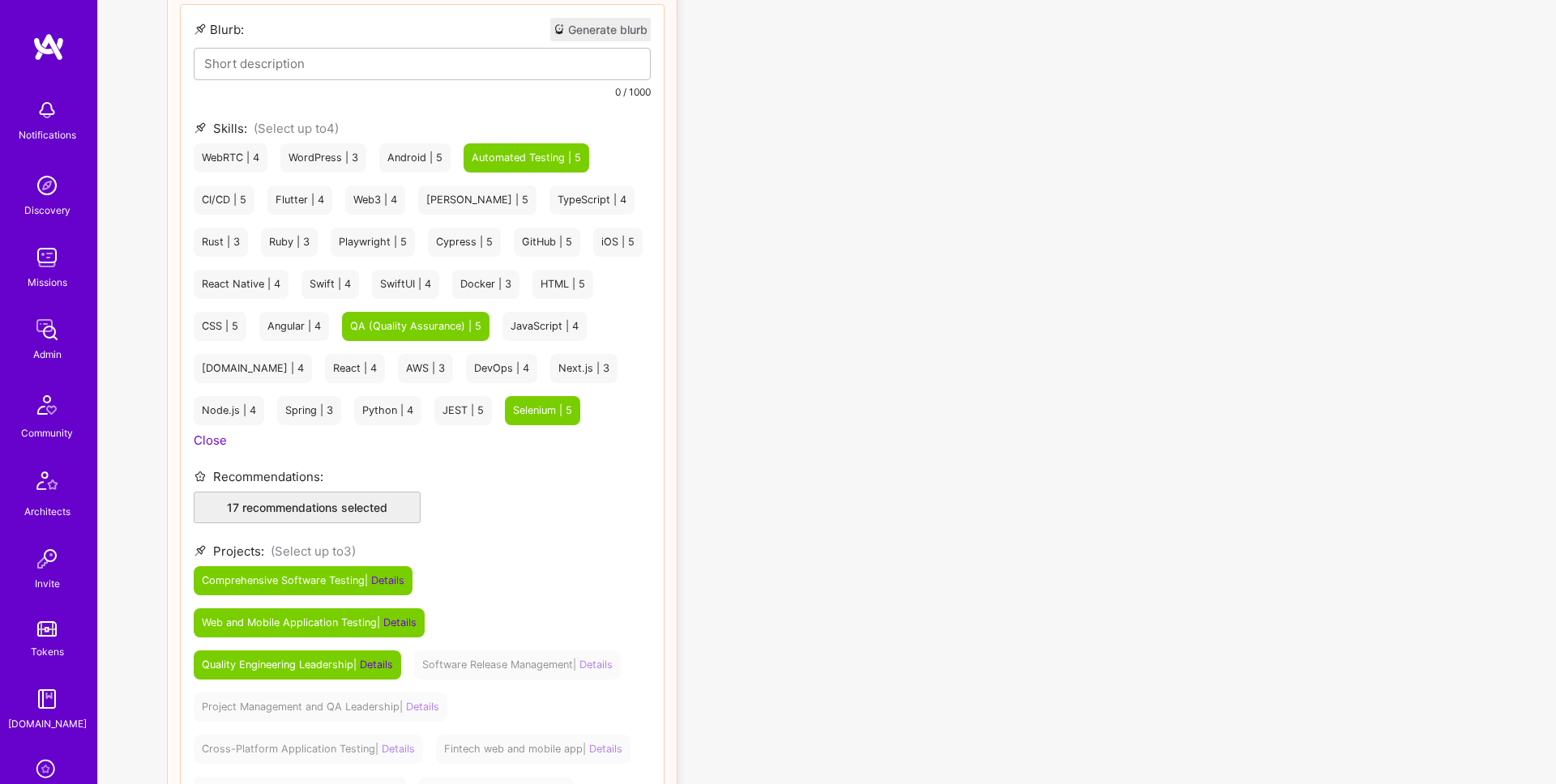 scroll, scrollTop: 3991, scrollLeft: 0, axis: vertical 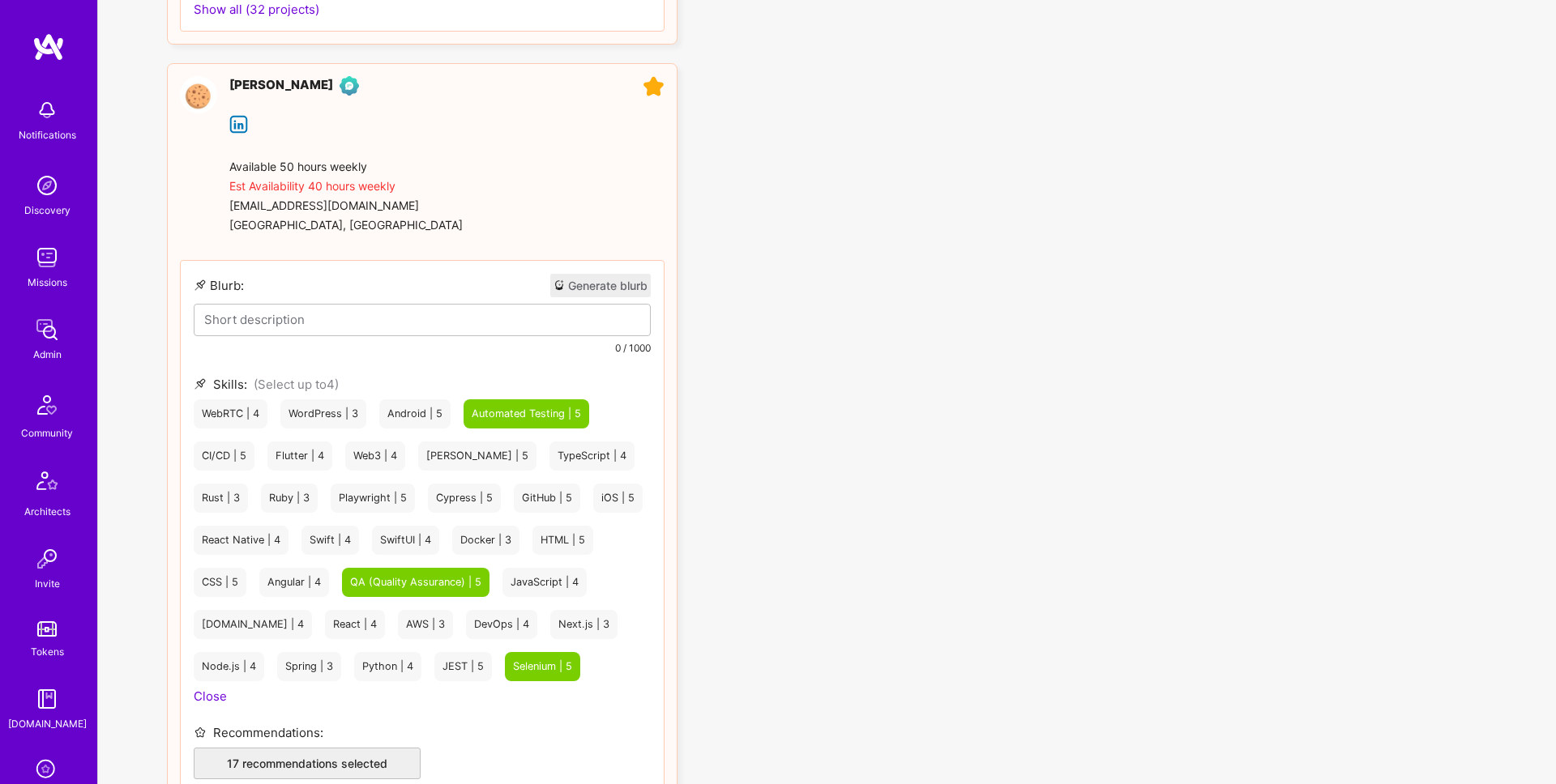click on "CI/CD  | 5" at bounding box center (224, 456) 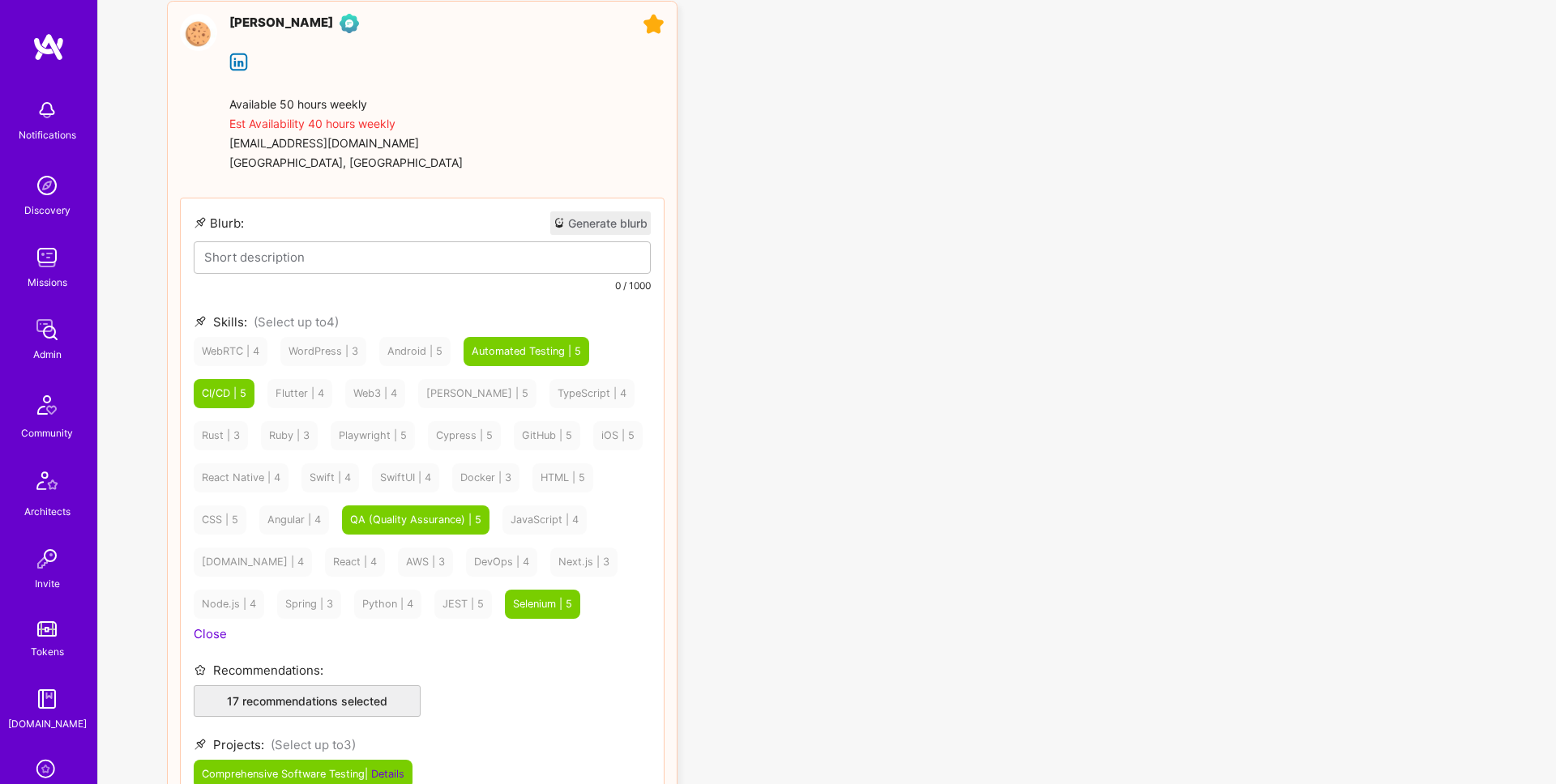 scroll, scrollTop: 4093, scrollLeft: 0, axis: vertical 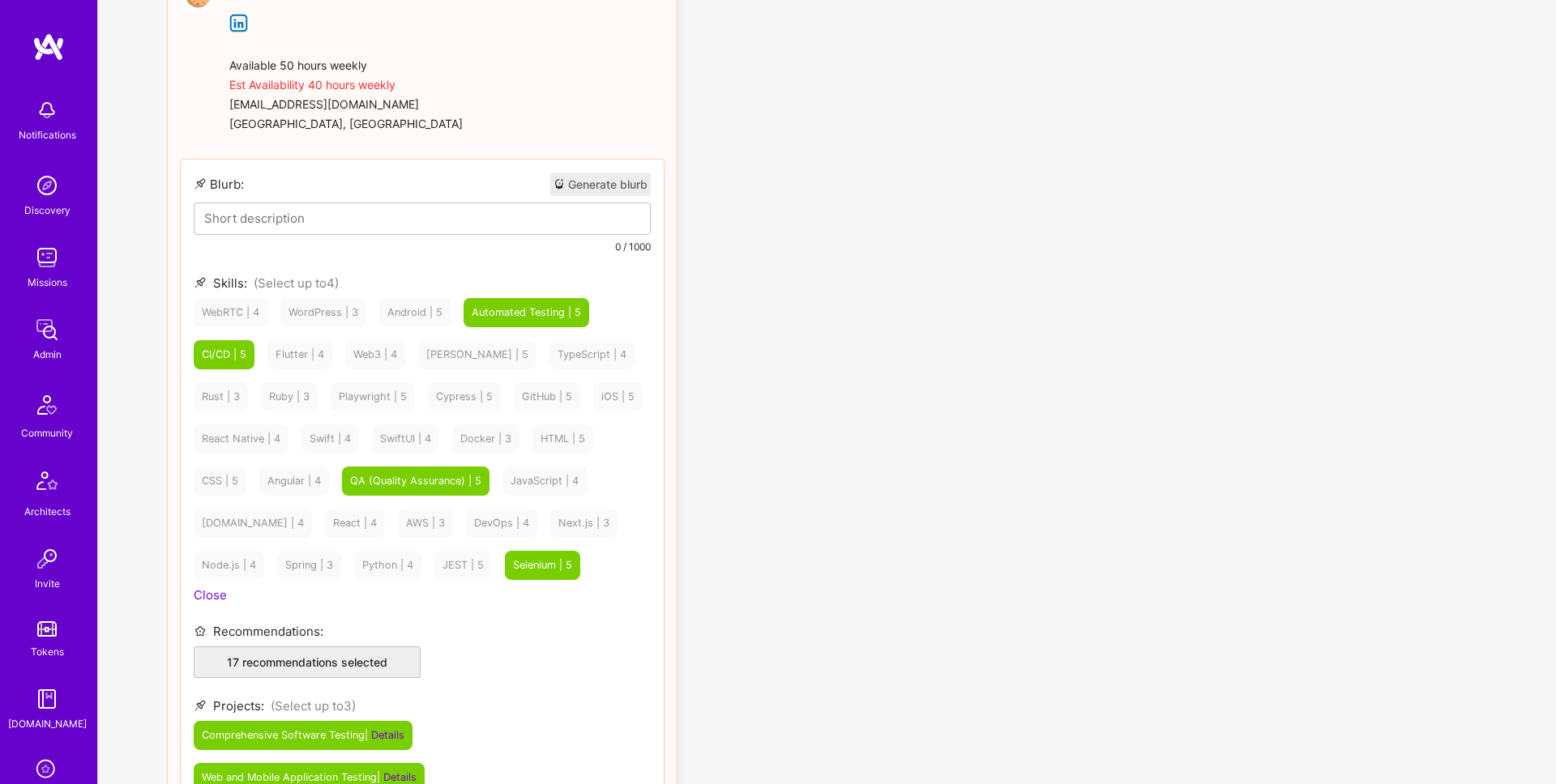 click on "CI/CD  | 5" at bounding box center (224, 355) 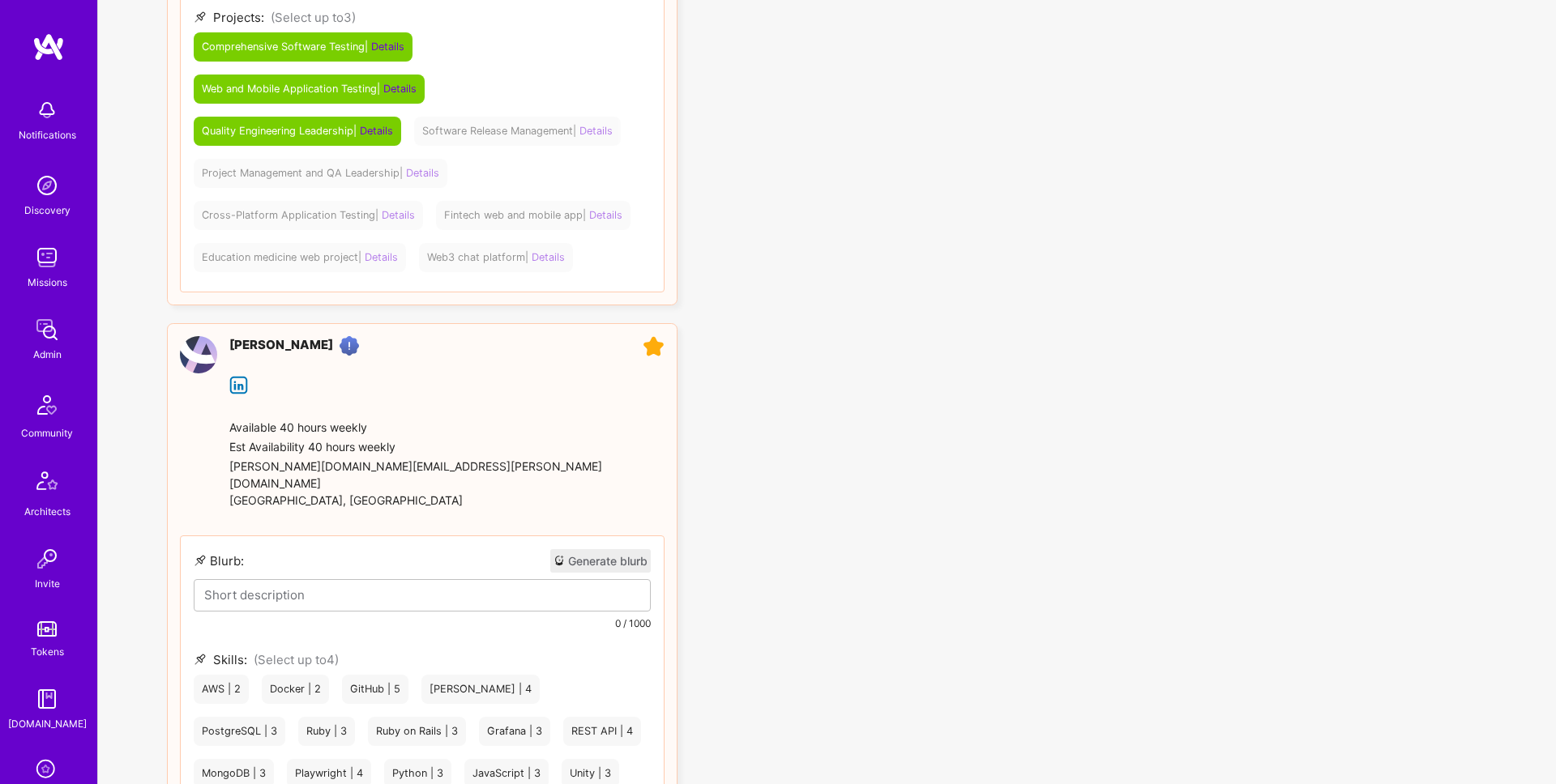 scroll, scrollTop: 5070, scrollLeft: 0, axis: vertical 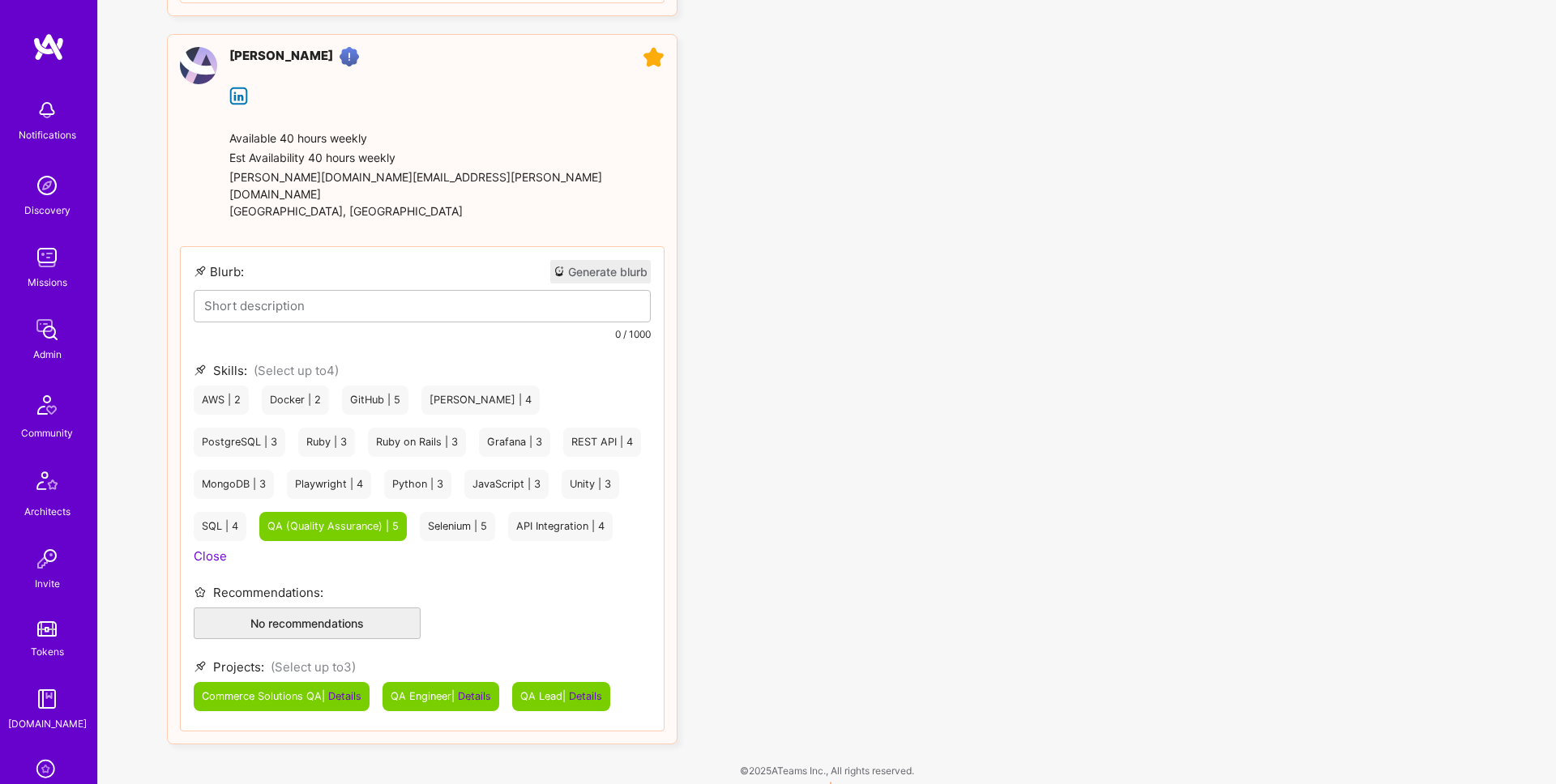 click on "Selenium  | 5" at bounding box center [457, 526] 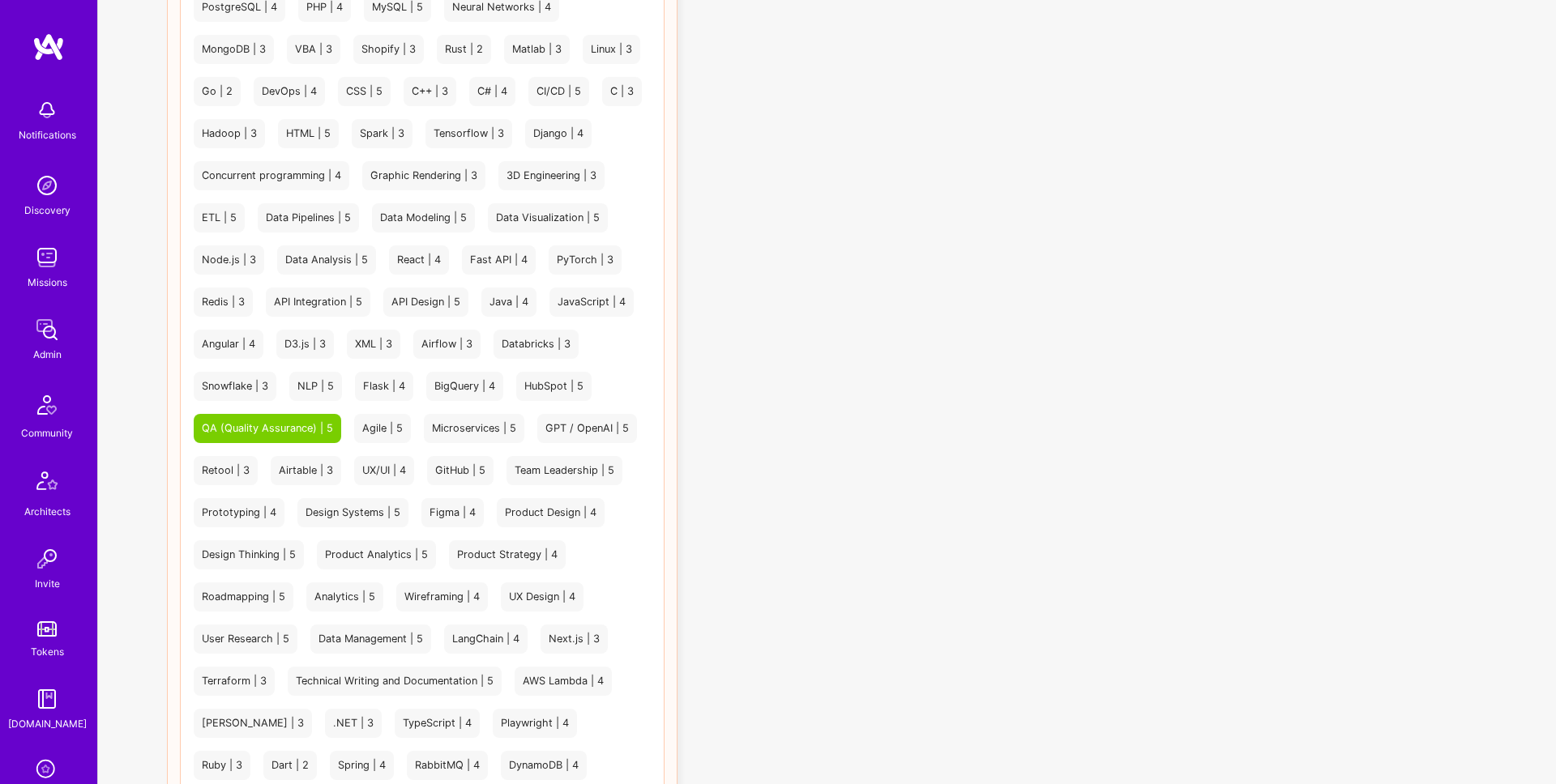 scroll, scrollTop: 1002, scrollLeft: 0, axis: vertical 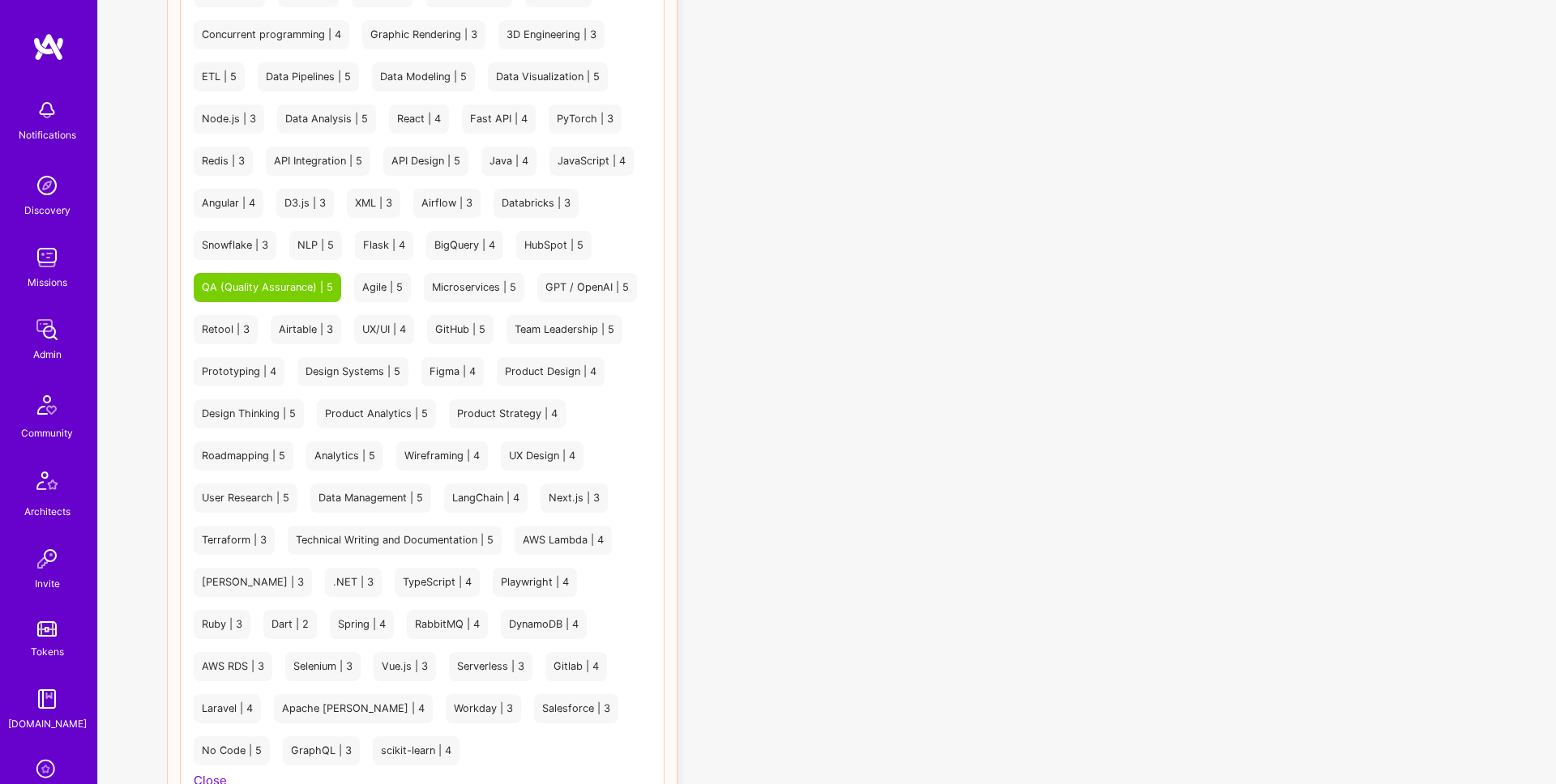 click on "GPT / OpenAI  | 5" at bounding box center [587, 288] 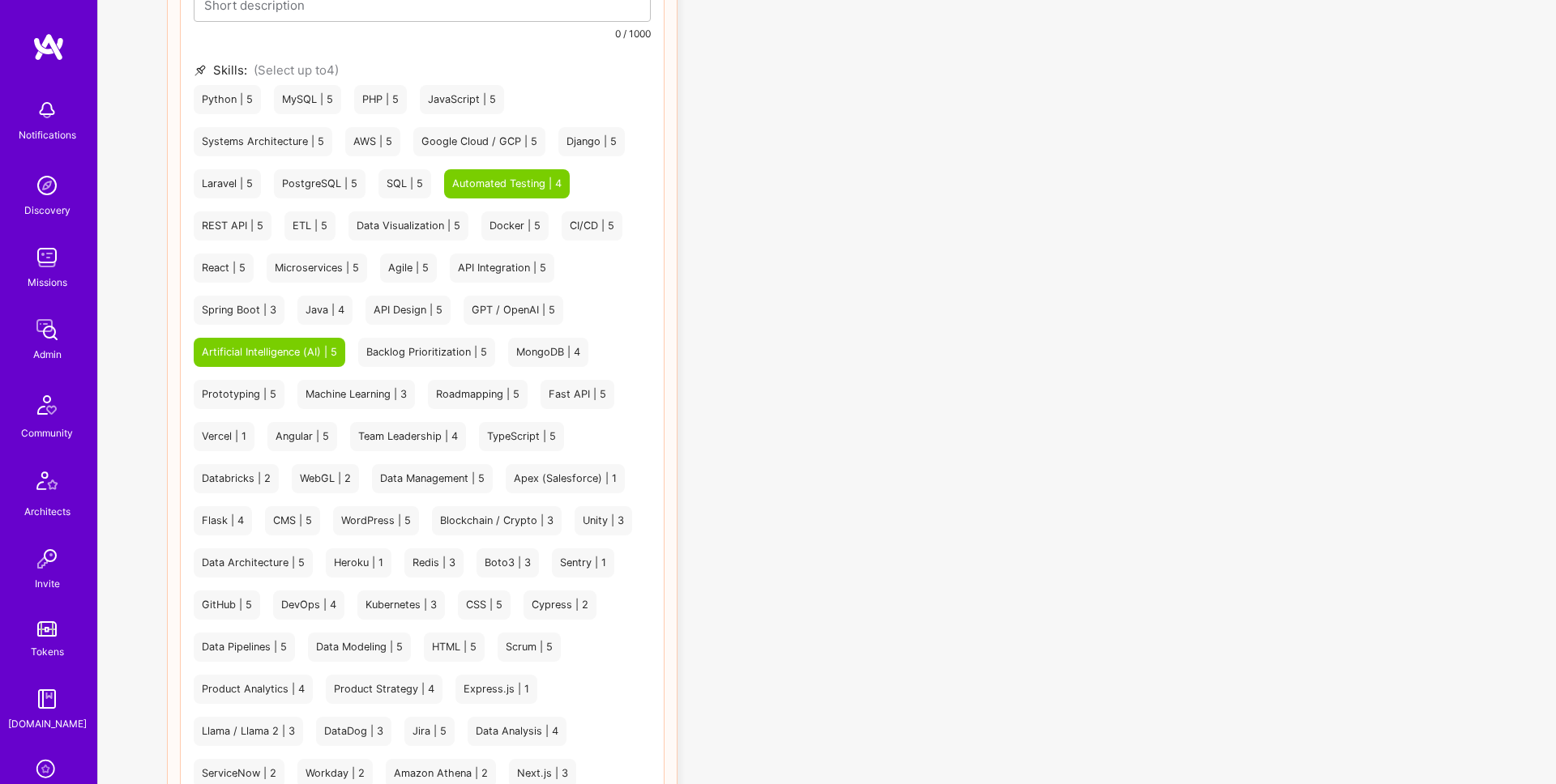 scroll, scrollTop: 2339, scrollLeft: 0, axis: vertical 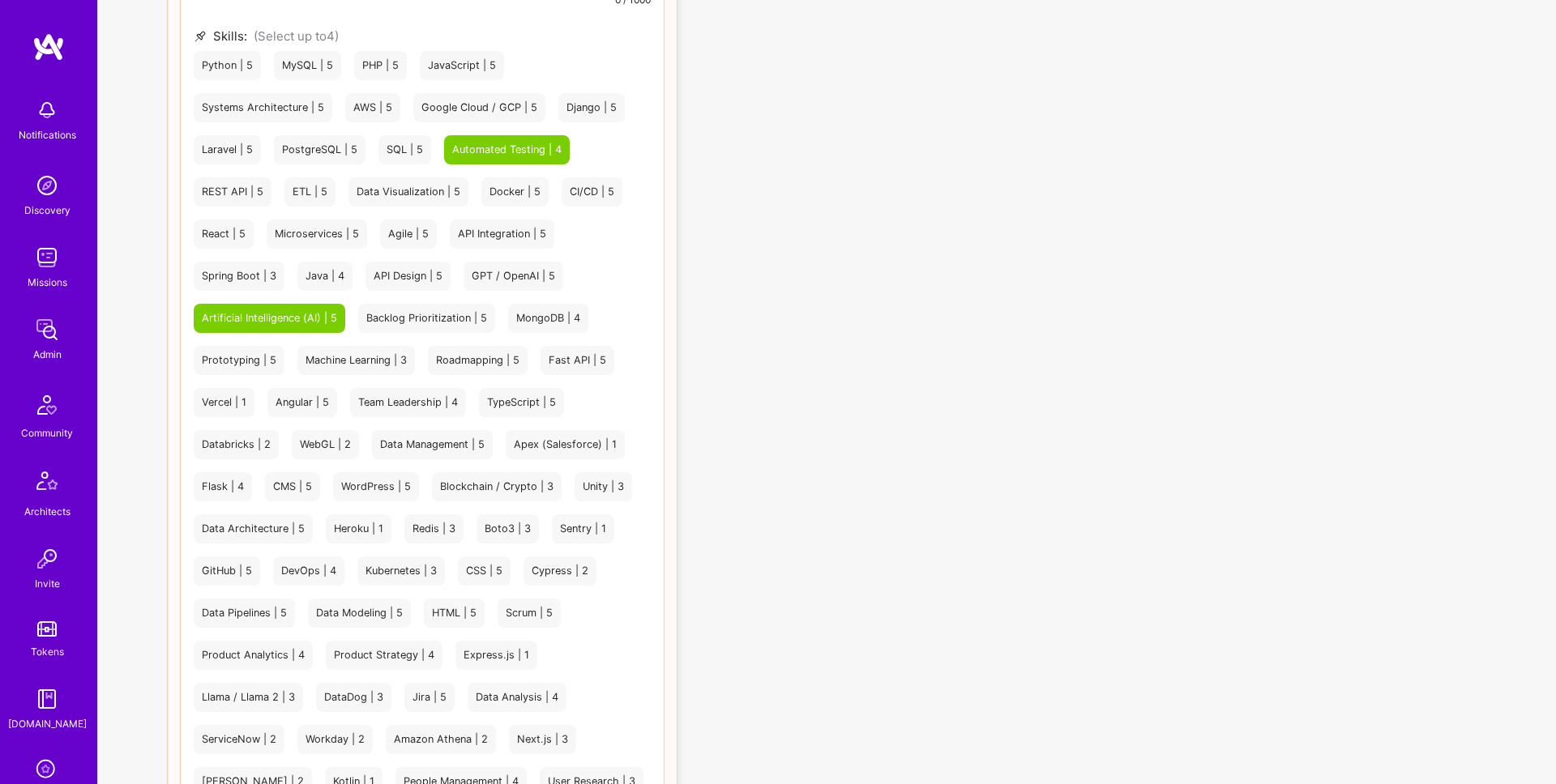 click on "GPT / OpenAI  | 5" at bounding box center (513, 276) 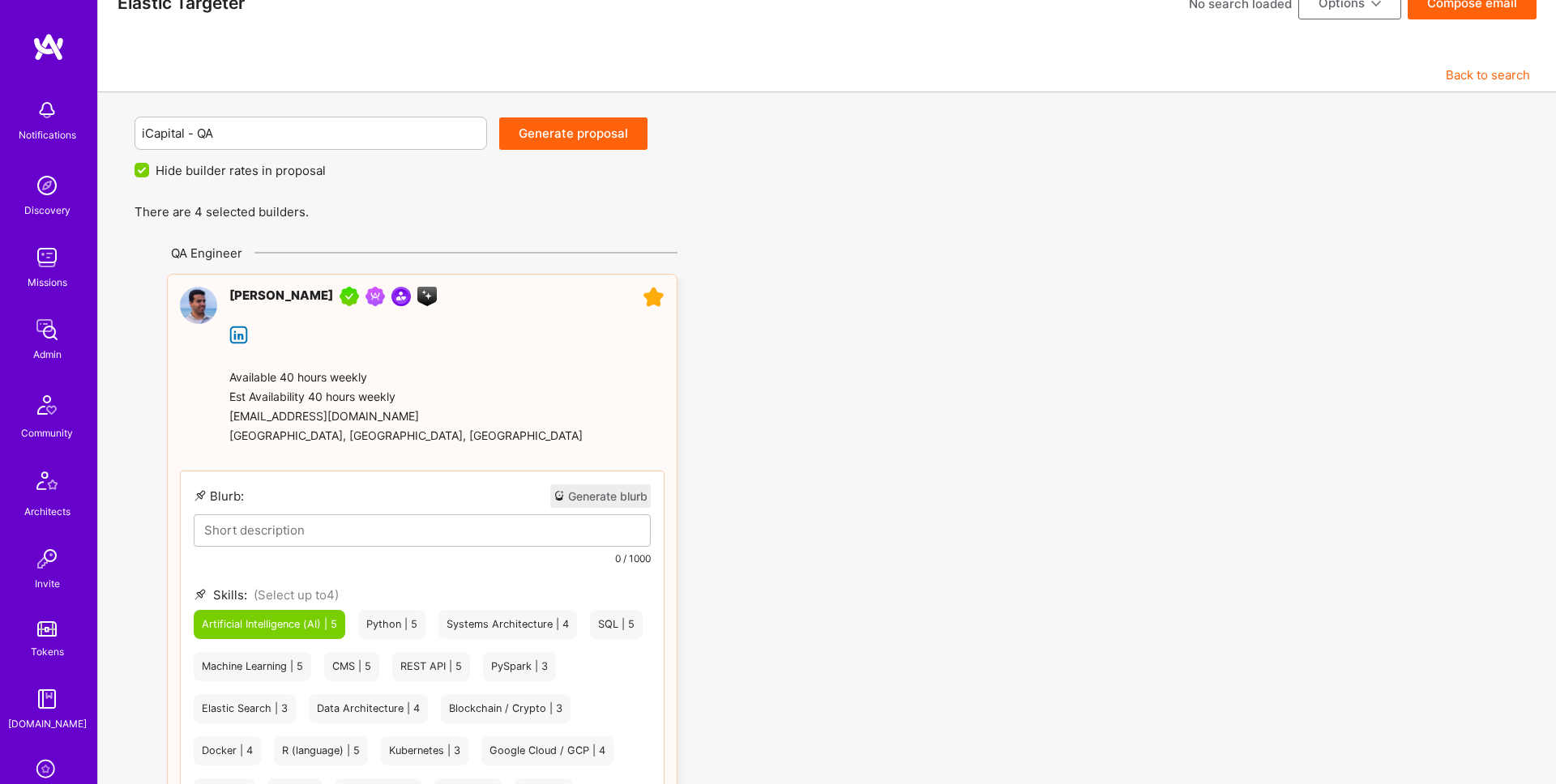 scroll, scrollTop: 0, scrollLeft: 0, axis: both 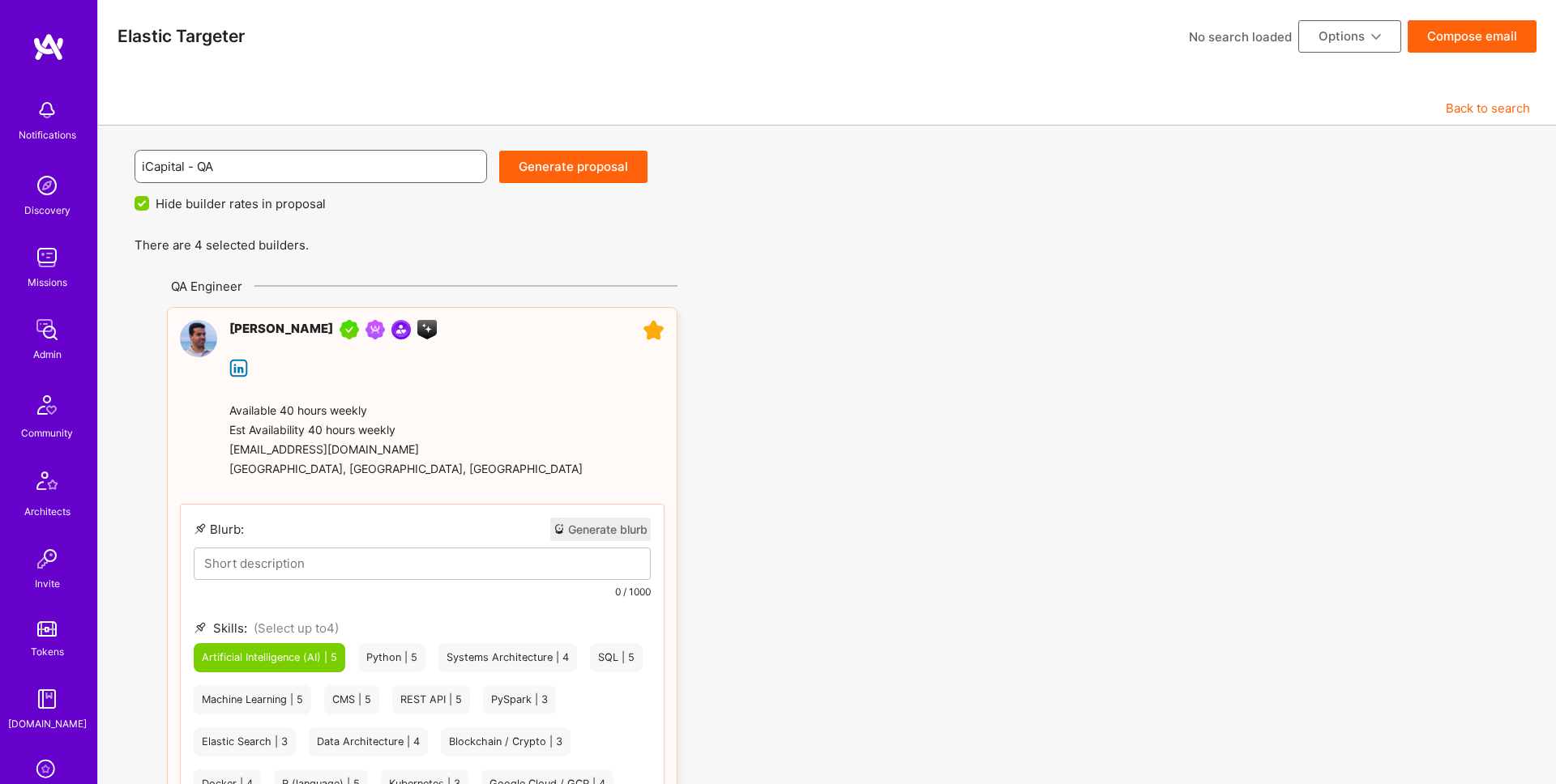 click on "iCapital - QA" at bounding box center (311, 166) 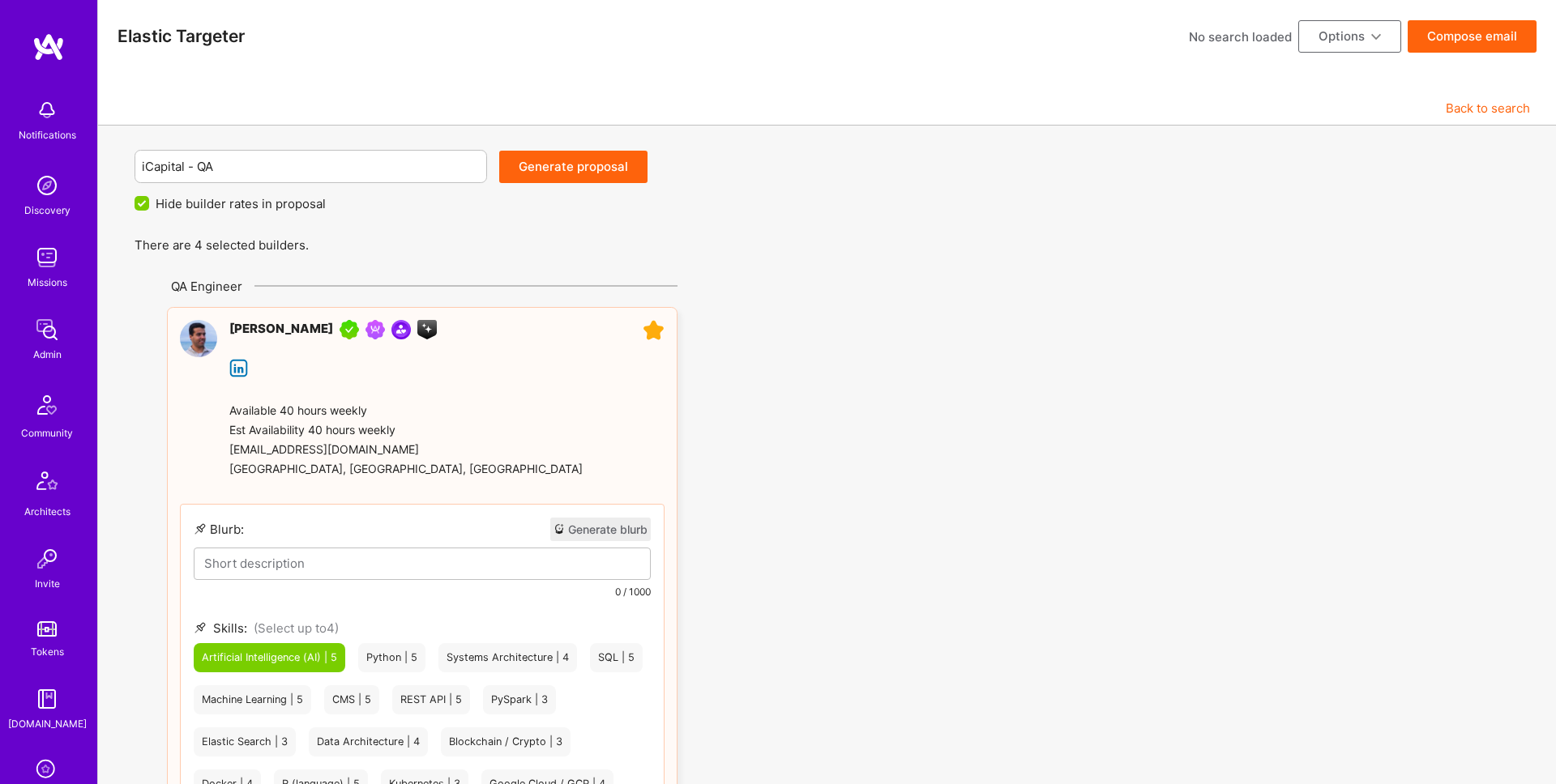 click on "Generate blurb" at bounding box center (601, 529) 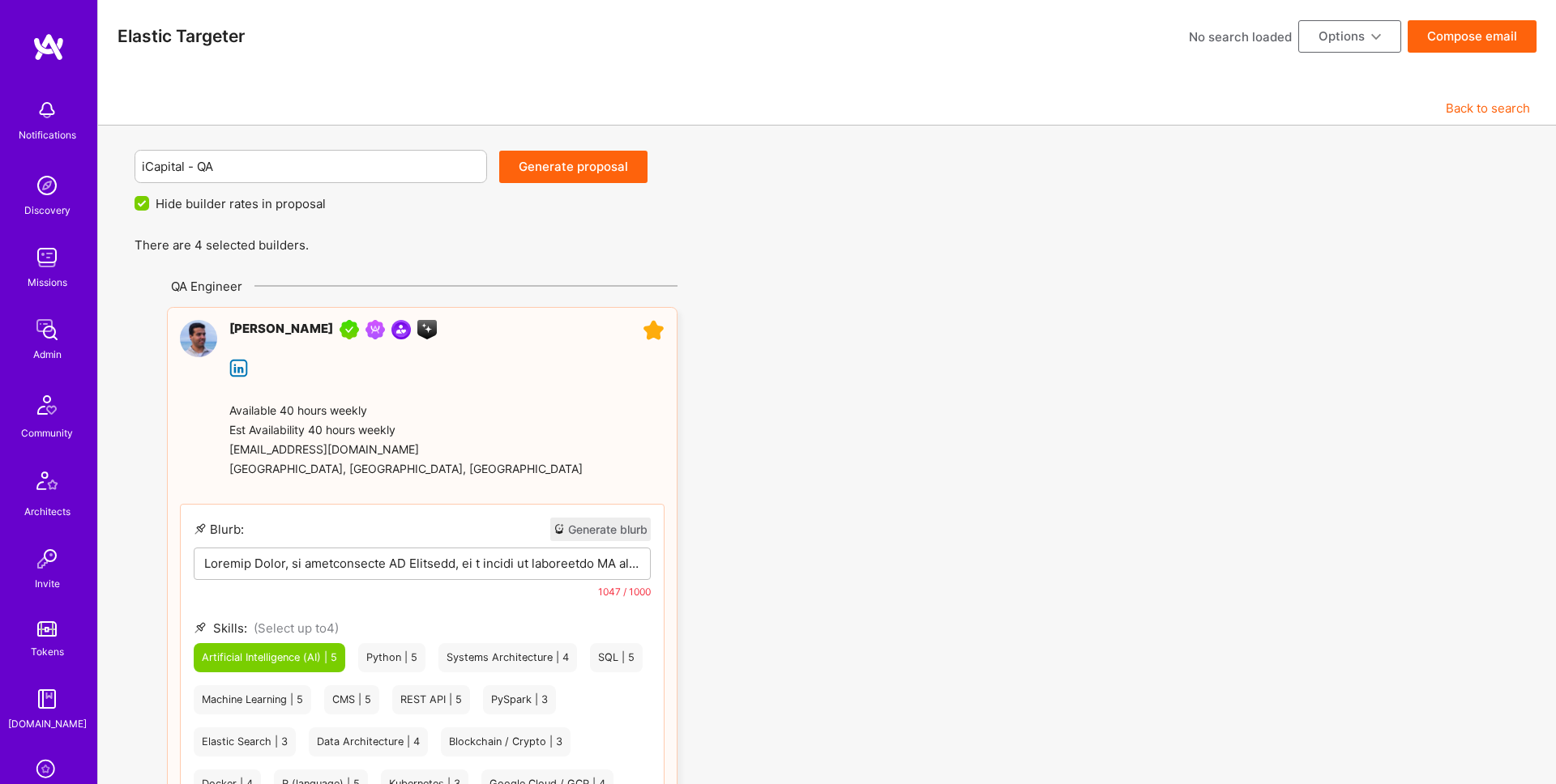 scroll, scrollTop: 121, scrollLeft: 0, axis: vertical 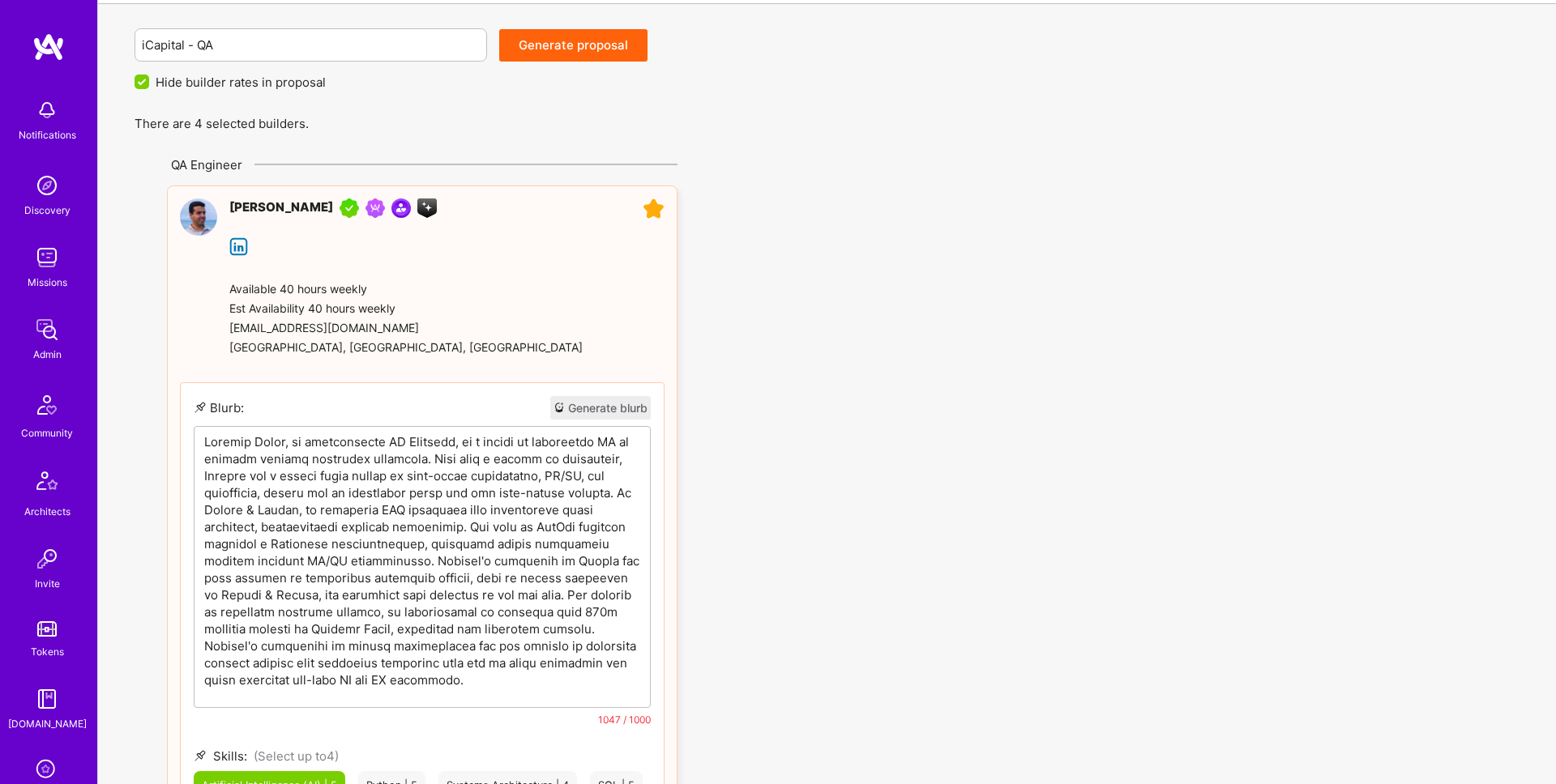 click at bounding box center [422, 560] 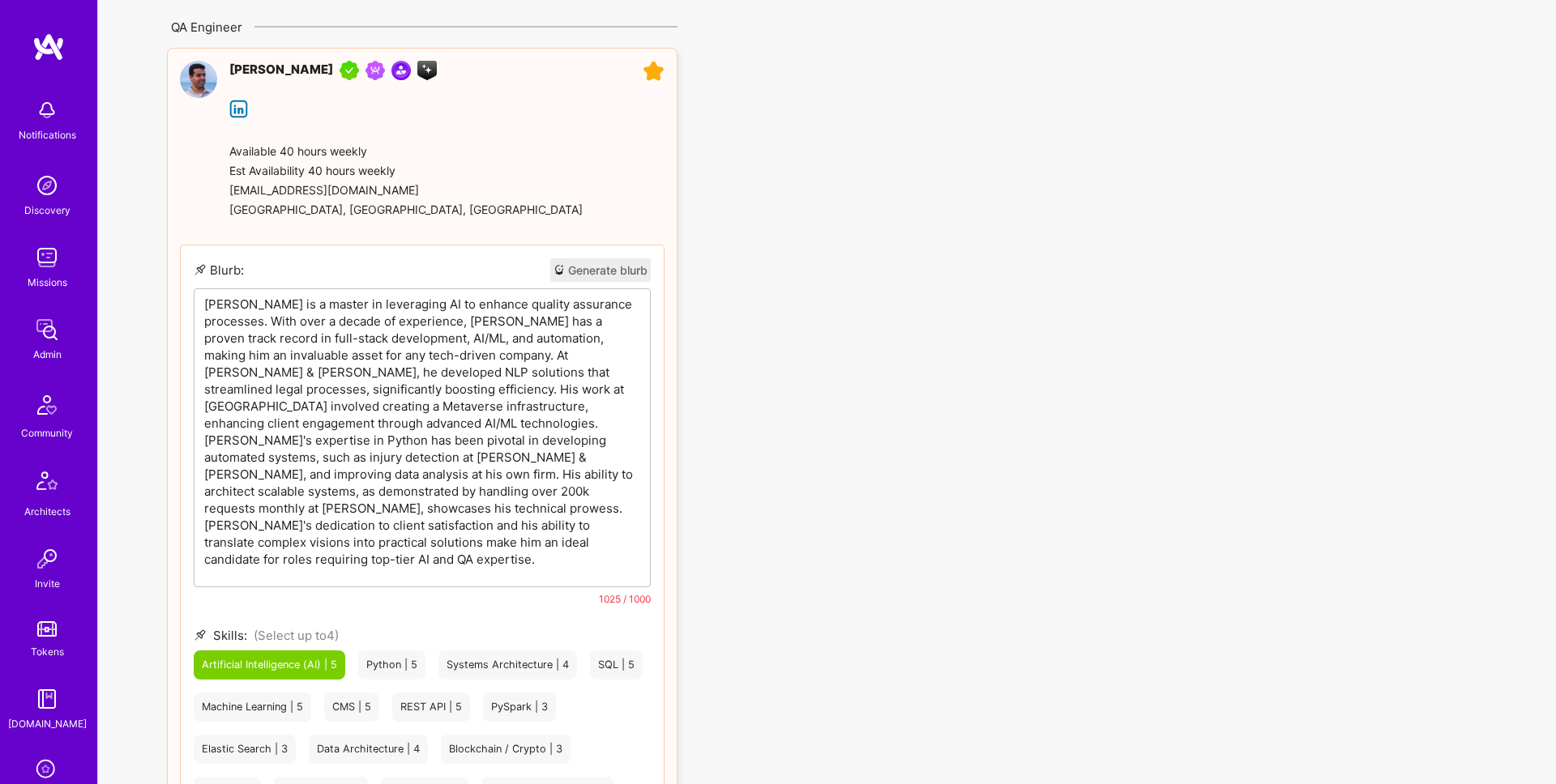 scroll, scrollTop: 275, scrollLeft: 0, axis: vertical 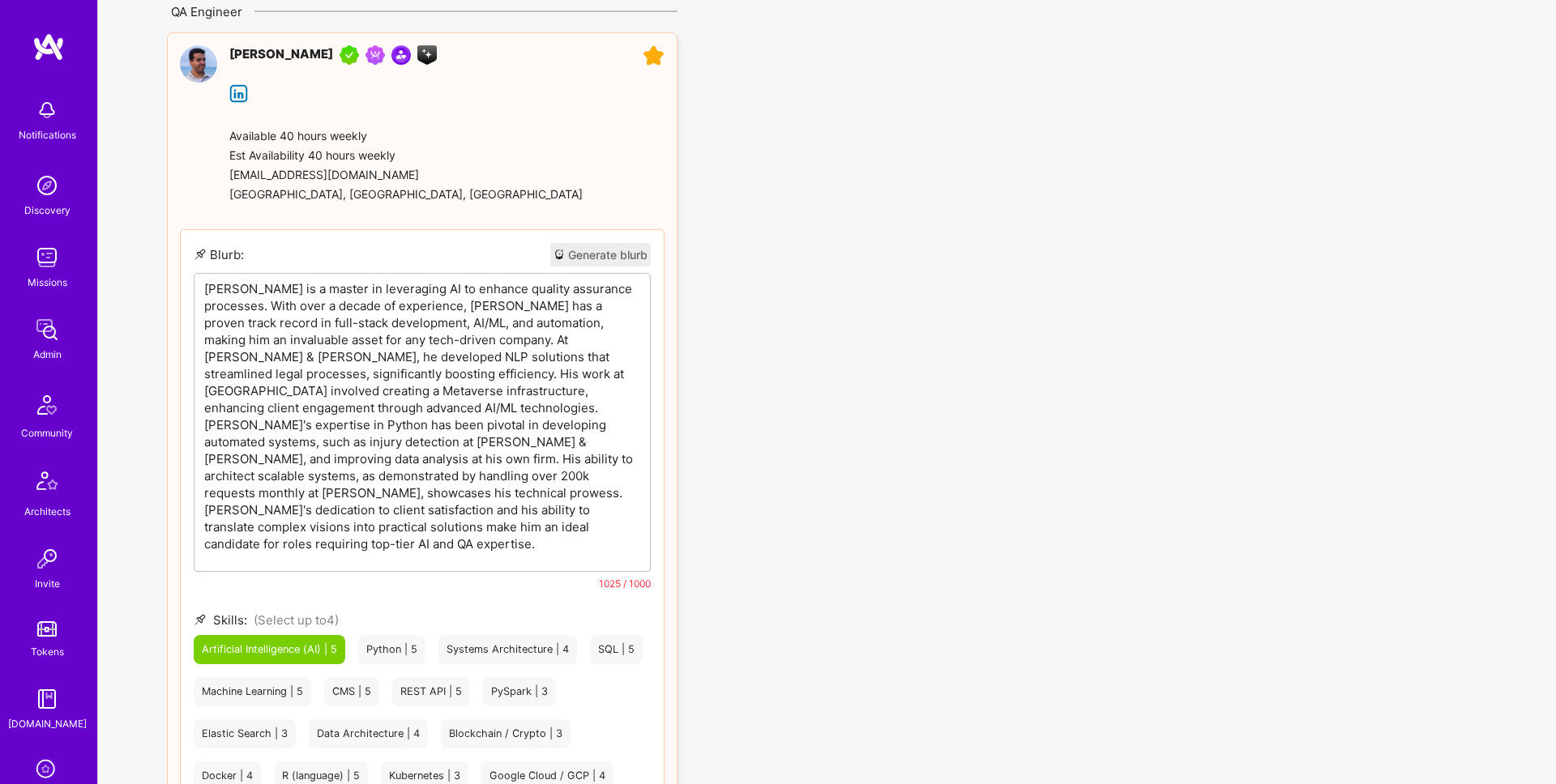 click on "Gonçalo Peres is a master in leveraging AI to enhance quality assurance processes. With over a decade of experience, Gonçalo has a proven track record in full-stack development, AI/ML, and automation, making him an invaluable asset for any tech-driven company. At Morgan & Morgan, he developed NLP solutions that streamlined legal processes, significantly boosting efficiency. His work at SunVia involved creating a Metaverse infrastructure, enhancing client engagement through advanced AI/ML technologies. Gonçalo's expertise in Python has been pivotal in developing automated systems, such as injury detection at Morgan & Morgan, and improving data analysis at his own firm. His ability to architect scalable systems, as demonstrated by handling over 200k requests monthly at Gonçalo Peres, showcases his technical prowess. Gonçalo's dedication to client satisfaction and his ability to translate complex visions into practical solutions make him an ideal candidate for roles requiring top-tier AI and QA expertise." at bounding box center [422, 416] 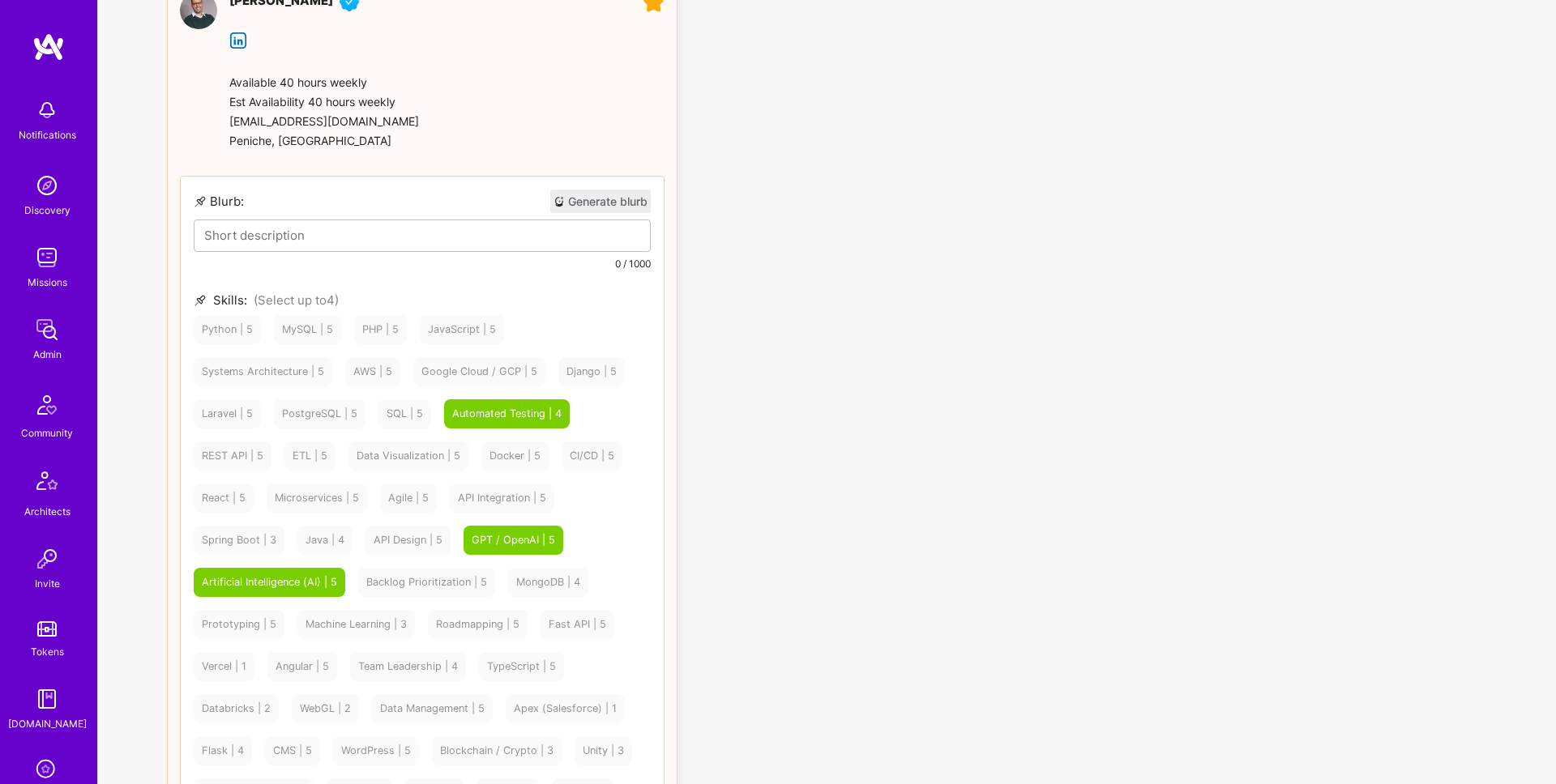 scroll, scrollTop: 1860, scrollLeft: 0, axis: vertical 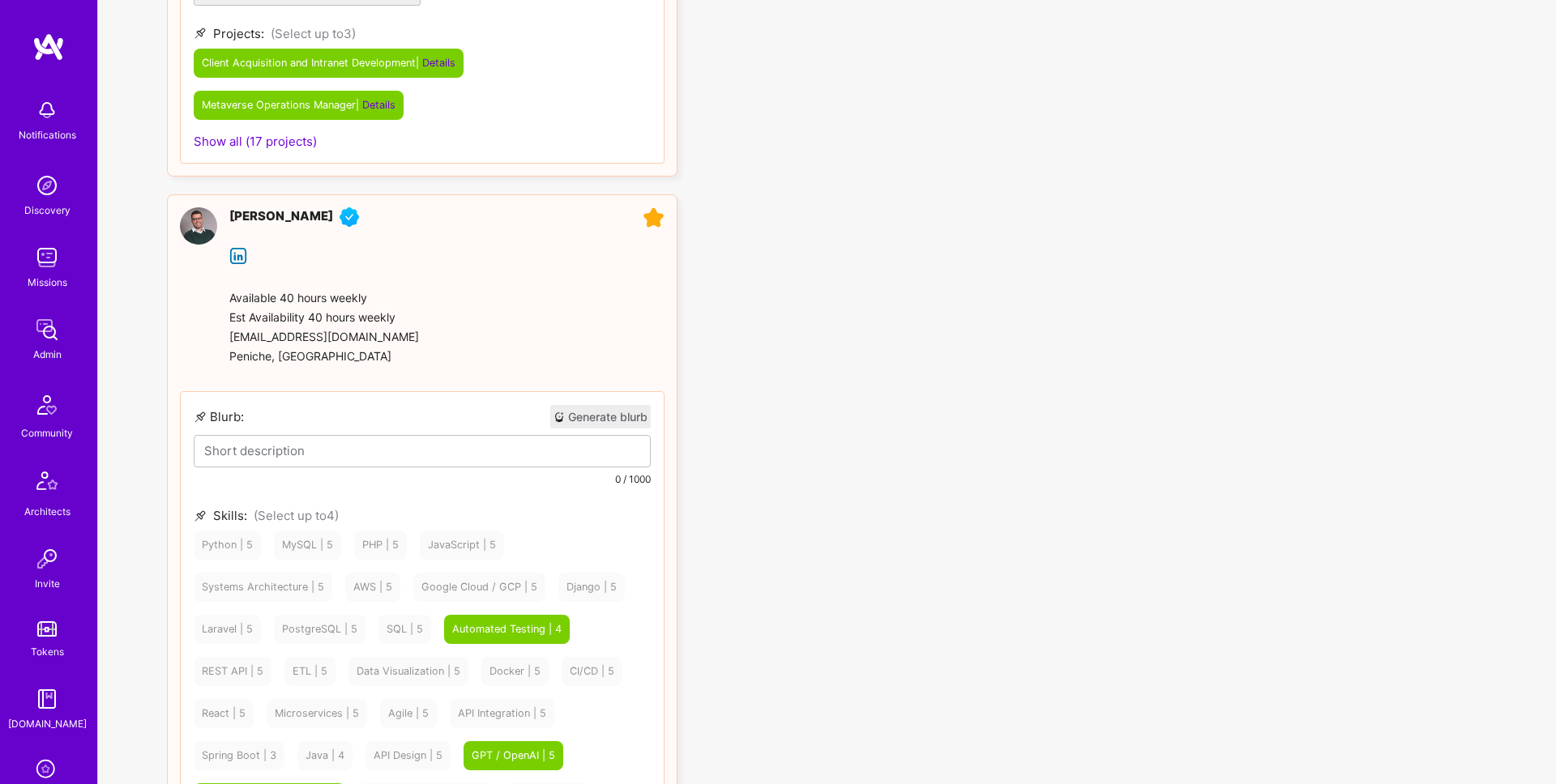 click on "Generate blurb" at bounding box center (601, 416) 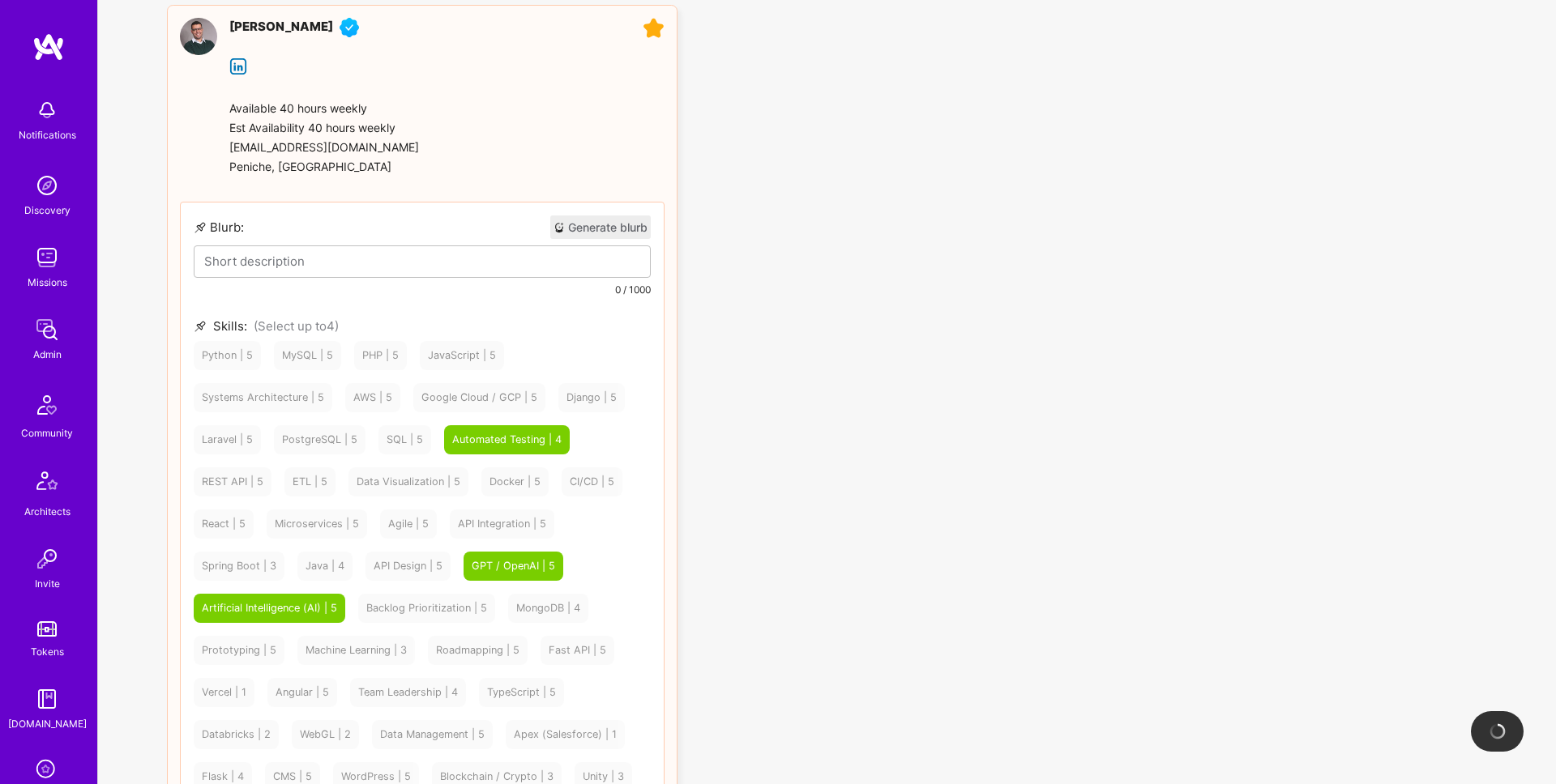 scroll, scrollTop: 2073, scrollLeft: 0, axis: vertical 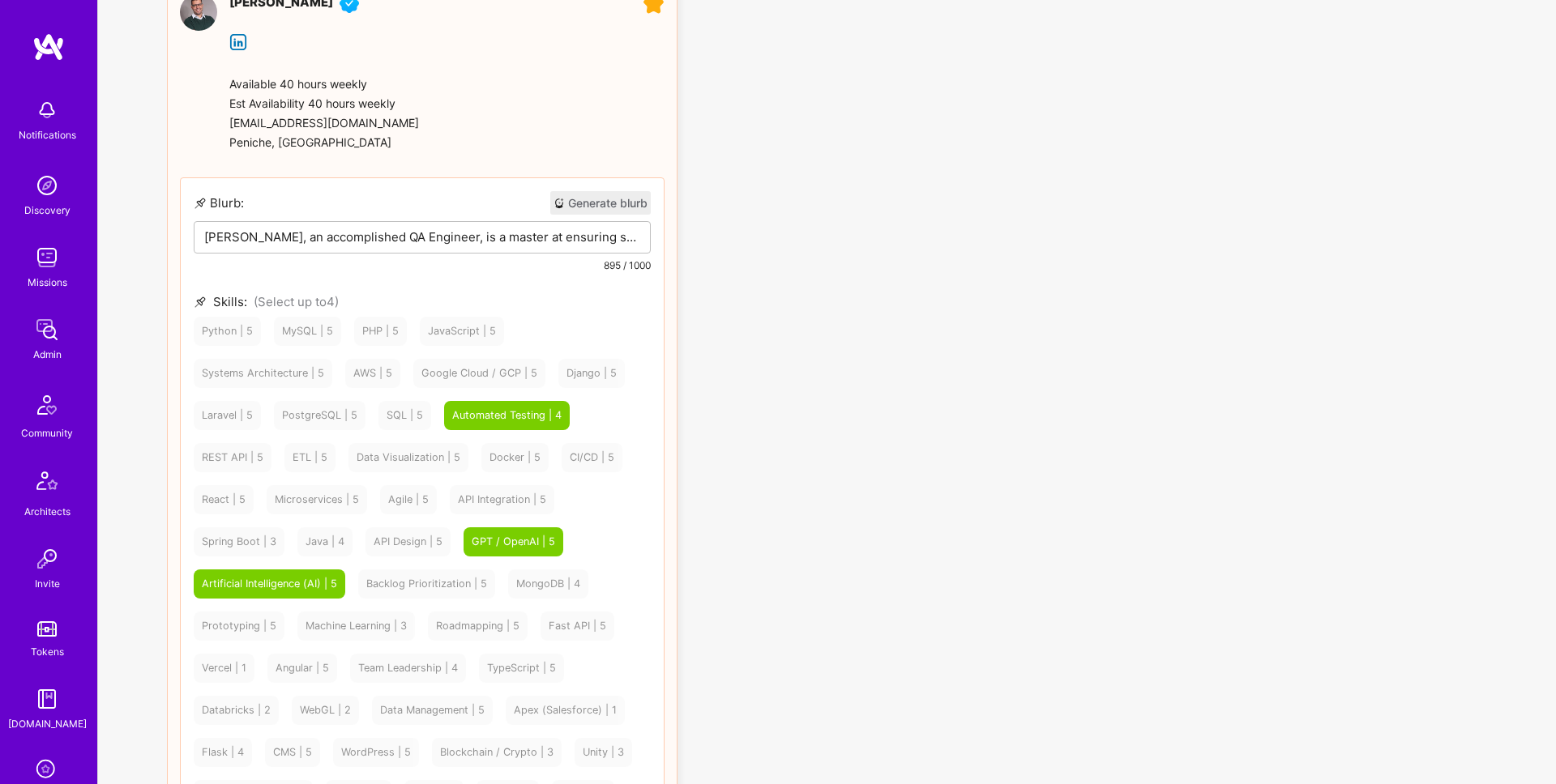 click on "Tiago Peres, an accomplished QA Engineer, is a master at ensuring software excellence with over a decade of experience in web applications and services. Tiago has been instrumental in delivering robust solutions across startups, SMEs, and MNCs, leveraging his expertise in QA, Artificial Intelligence, and Automated Testing. At ARCatar, he led international teams, enhancing system integrity through advanced testing methodologies. His work at SunVia on decentralized storage systems and at Seaplane IO on client onboarding showcases his ability to integrate AI and GPT/OpenAI technologies seamlessly. Tiago's proficiency in Python, Docker, and Kubernetes further solidifies his capability to manage complex testing environments. His leadership and communication skills, honed in multicultural settings, make him an ideal candidate to drive quality assurance and innovation in your organization." at bounding box center [422, 236] 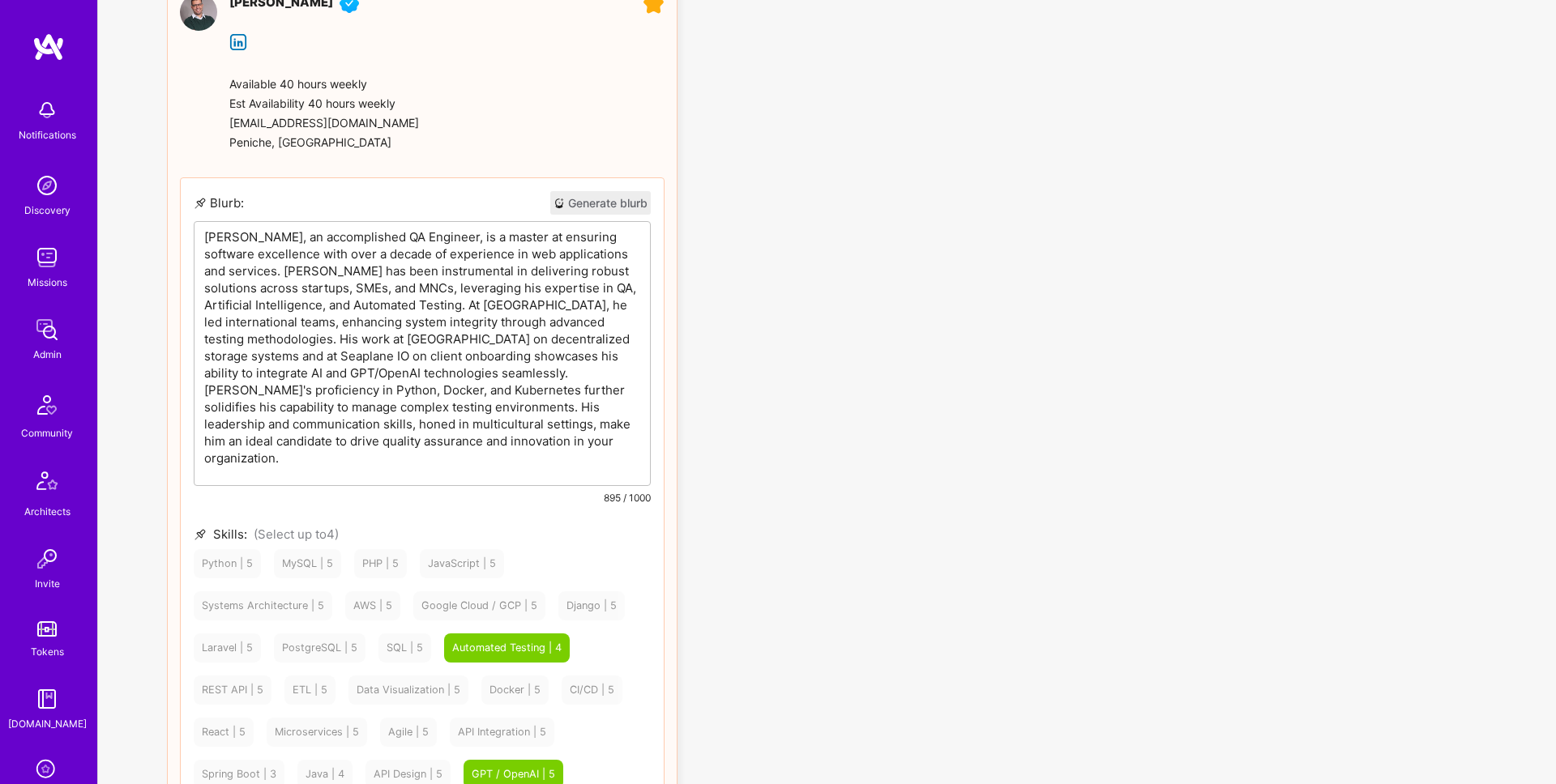 click on "Tiago Peres, an accomplished QA Engineer, is a master at ensuring software excellence with over a decade of experience in web applications and services. Tiago has been instrumental in delivering robust solutions across startups, SMEs, and MNCs, leveraging his expertise in QA, Artificial Intelligence, and Automated Testing. At ARCatar, he led international teams, enhancing system integrity through advanced testing methodologies. His work at SunVia on decentralized storage systems and at Seaplane IO on client onboarding showcases his ability to integrate AI and GPT/OpenAI technologies seamlessly. Tiago's proficiency in Python, Docker, and Kubernetes further solidifies his capability to manage complex testing environments. His leadership and communication skills, honed in multicultural settings, make him an ideal candidate to drive quality assurance and innovation in your organization." at bounding box center [422, 347] 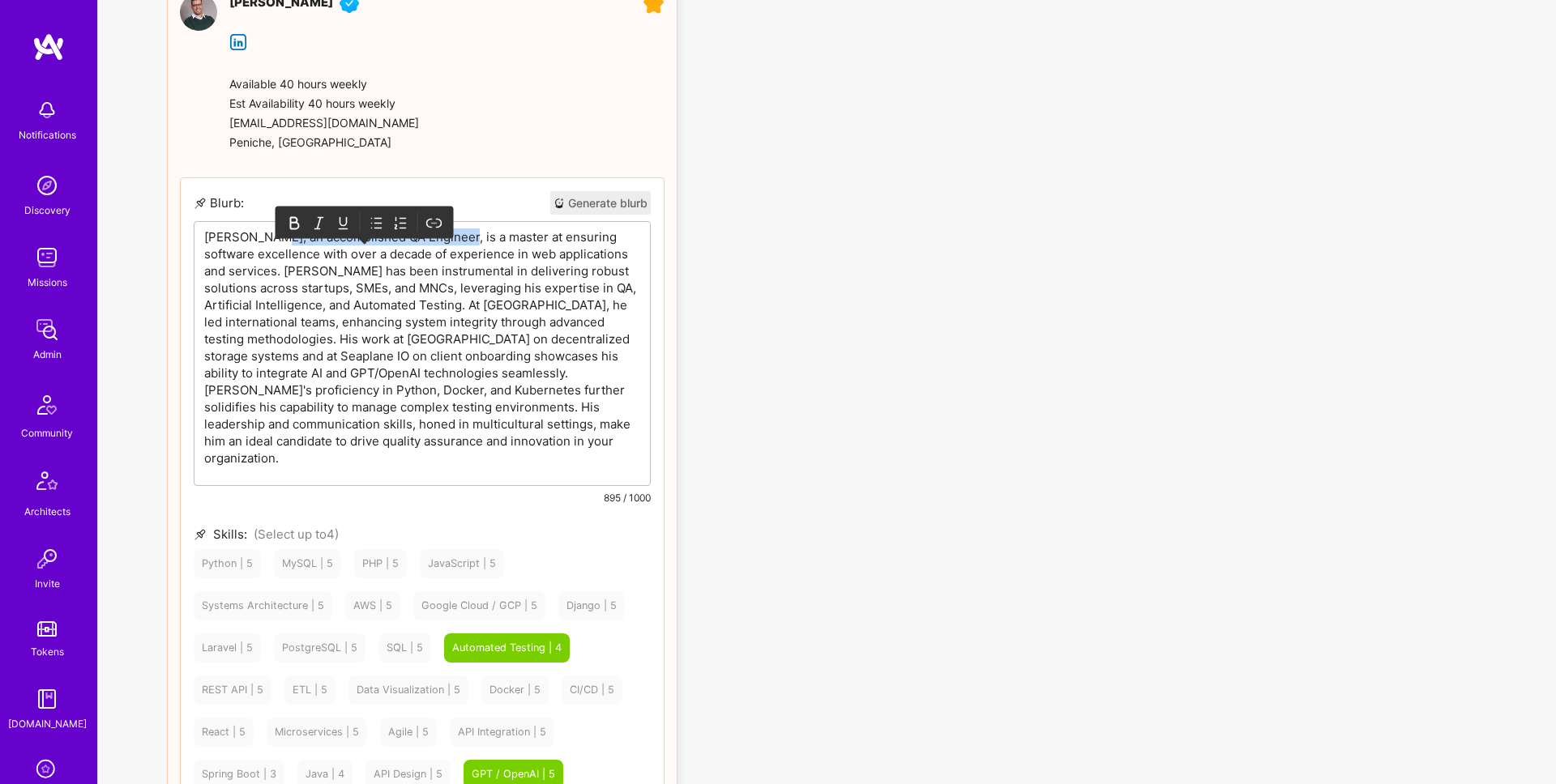 type 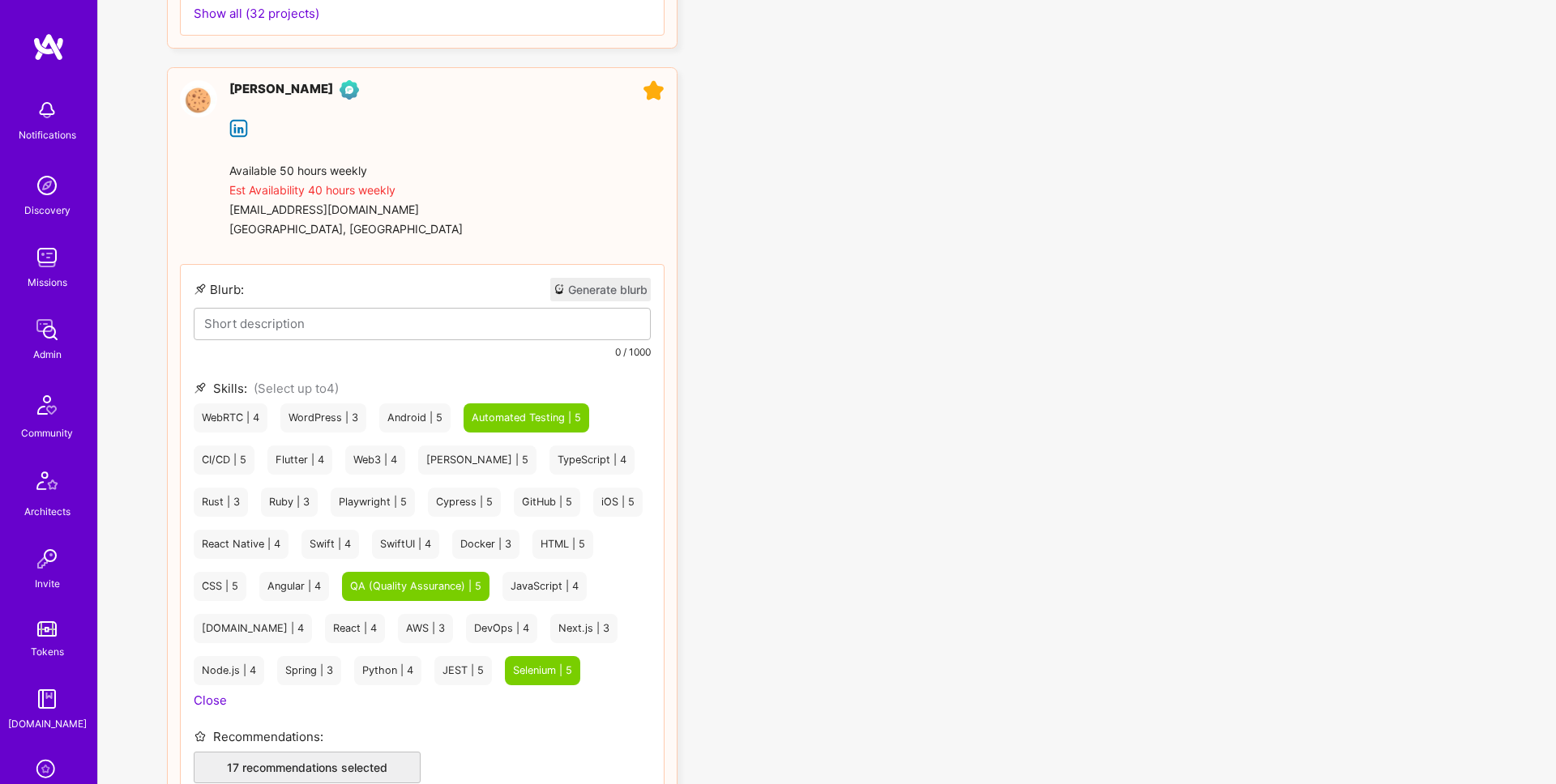 scroll, scrollTop: 4214, scrollLeft: 0, axis: vertical 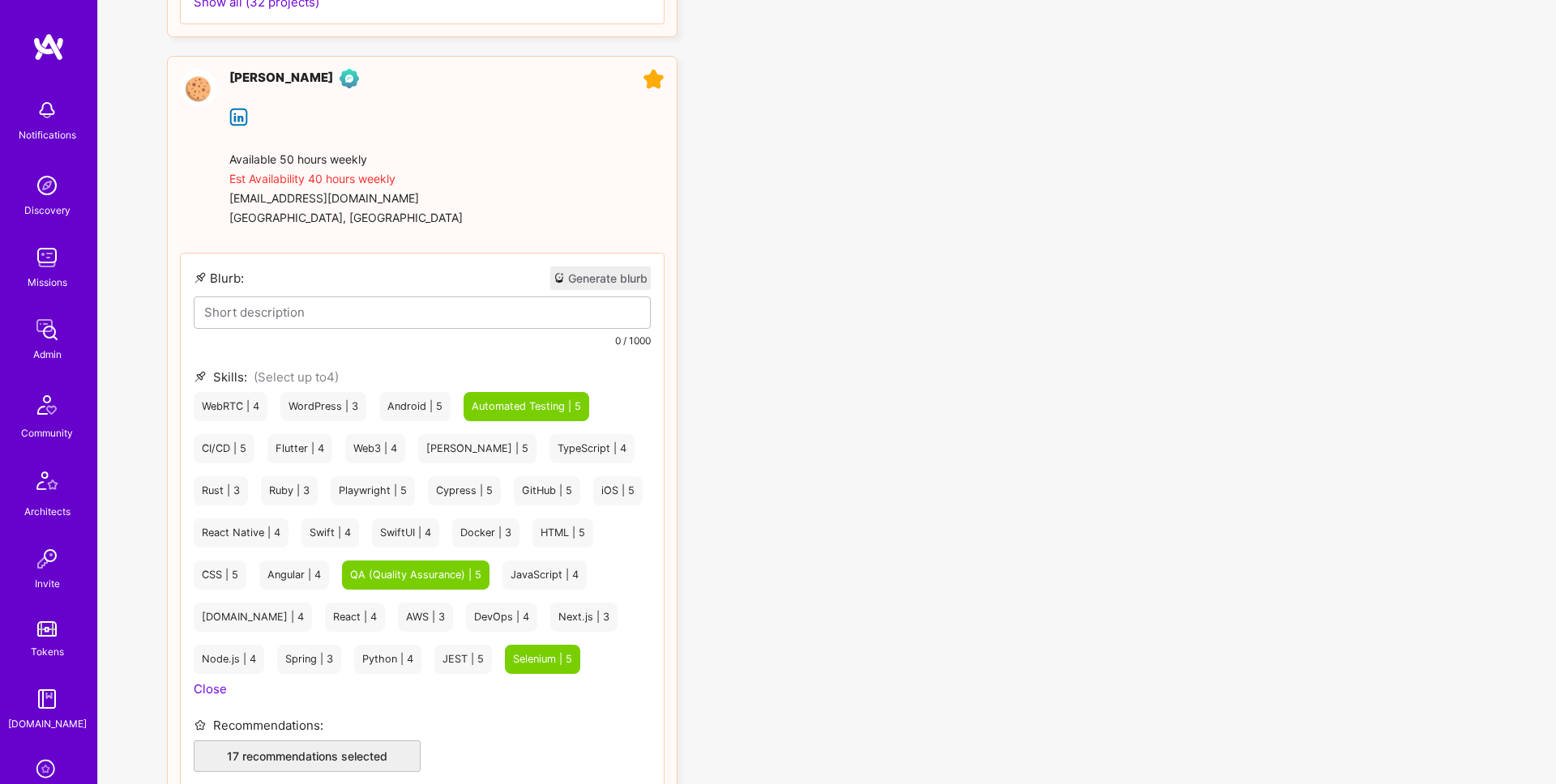 click on "Generate blurb" at bounding box center (601, 278) 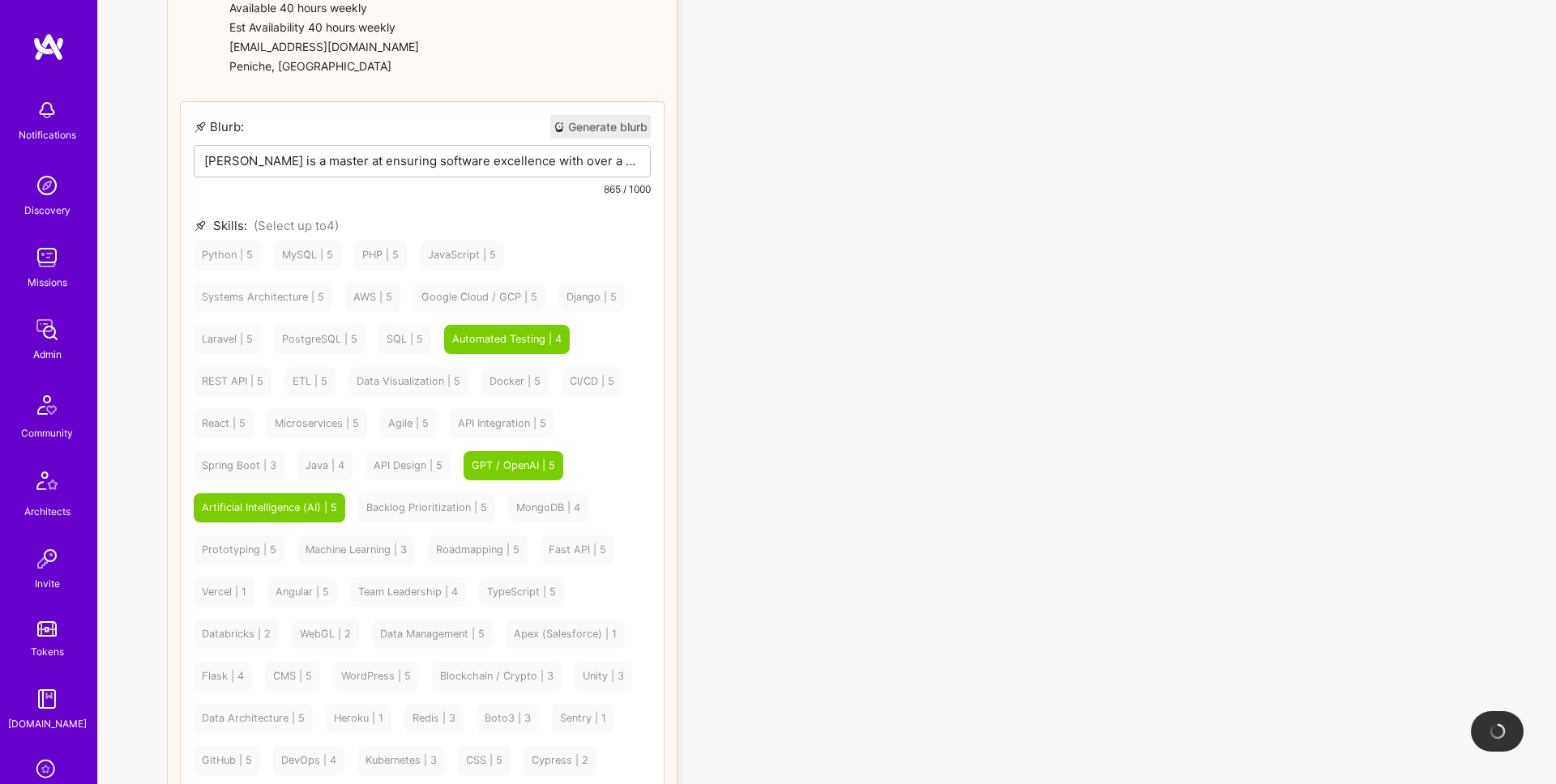 scroll, scrollTop: 1605, scrollLeft: 0, axis: vertical 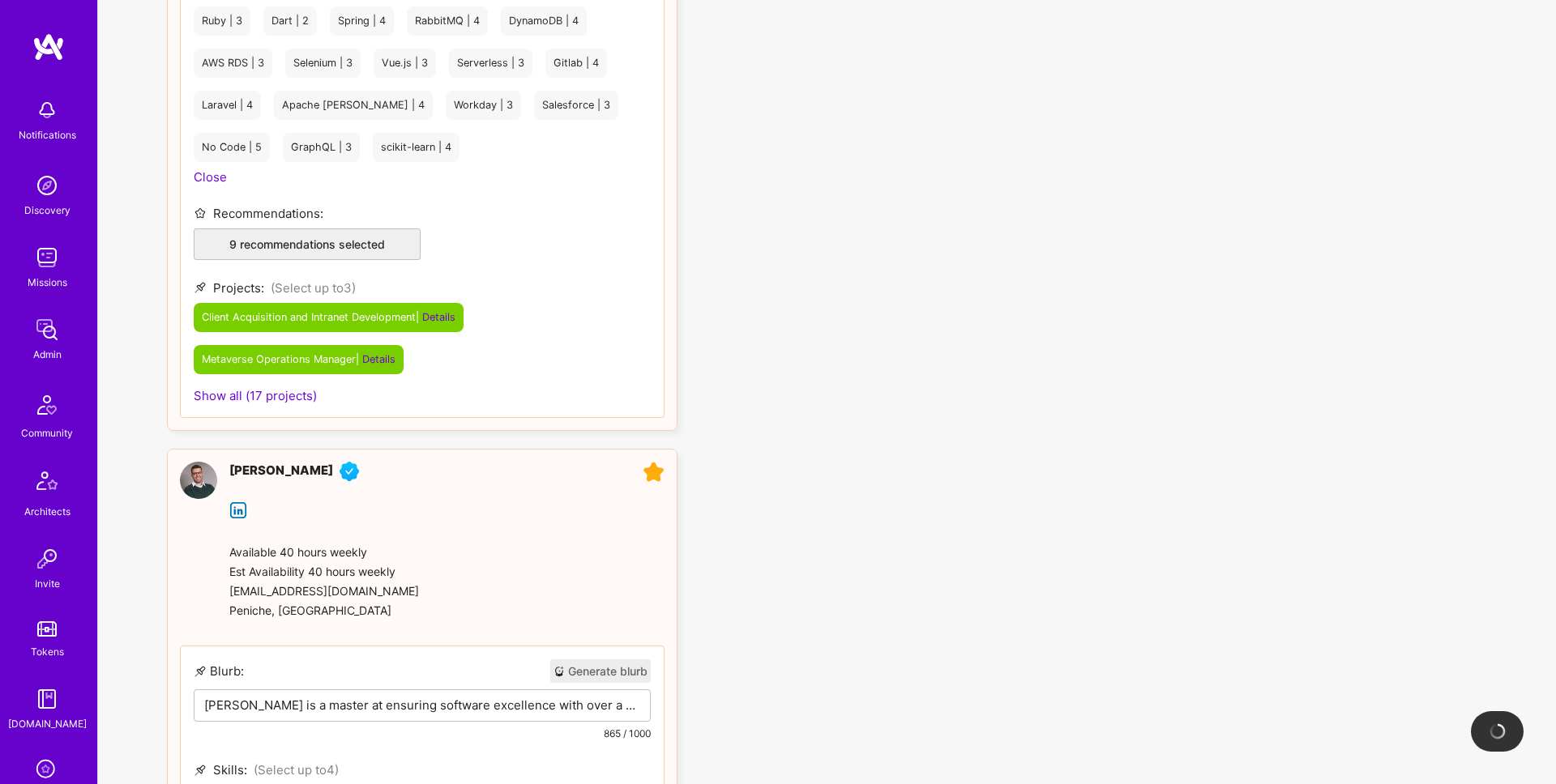 click on "Tiago Peres is a master at ensuring software excellence with over a decade of experience in web applications and services. Tiago has been instrumental in delivering robust solutions across startups, SMEs, and MNCs, leveraging his expertise in QA, Artificial Intelligence, and Automated Testing. At ARCatar, he led international teams, enhancing system integrity through advanced testing methodologies. His work at SunVia on decentralized storage systems and at Seaplane IO on client onboarding showcases his ability to integrate AI and GPT/OpenAI technologies seamlessly. Tiago's proficiency in Python, Docker, and Kubernetes further solidifies his capability to manage complex testing environments. His leadership and communication skills, honed in multicultural settings, make him an ideal candidate to drive quality assurance and innovation in your organization." at bounding box center [422, 705] 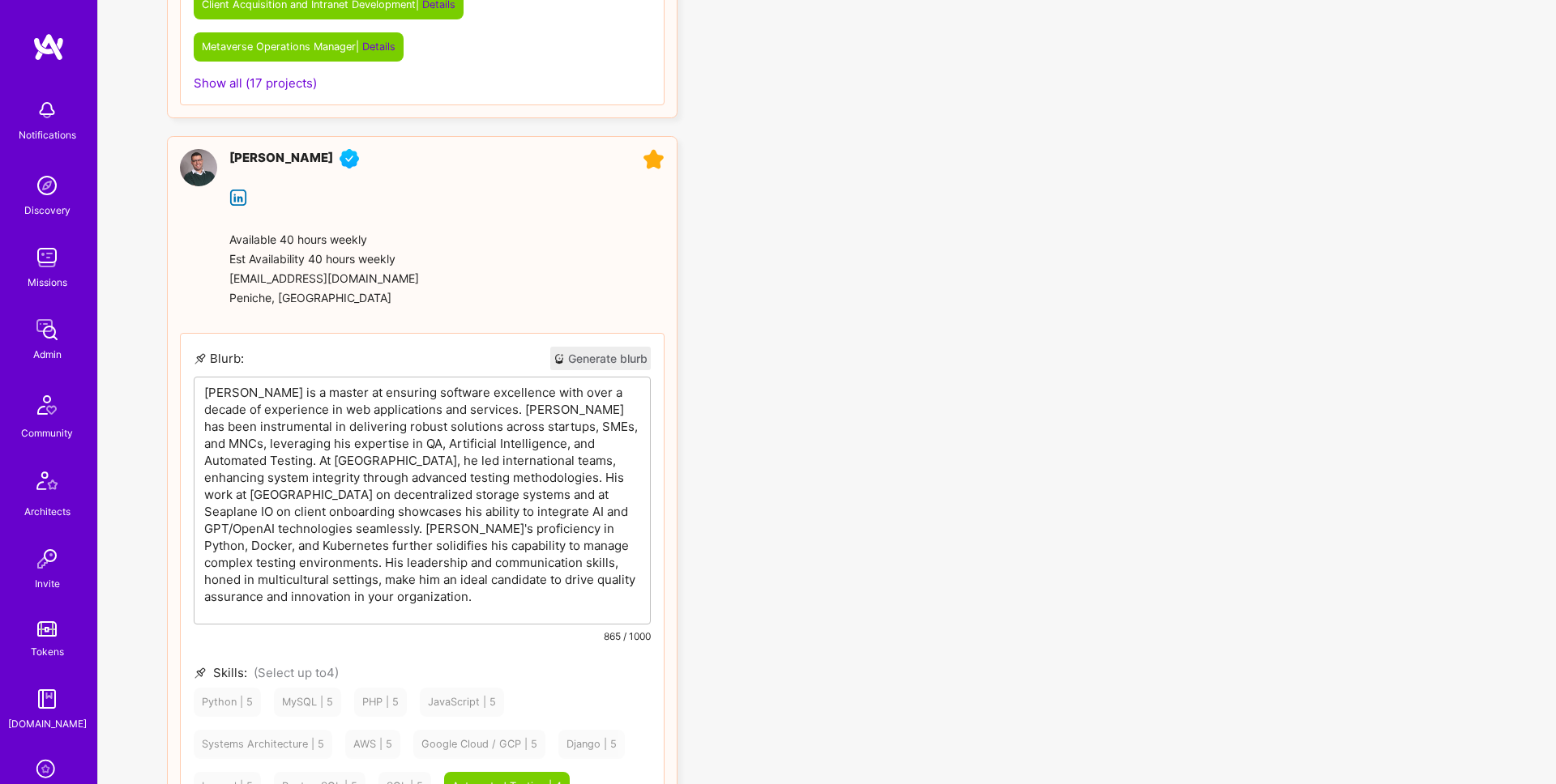 scroll, scrollTop: 1985, scrollLeft: 0, axis: vertical 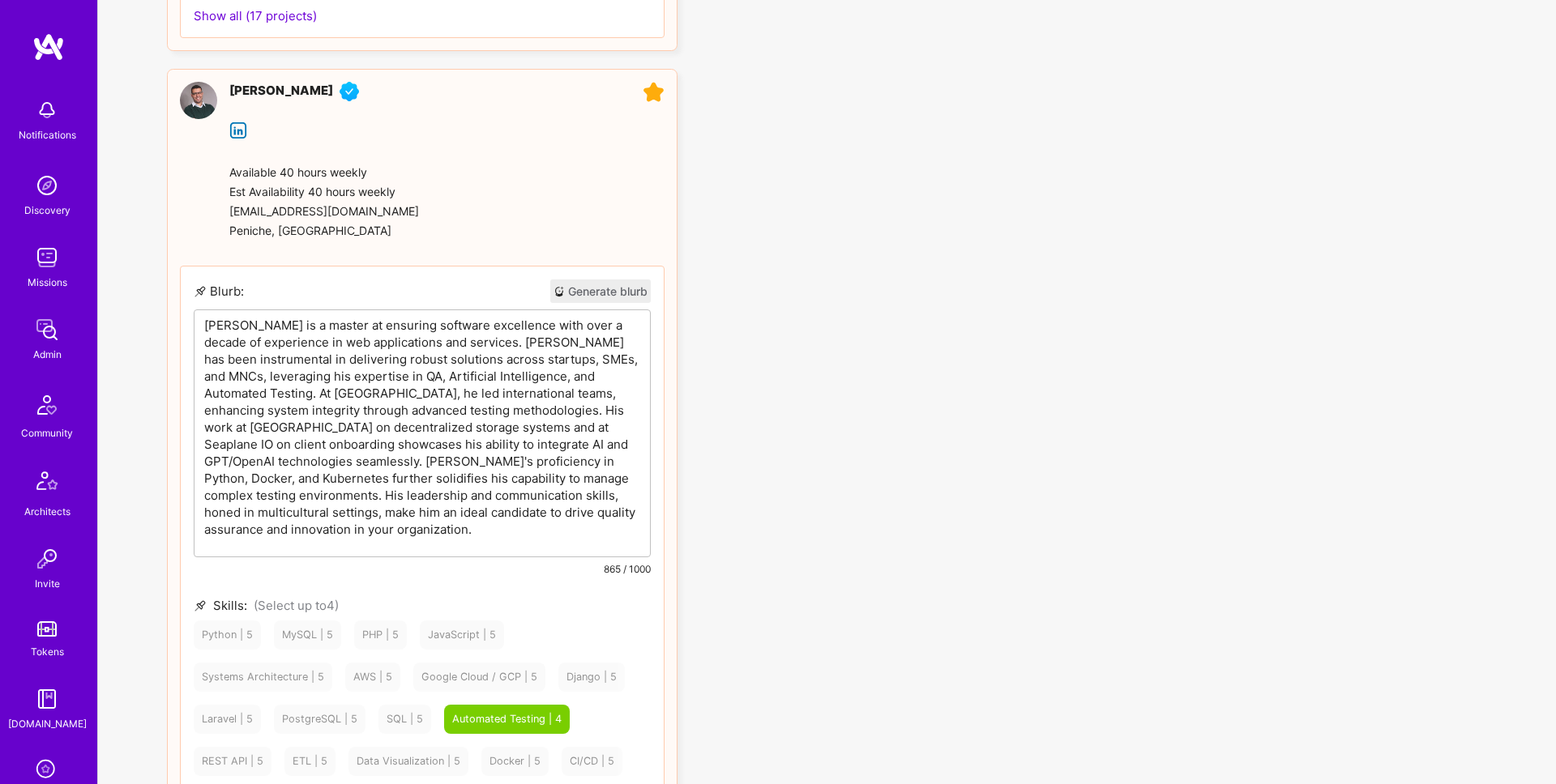 click on "Tiago Peres is a master at ensuring software excellence with over a decade of experience in web applications and services. Tiago has been instrumental in delivering robust solutions across startups, SMEs, and MNCs, leveraging his expertise in QA, Artificial Intelligence, and Automated Testing. At ARCatar, he led international teams, enhancing system integrity through advanced testing methodologies. His work at SunVia on decentralized storage systems and at Seaplane IO on client onboarding showcases his ability to integrate AI and GPT/OpenAI technologies seamlessly. Tiago's proficiency in Python, Docker, and Kubernetes further solidifies his capability to manage complex testing environments. His leadership and communication skills, honed in multicultural settings, make him an ideal candidate to drive quality assurance and innovation in your organization." at bounding box center [422, 427] 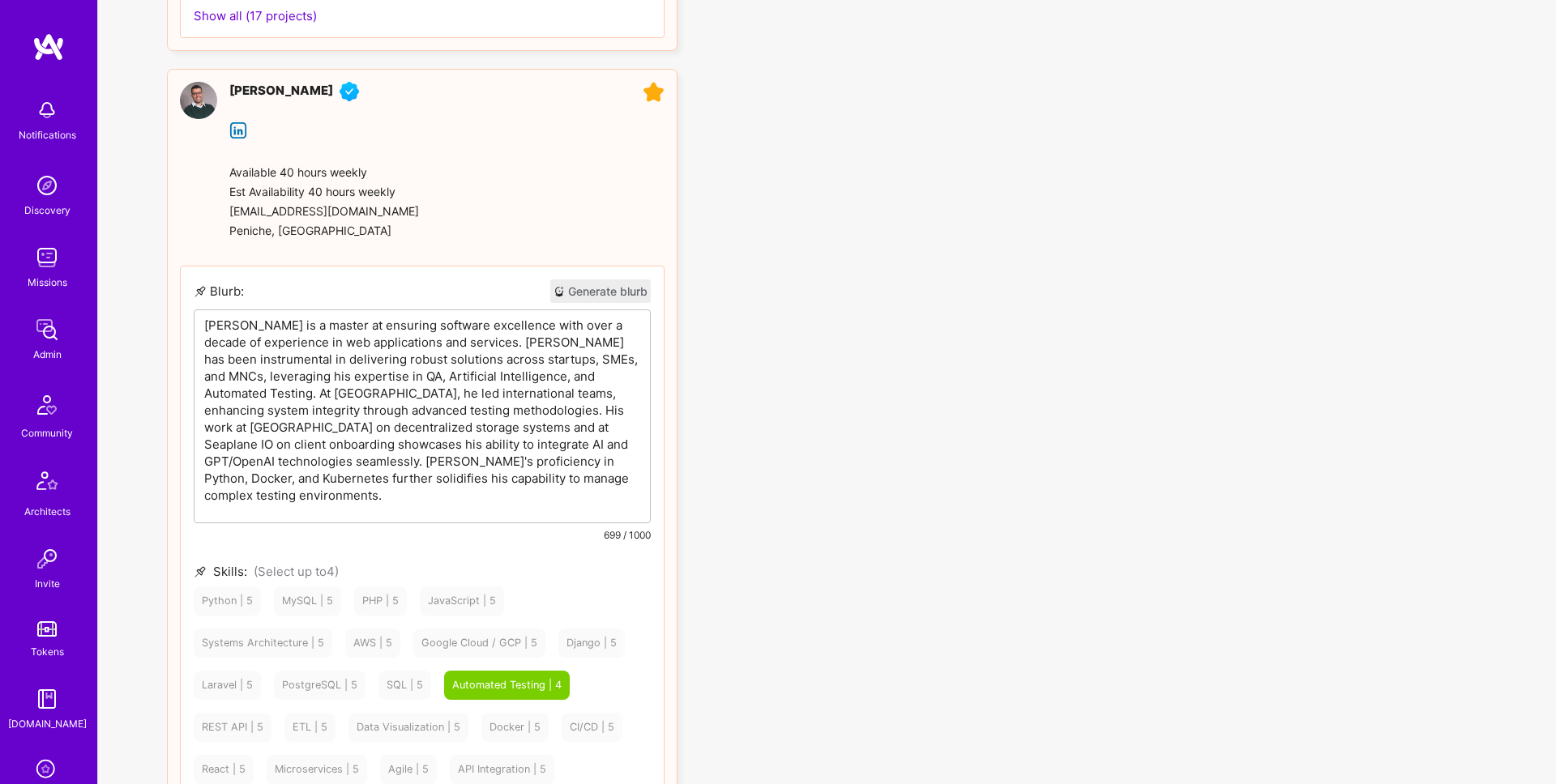 click on "Gonçalo Peres Community leader Builders leading a micro community. A.I. guild Members of A.I. guild.     Available 40 hours weekly Est Availability 40 hours weekly me@goncaloperes.com Peniche, Portugal, Portugal
Client Rate: $ 155 /h
Blurb: Generate blurb 876 / 1000
Skills:   (Select up to  4 ) Artificial Intelligence (AI)  | 5 Python  | 5 Systems Architecture  | 4 SQL  | 5 Machine Learning  | 5 CMS  | 5 REST API  | 5 PySpark  | 3 Elastic Search  | 3 Data Architecture  | 4 Blockchain / Crypto  | 3 Docker  | 4 R (language)  | 5 Kubernetes  | 3 Google Cloud / GCP  | 4 Azure  | 4 AWS  | 4 WordPress  | 5 WebGL  | 3 Unity  | 4 PostgreSQL  | 4 PHP  | 4 MySQL  | 5 Neural Networks  | 4 MongoDB  | 3 VBA  | 3 Shopify  | 3 Rust  | 2 Matlab  | 3 Linux  | 3 Go  | 2 DevOps  | 4 CSS  | 5 C++  | 3 C#  | 4 CI/CD  | 5 C  | 3 Hadoop  | 3 HTML  | 5 Spark  | 3 Tensorflow  | 3 Django  | 4 Concurrent programming  | 4 Graphic Rendering  | 3 ETL  | 5 Close" at bounding box center [839, 1166] 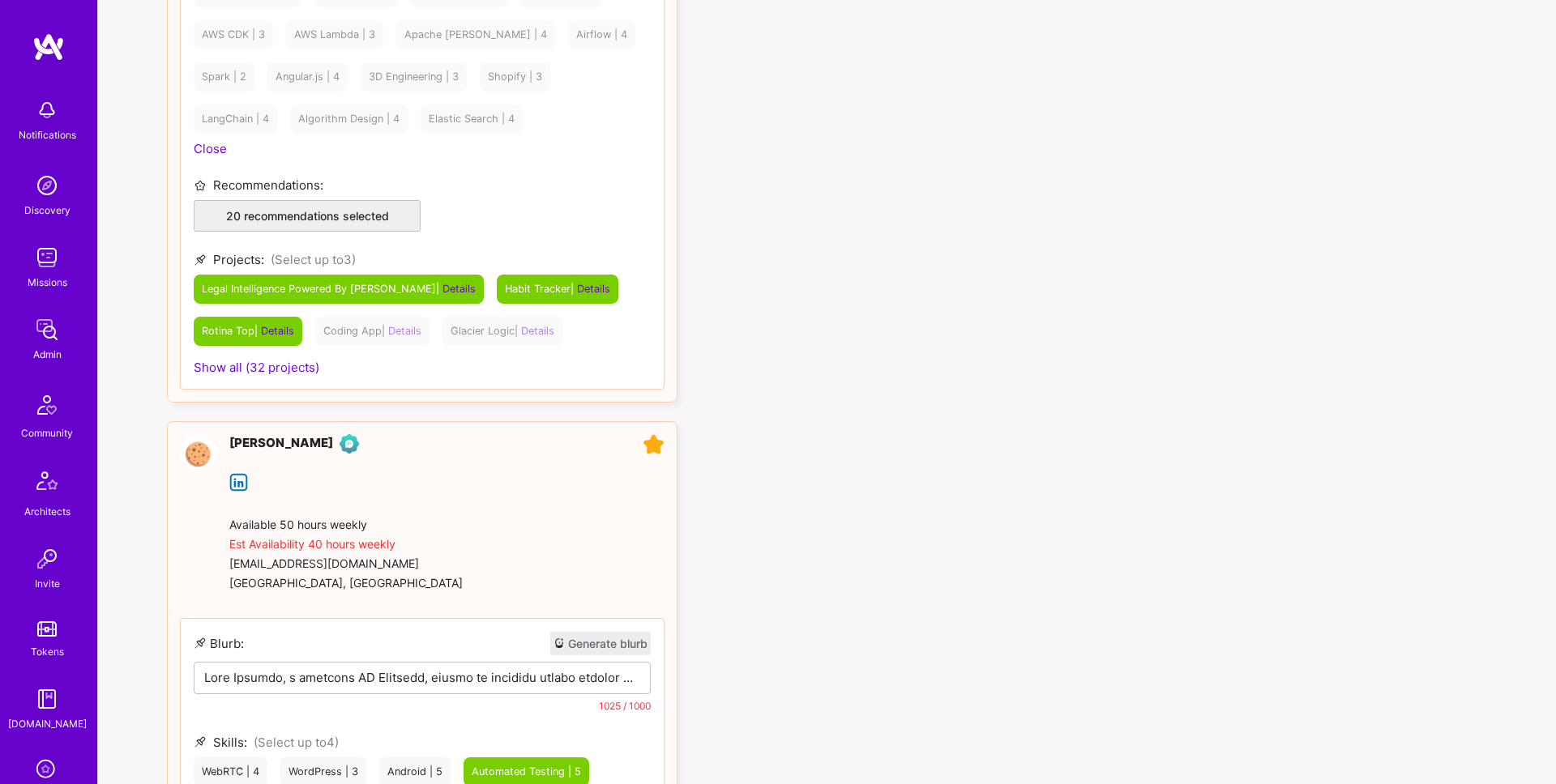 scroll, scrollTop: 3757, scrollLeft: 0, axis: vertical 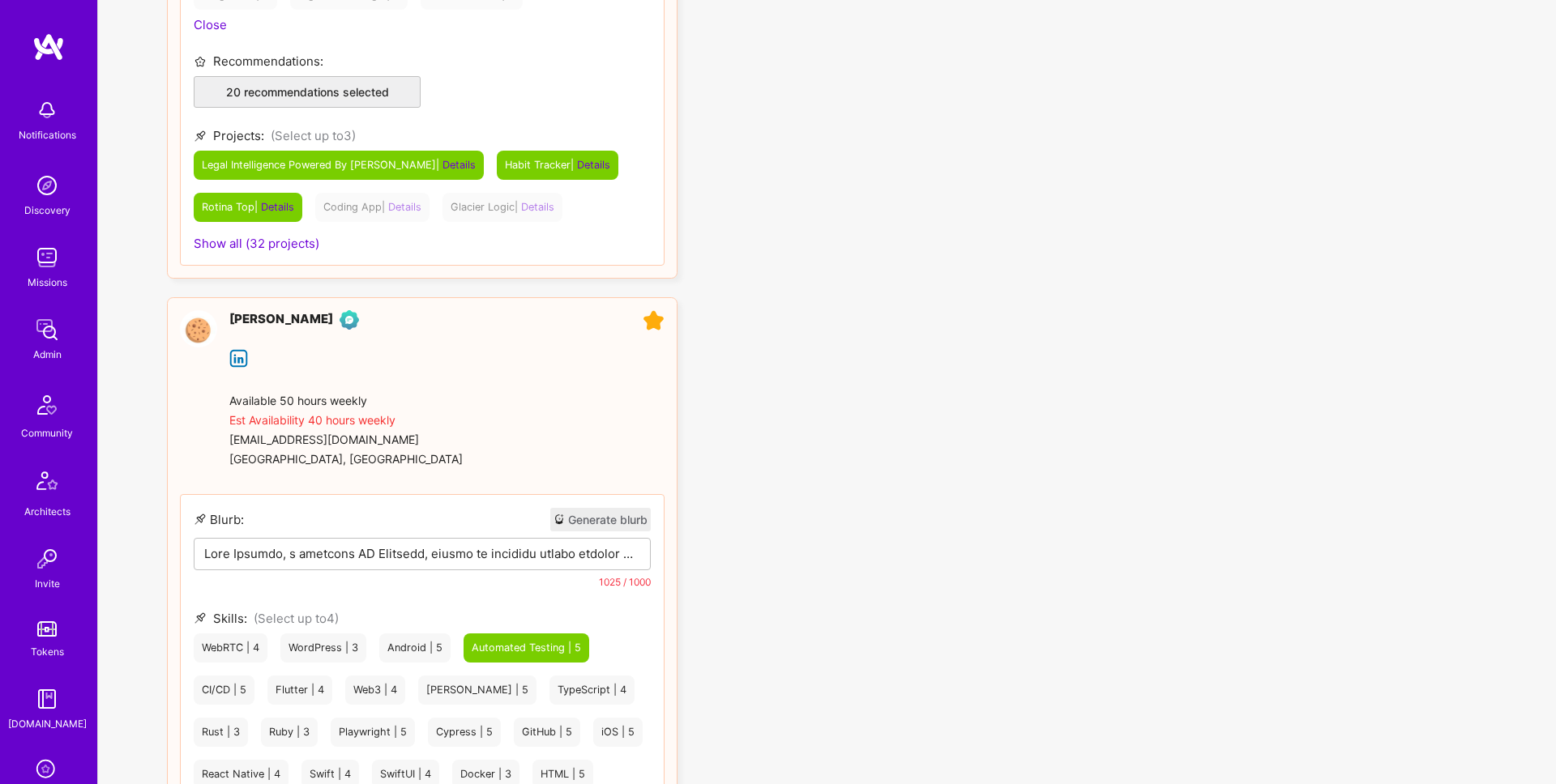 click at bounding box center (422, 553) 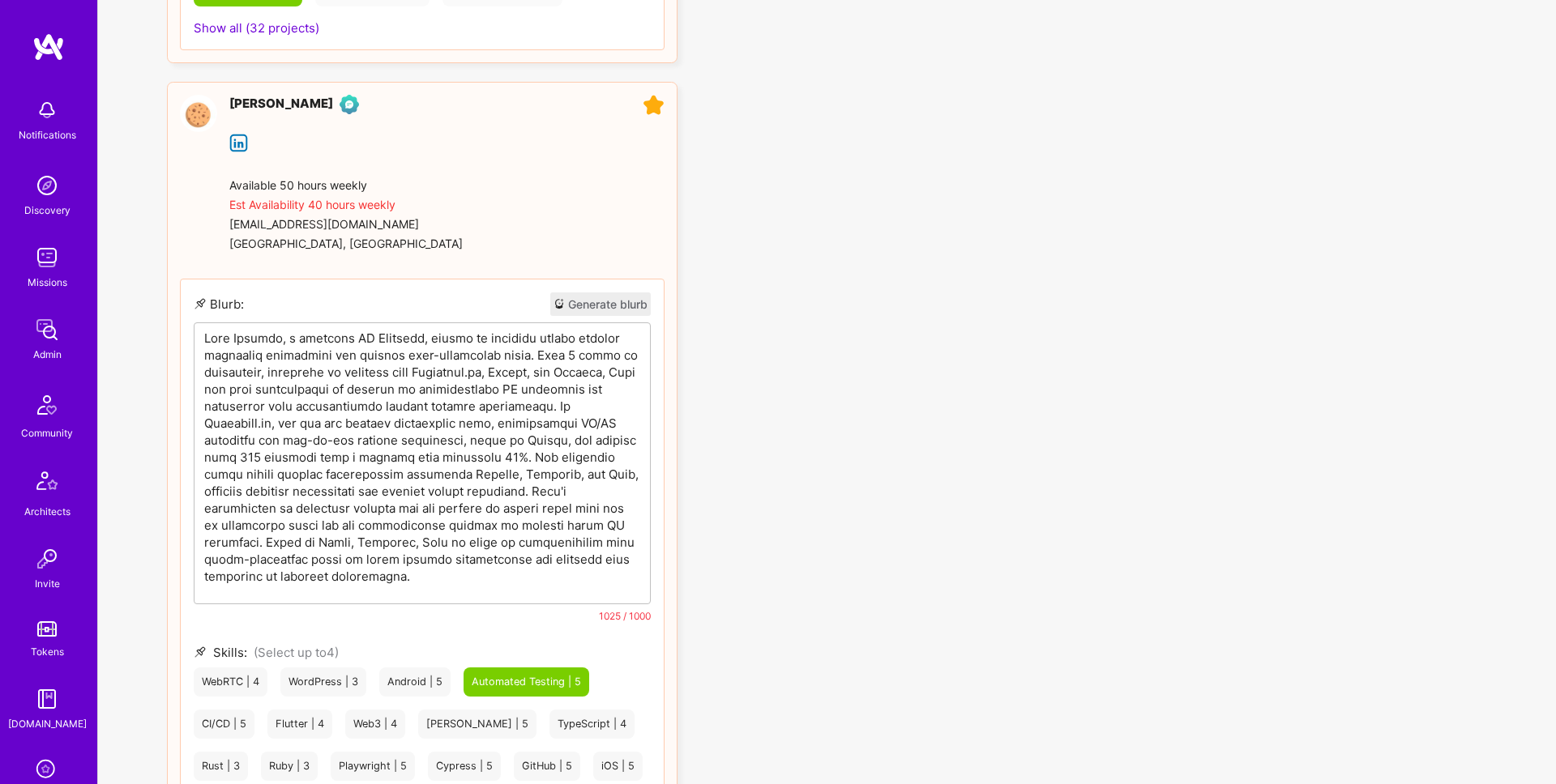 scroll, scrollTop: 3984, scrollLeft: 0, axis: vertical 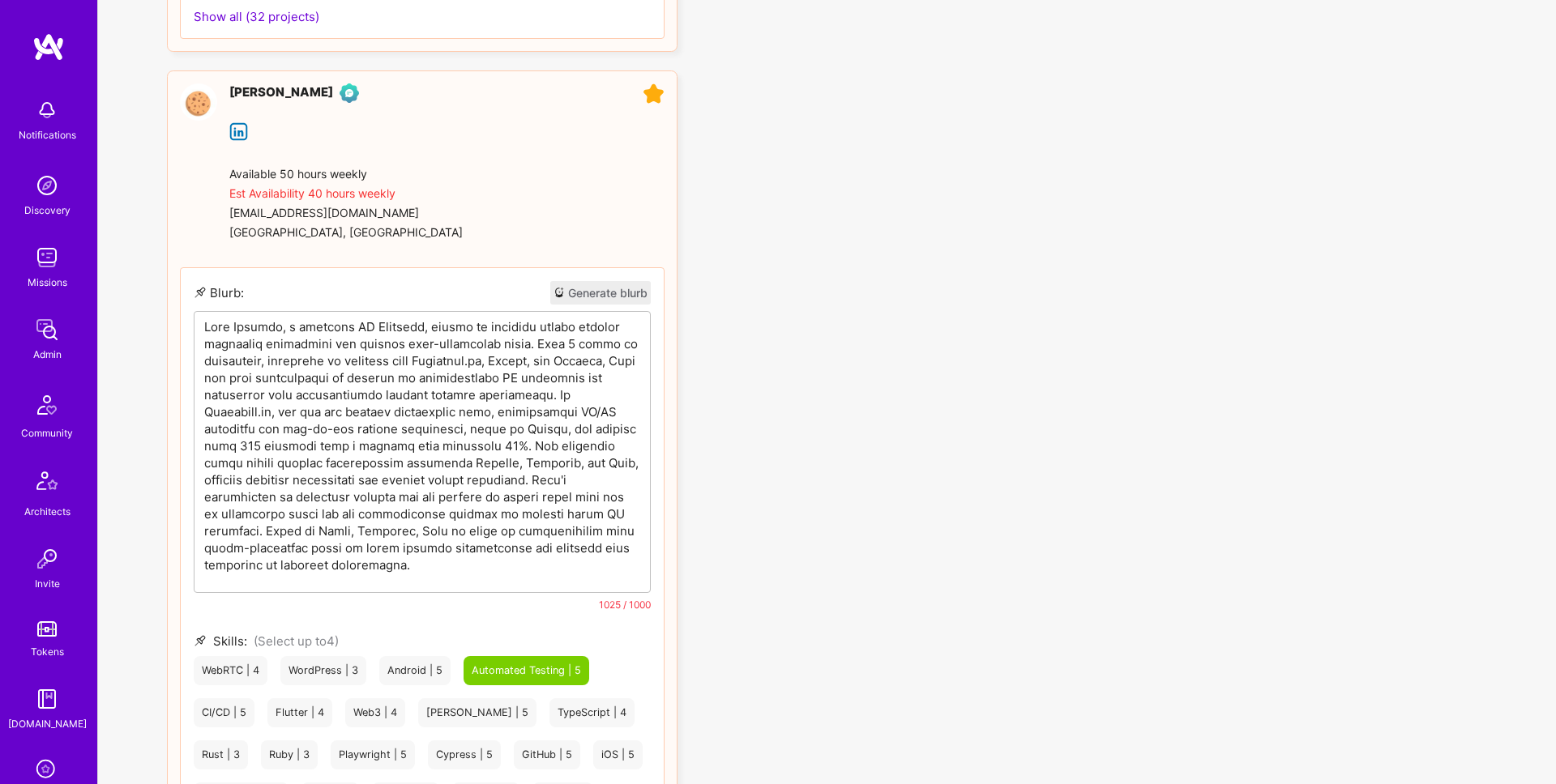 click at bounding box center [422, 445] 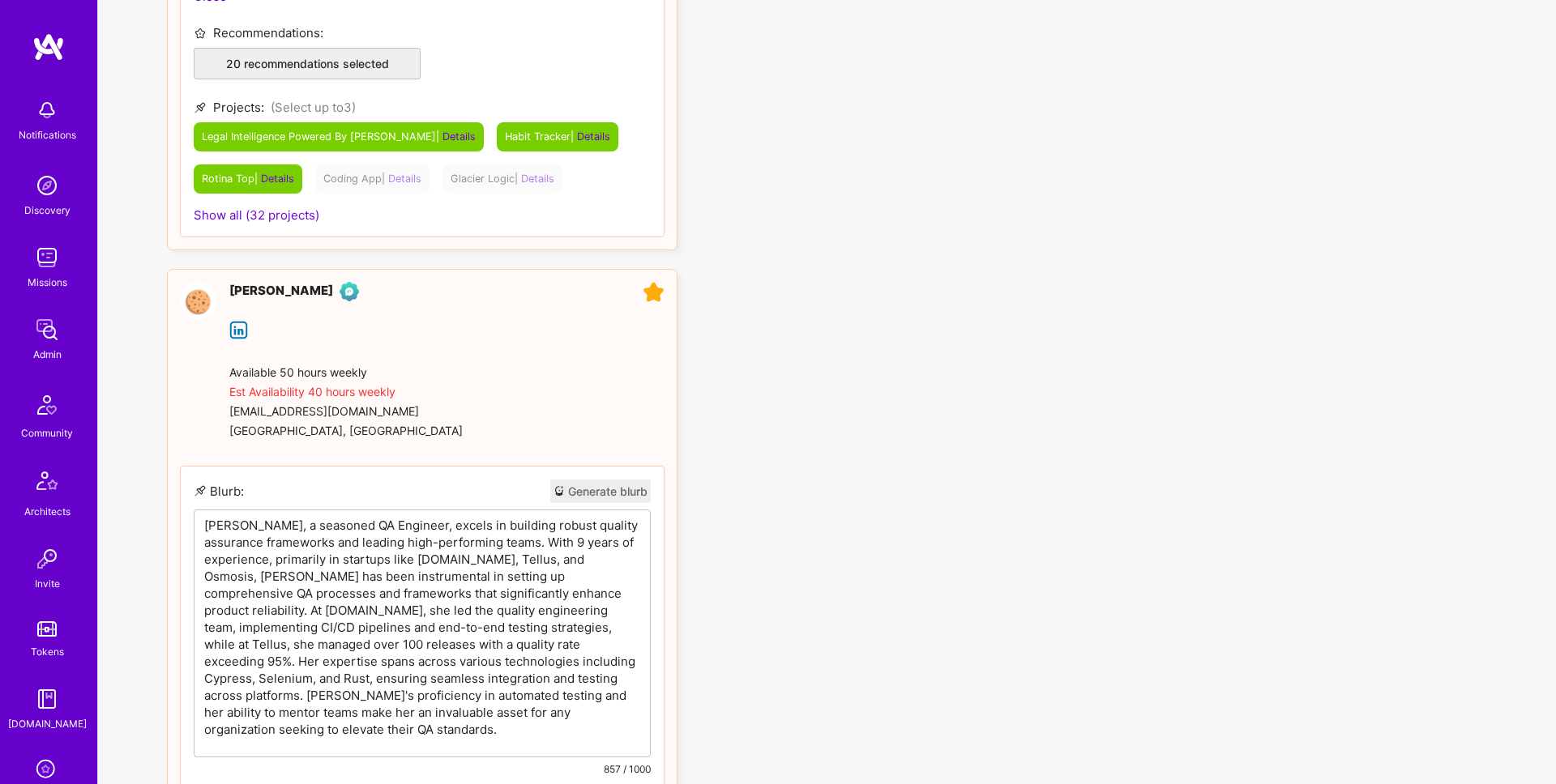 click on "Gonçalo Peres Community leader Builders leading a micro community. A.I. guild Members of A.I. guild.     Available 40 hours weekly Est Availability 40 hours weekly me@goncaloperes.com Peniche, Portugal, Portugal
Client Rate: $ 155 /h
Blurb: Generate blurb 876 / 1000
Skills:   (Select up to  4 ) Artificial Intelligence (AI)  | 5 Python  | 5 Systems Architecture  | 4 SQL  | 5 Machine Learning  | 5 CMS  | 5 REST API  | 5 PySpark  | 3 Elastic Search  | 3 Data Architecture  | 4 Blockchain / Crypto  | 3 Docker  | 4 R (language)  | 5 Kubernetes  | 3 Google Cloud / GCP  | 4 Azure  | 4 AWS  | 4 WordPress  | 5 WebGL  | 3 Unity  | 4 PostgreSQL  | 4 PHP  | 4 MySQL  | 5 Neural Networks  | 4 MongoDB  | 3 VBA  | 3 Shopify  | 3 Rust  | 2 Matlab  | 3 Linux  | 3 Go  | 2 DevOps  | 4 CSS  | 5 C++  | 3 C#  | 4 CI/CD  | 5 C  | 3 Hadoop  | 3 HTML  | 5 Spark  | 3 Tensorflow  | 3 Django  | 4 Concurrent programming  | 4 Graphic Rendering  | 3 ETL  | 5 Close" at bounding box center (839, -617) 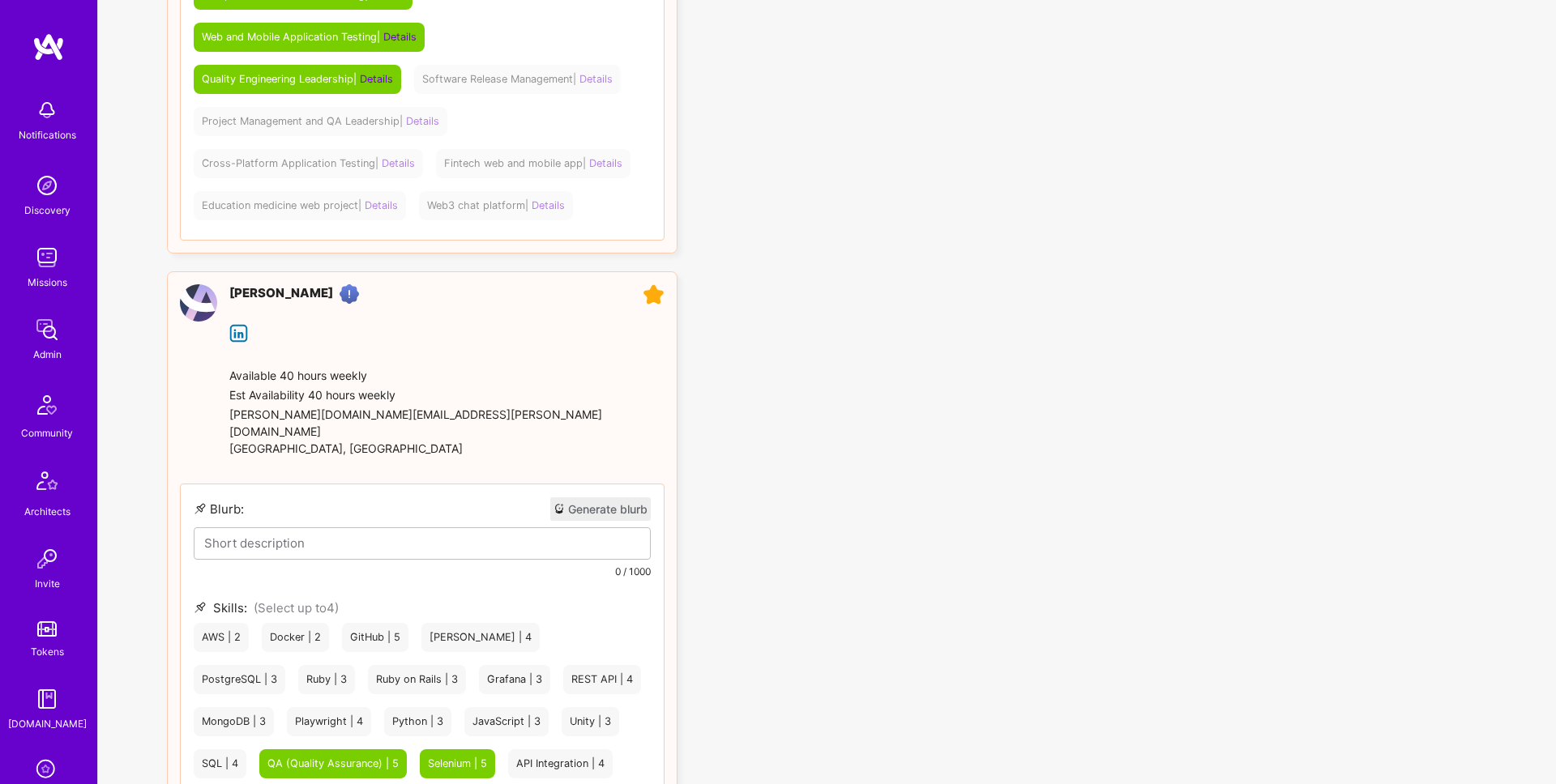 scroll, scrollTop: 4902, scrollLeft: 0, axis: vertical 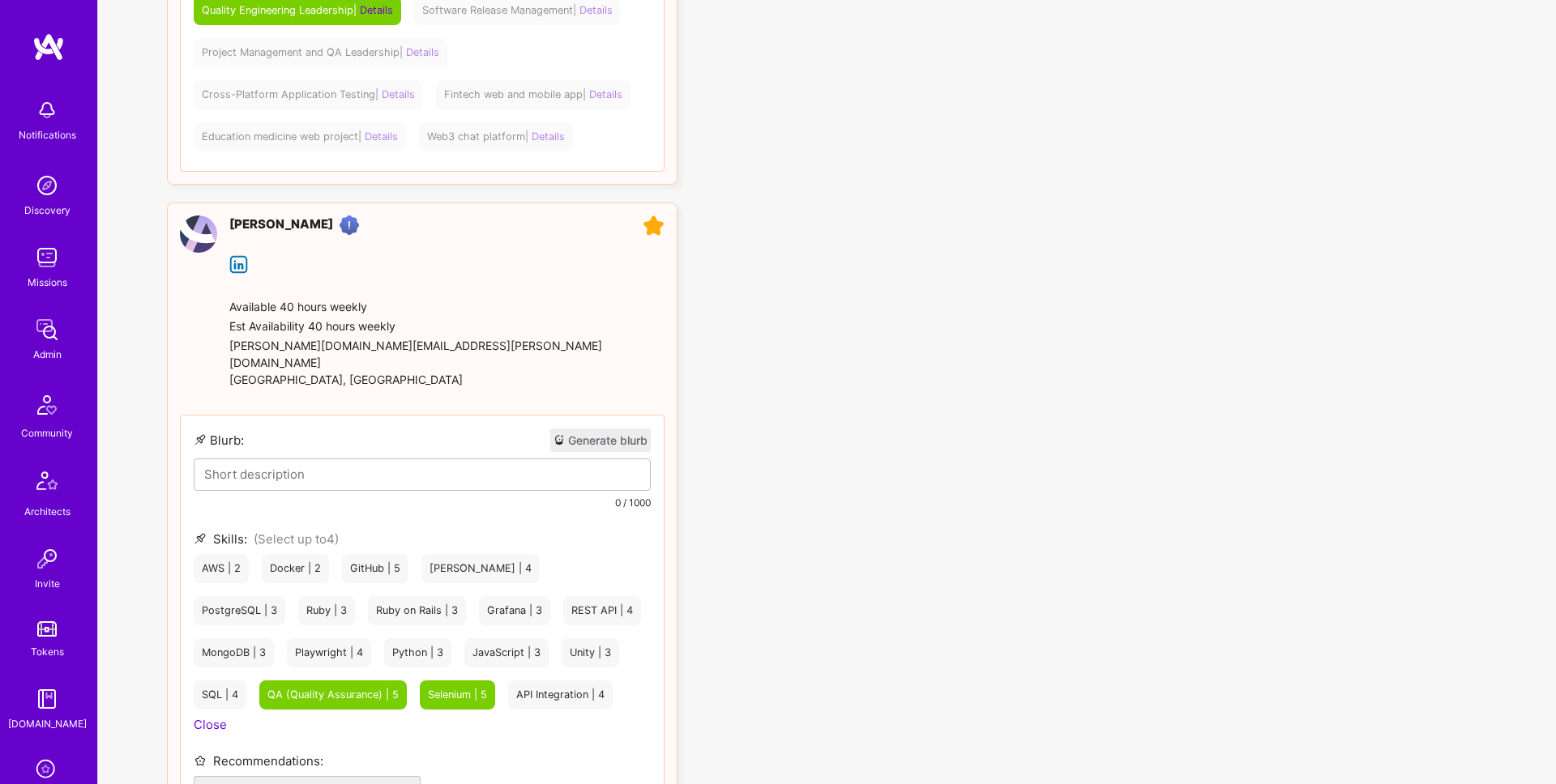click on "Generate blurb" at bounding box center (601, 440) 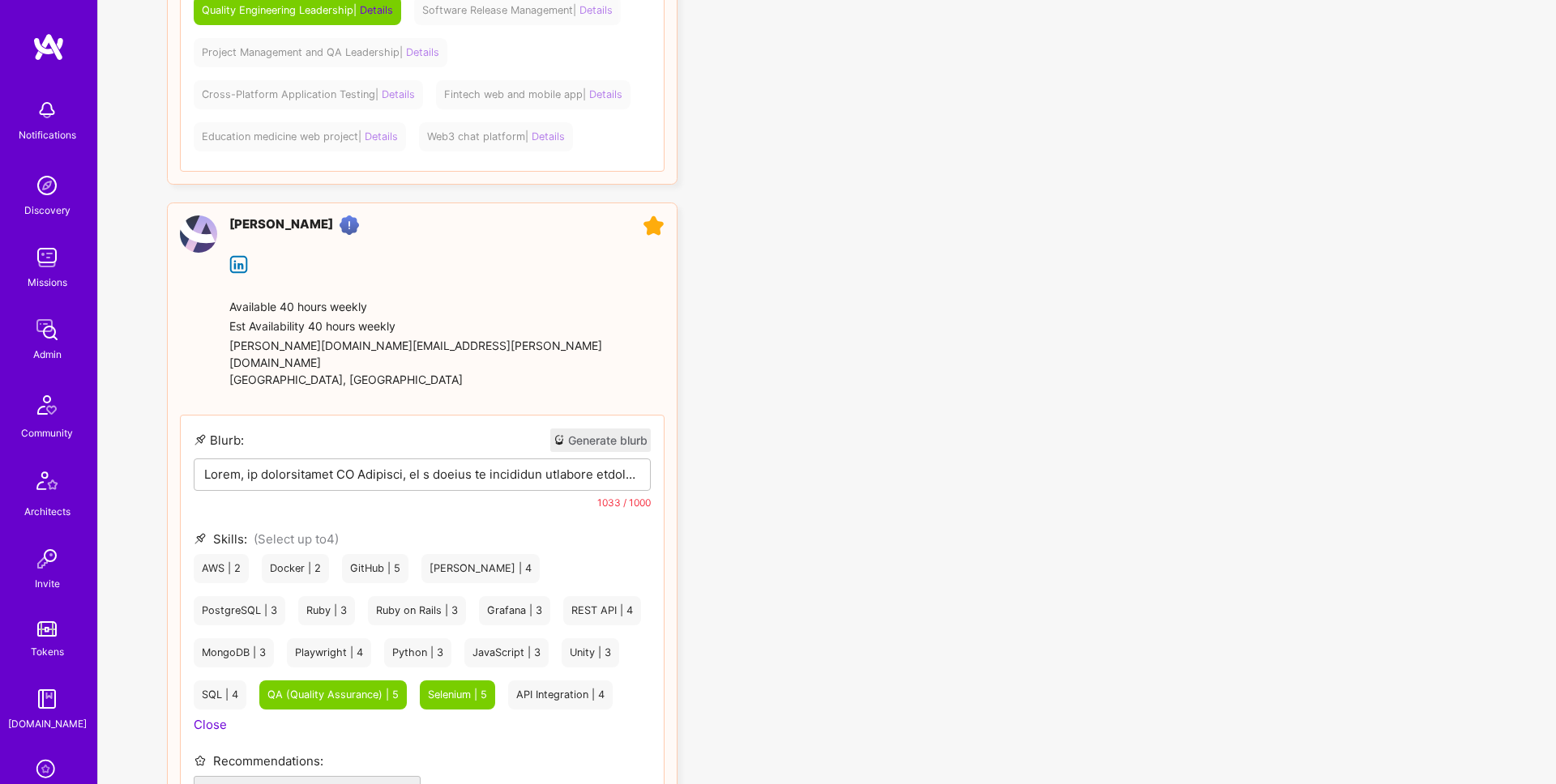 click at bounding box center [422, 474] 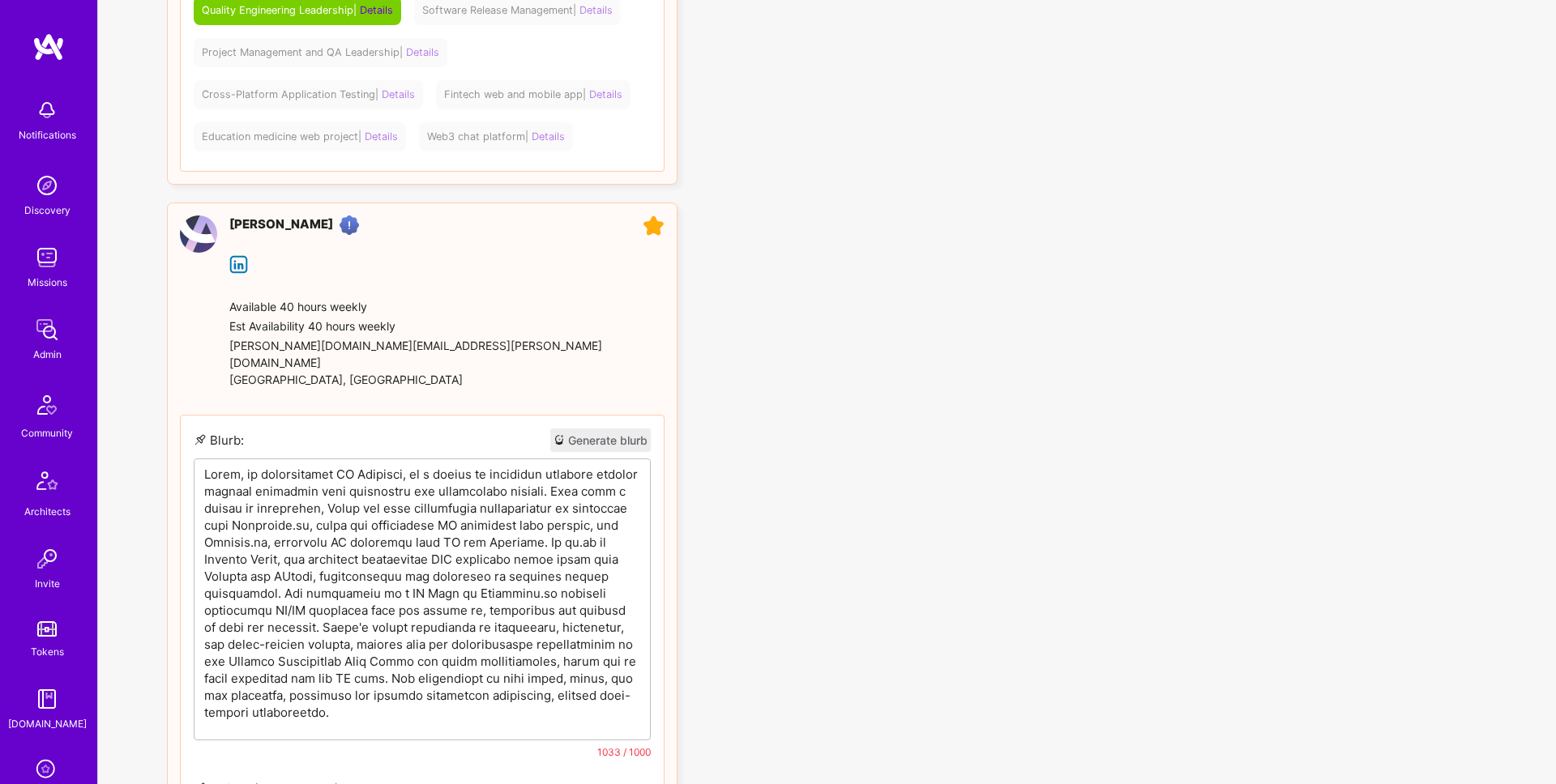click at bounding box center (422, 593) 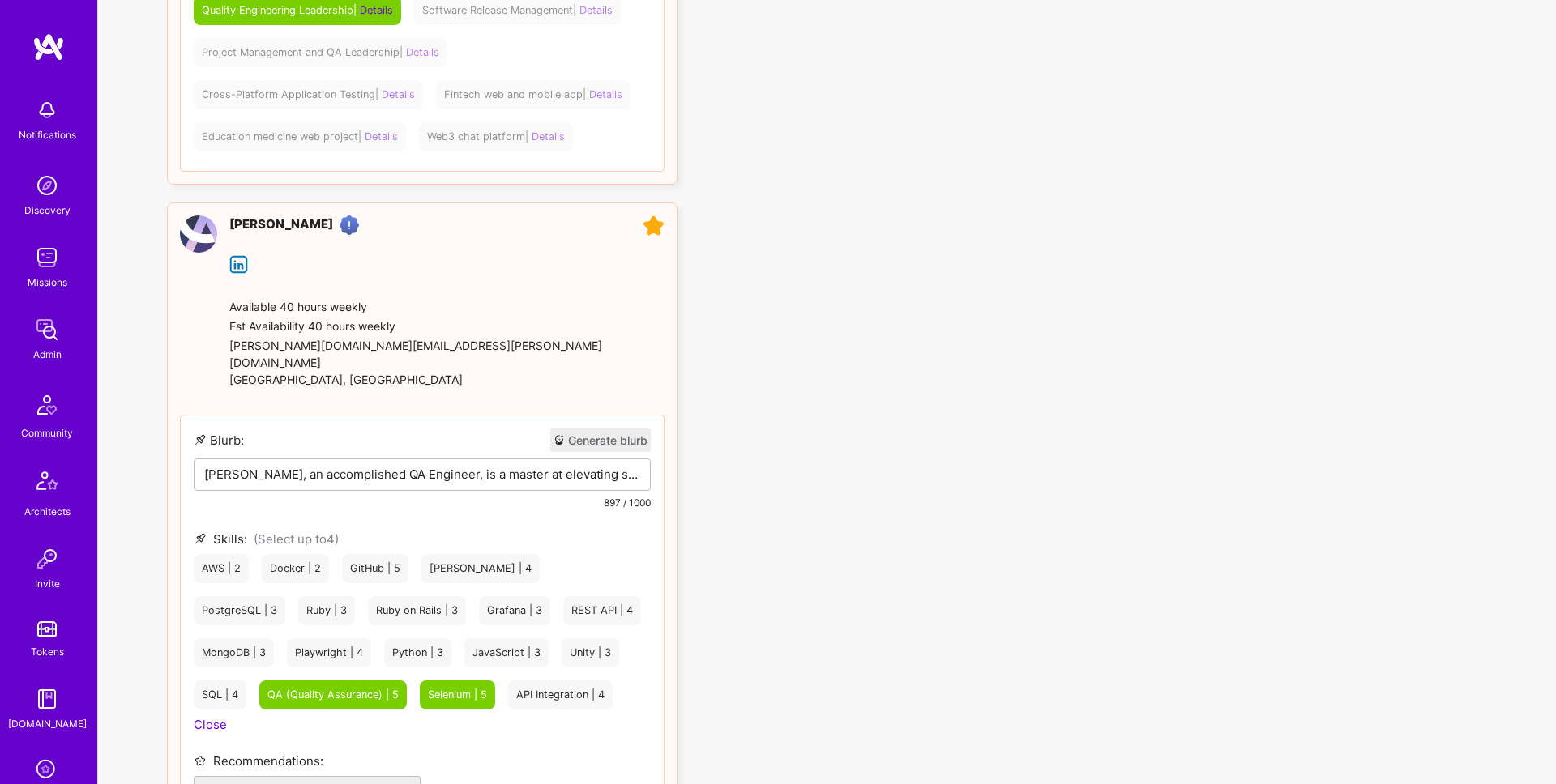 click on "Gonçalo Peres Community leader Builders leading a micro community. A.I. guild Members of A.I. guild.     Available 40 hours weekly Est Availability 40 hours weekly me@goncaloperes.com Peniche, Portugal, Portugal
Client Rate: $ 155 /h
Blurb: Generate blurb 876 / 1000
Skills:   (Select up to  4 ) Artificial Intelligence (AI)  | 5 Python  | 5 Systems Architecture  | 4 SQL  | 5 Machine Learning  | 5 CMS  | 5 REST API  | 5 PySpark  | 3 Elastic Search  | 3 Data Architecture  | 4 Blockchain / Crypto  | 3 Docker  | 4 R (language)  | 5 Kubernetes  | 3 Google Cloud / GCP  | 4 Azure  | 4 AWS  | 4 WordPress  | 5 WebGL  | 3 Unity  | 4 PostgreSQL  | 4 PHP  | 4 MySQL  | 5 Neural Networks  | 4 MongoDB  | 3 VBA  | 3 Shopify  | 3 Rust  | 2 Matlab  | 3 Linux  | 3 Go  | 2 DevOps  | 4 CSS  | 5 C++  | 3 C#  | 4 CI/CD  | 5 C  | 3 Hadoop  | 3 HTML  | 5 Spark  | 3 Tensorflow  | 3 Django  | 4 Concurrent programming  | 4 Graphic Rendering  | 3 ETL  | 5 Close" at bounding box center (839, -1841) 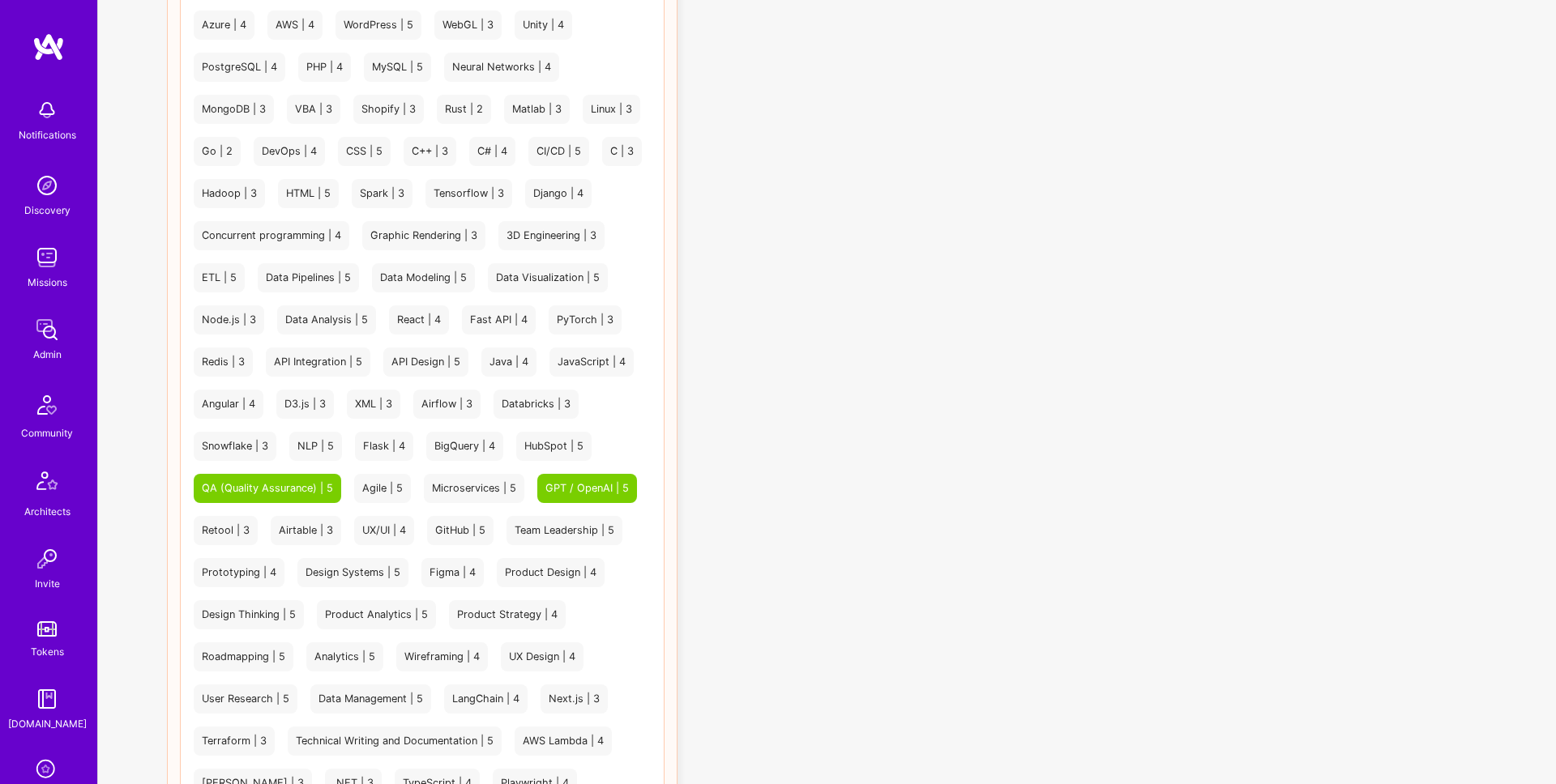 scroll, scrollTop: 0, scrollLeft: 0, axis: both 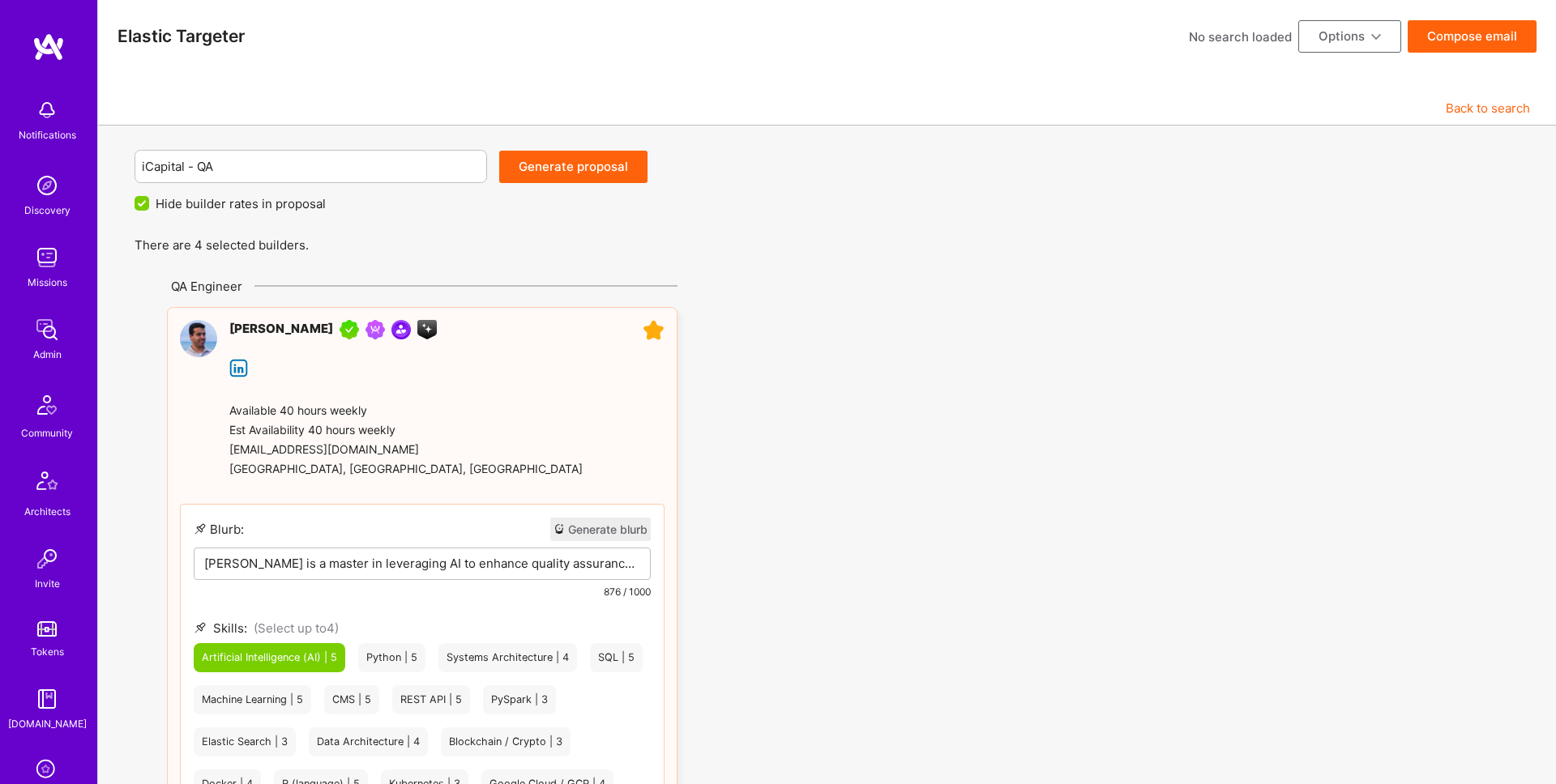 click on "Generate proposal" at bounding box center [573, 167] 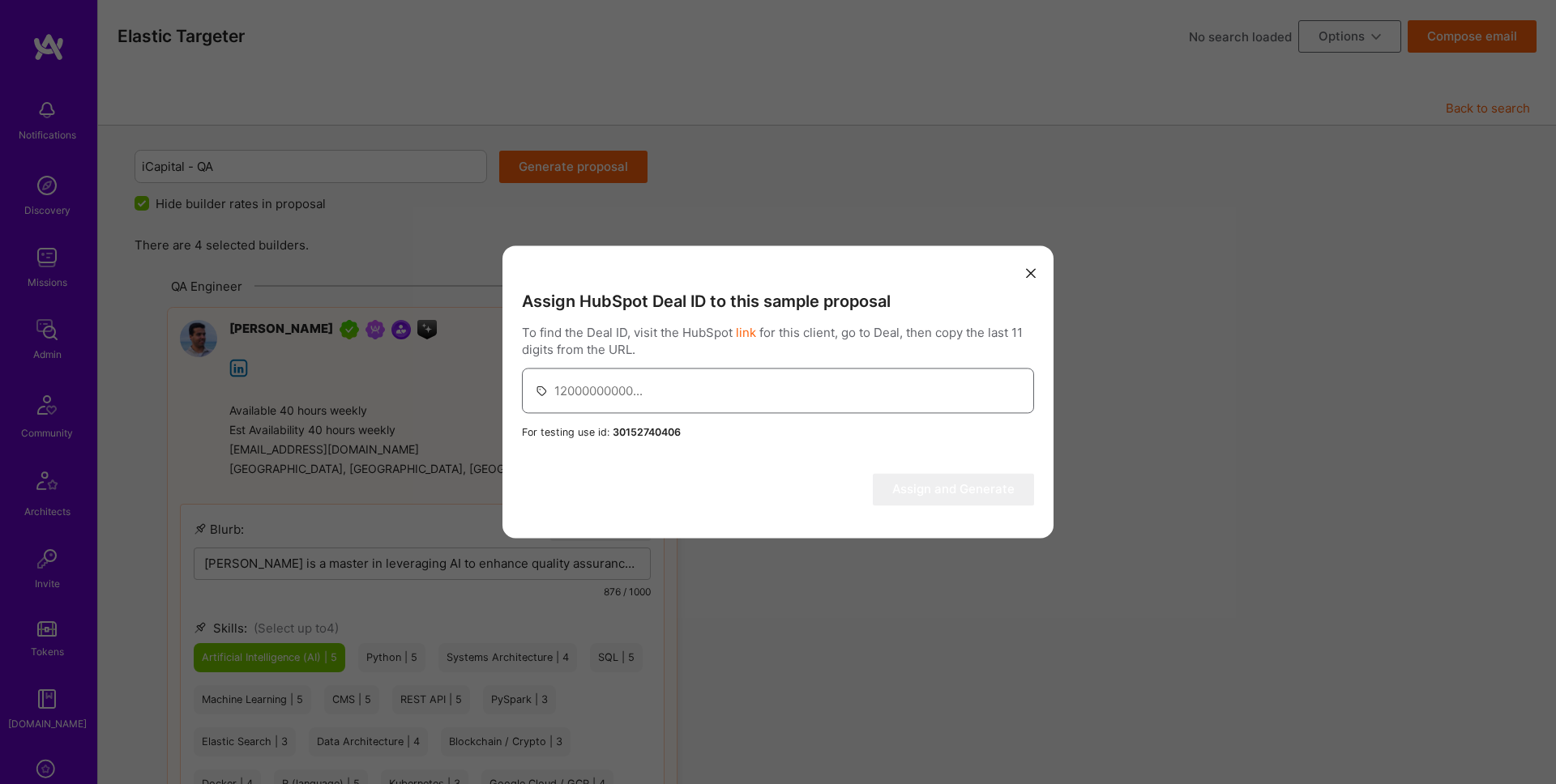 click at bounding box center (788, 390) 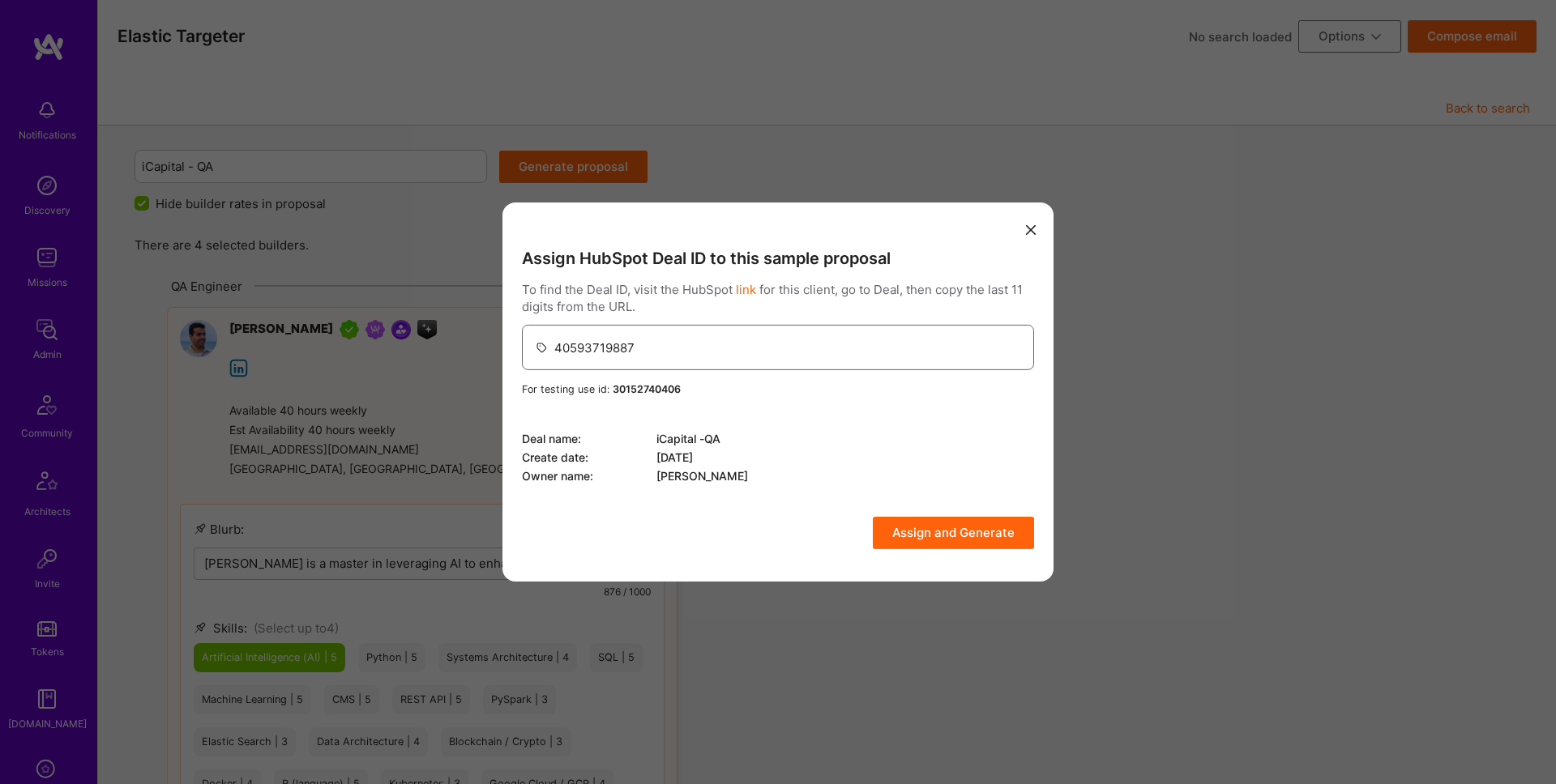 type on "40593719887" 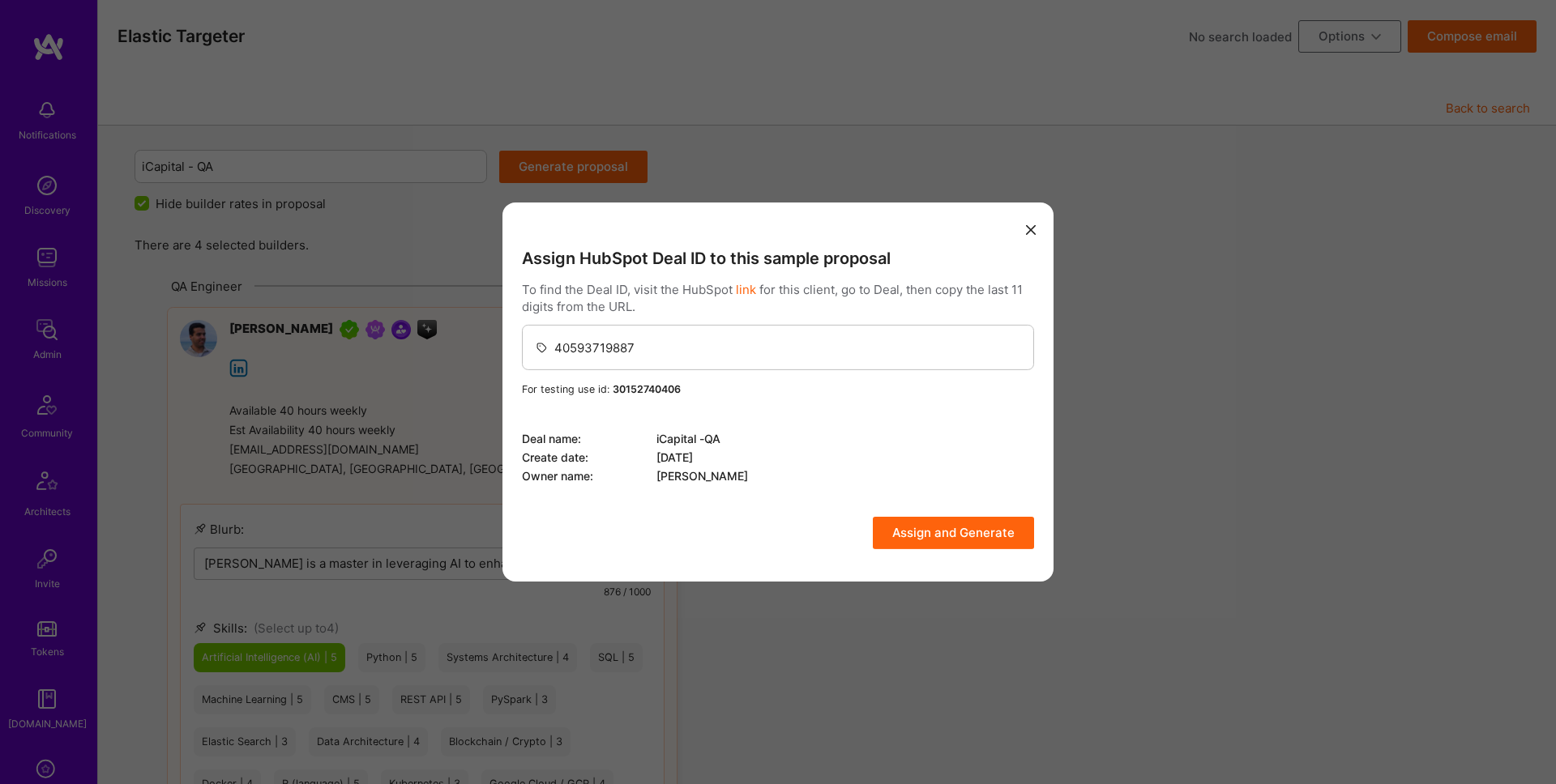 click on "Assign and Generate" at bounding box center [953, 533] 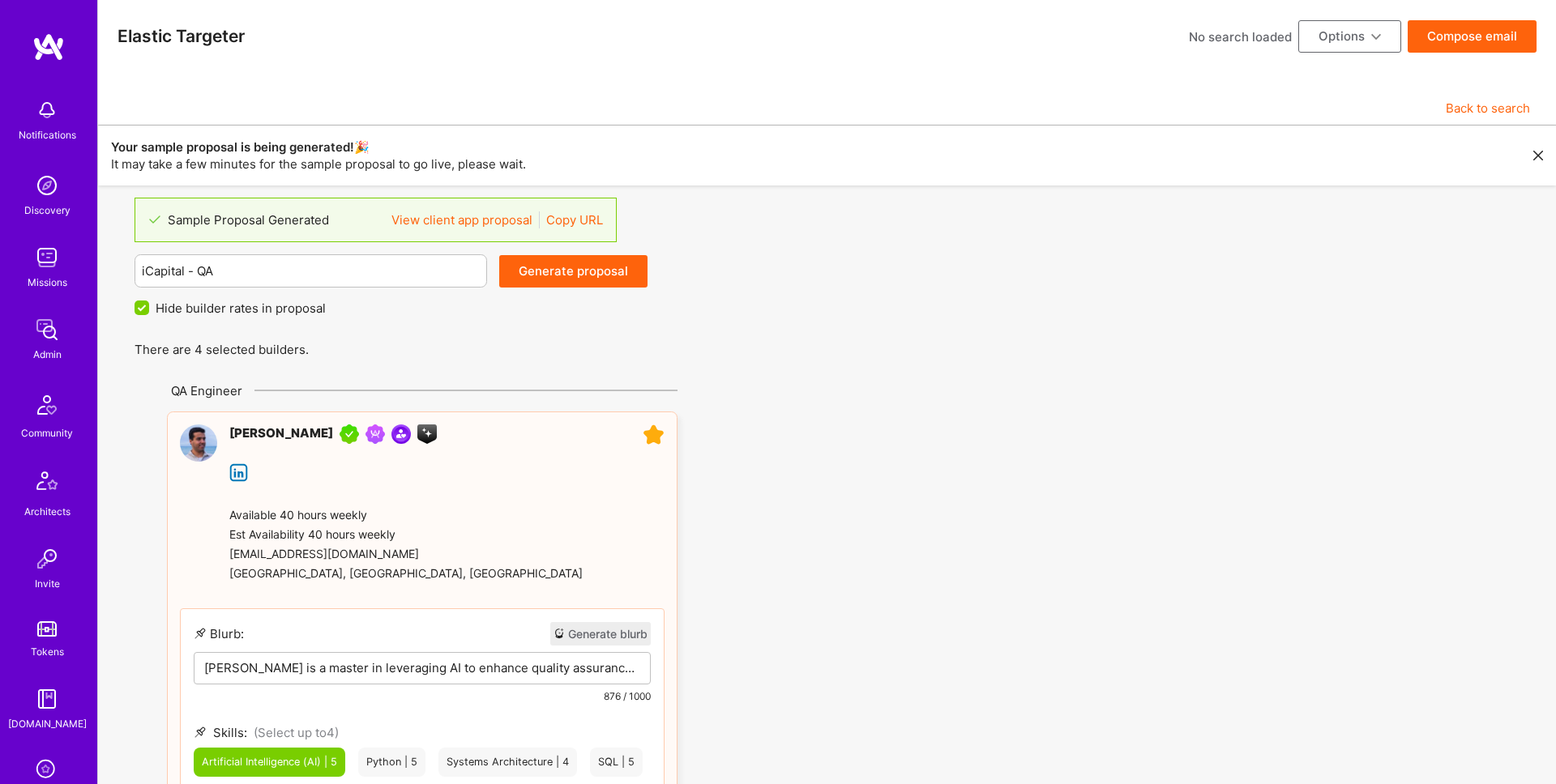 click on "Copy URL" at bounding box center [575, 219] 